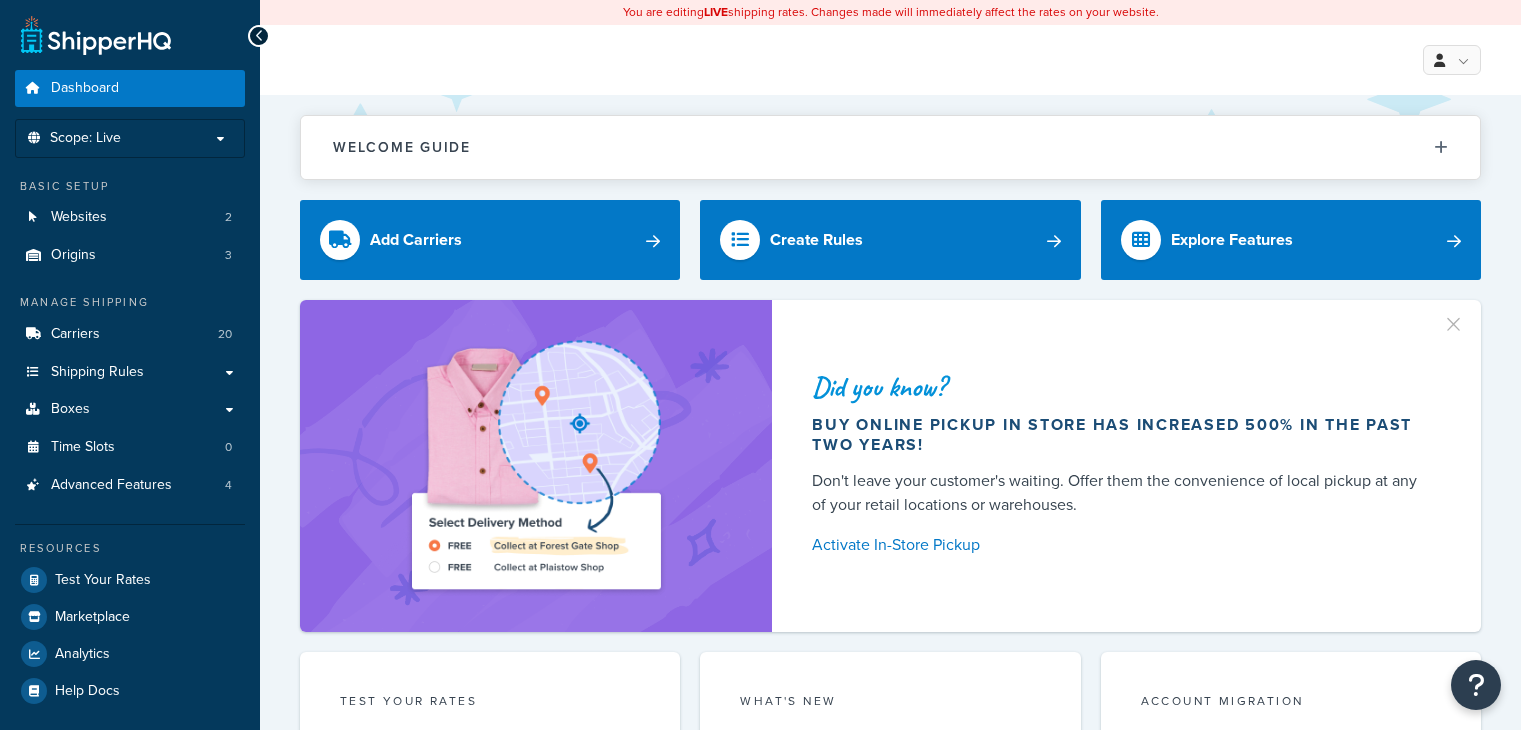 scroll, scrollTop: 0, scrollLeft: 0, axis: both 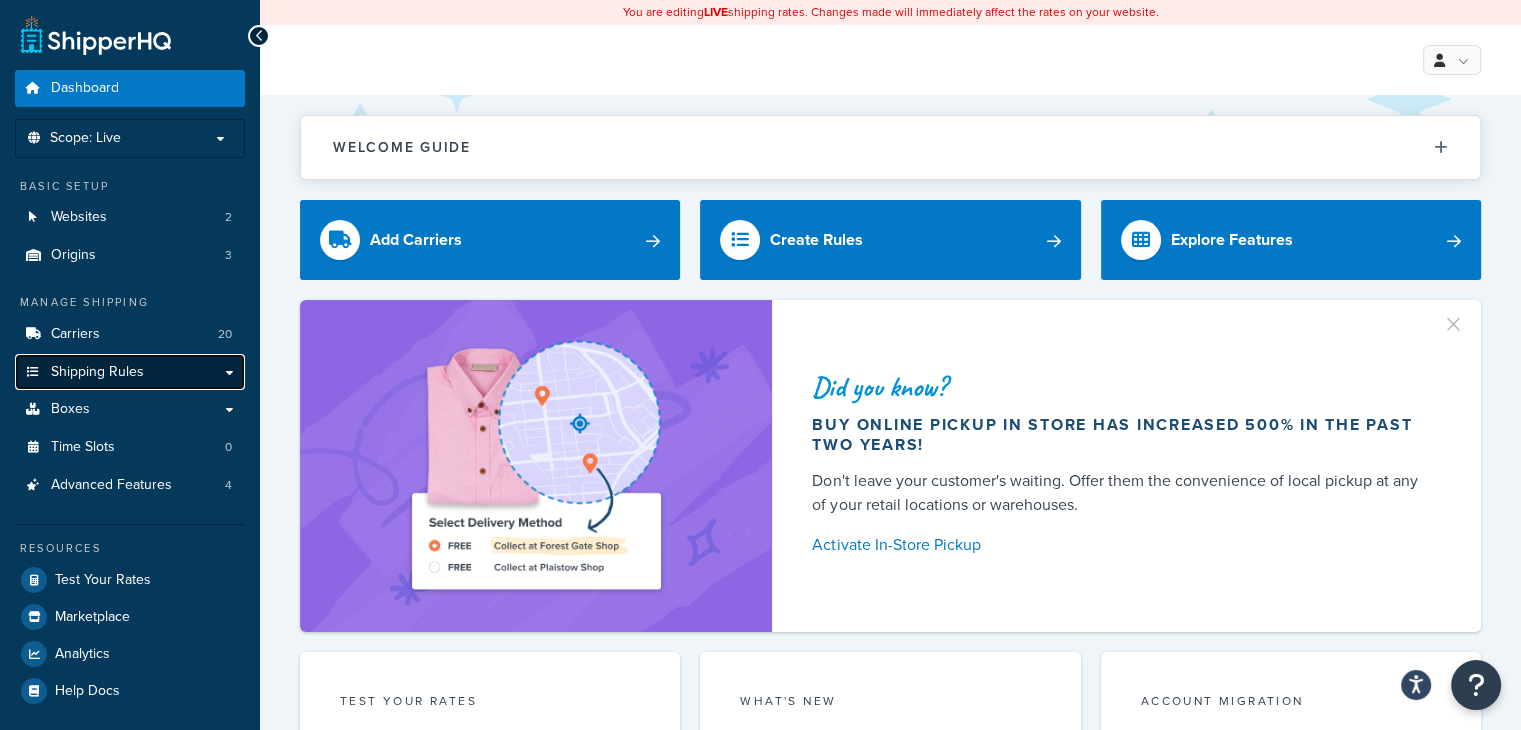 click on "Shipping Rules" at bounding box center [97, 372] 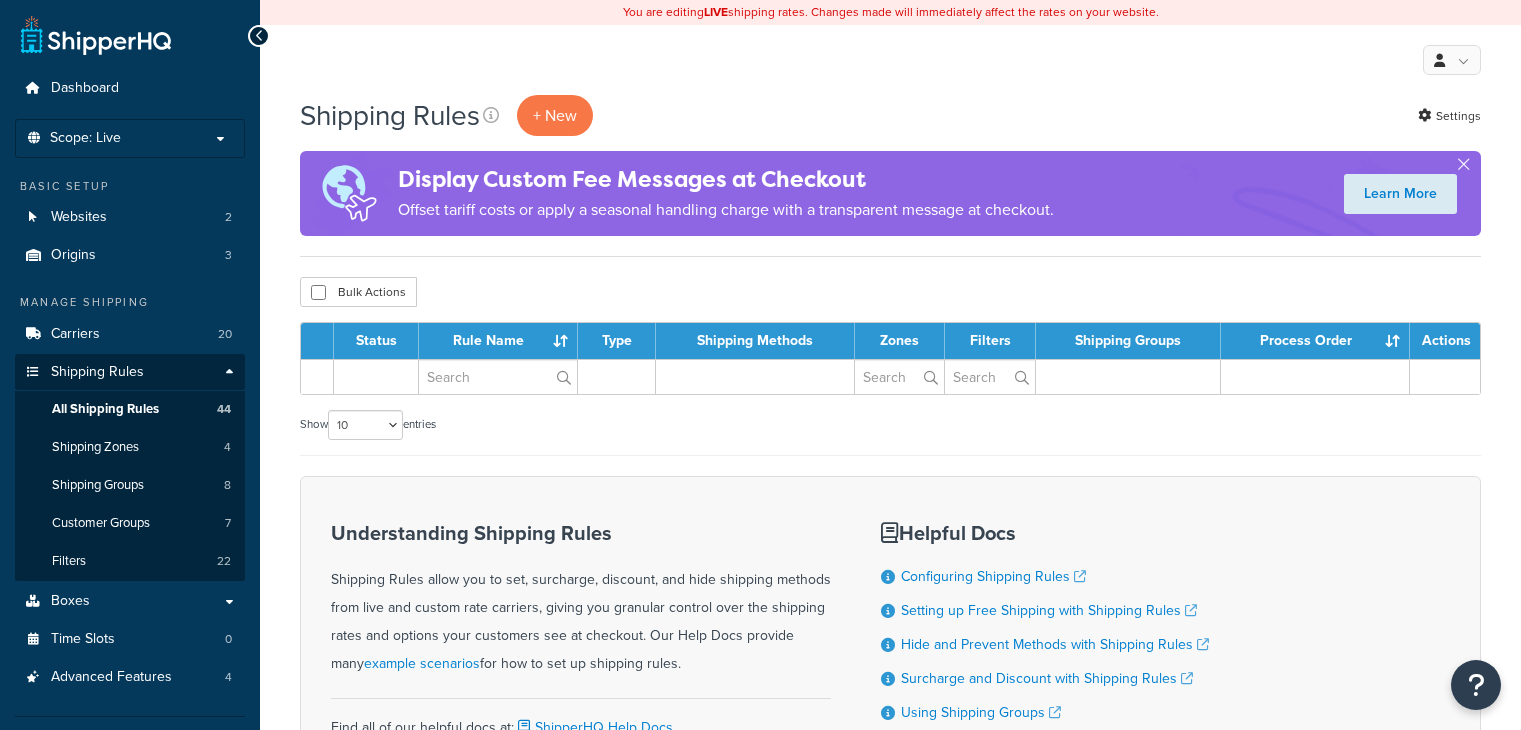 scroll, scrollTop: 0, scrollLeft: 0, axis: both 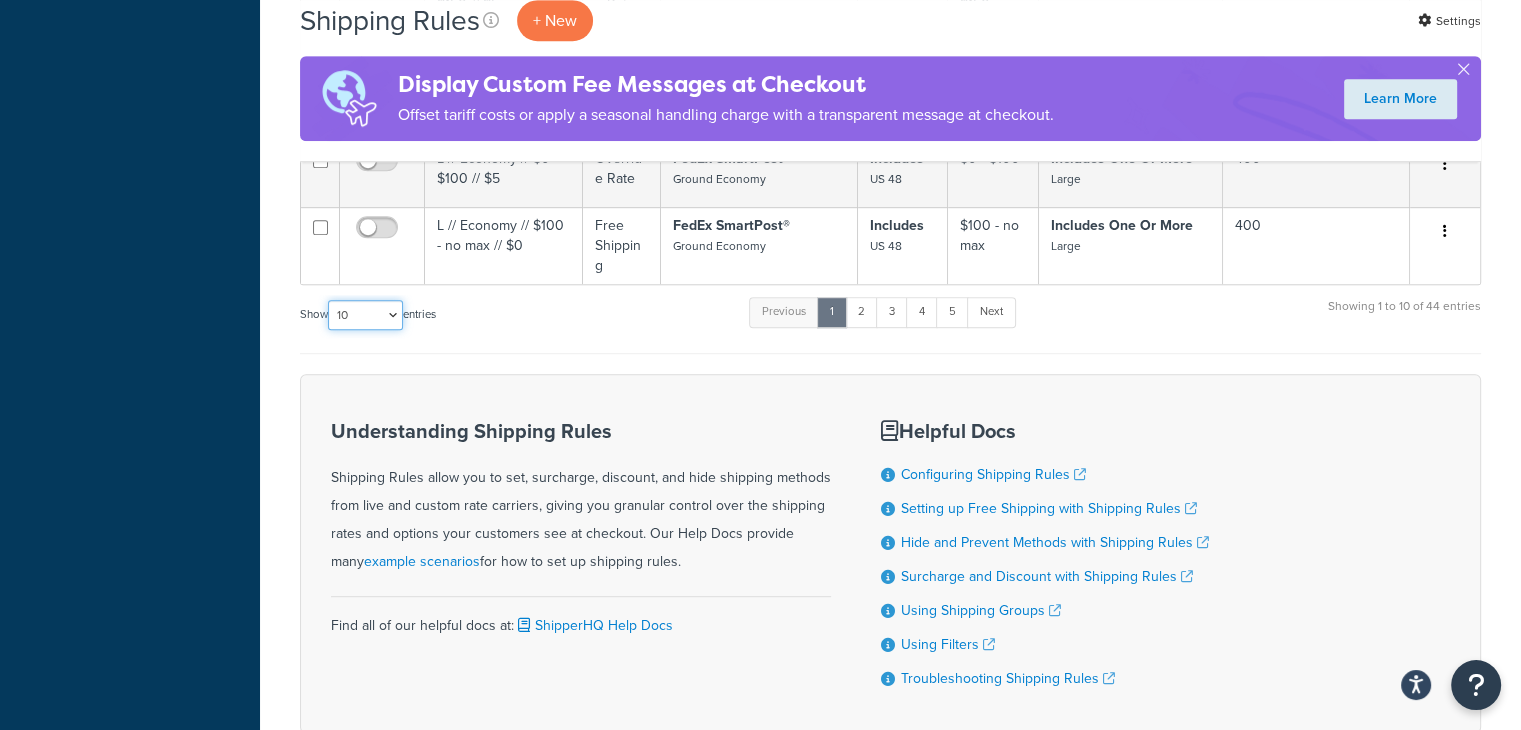 click on "10 15 25 50 100 1000" at bounding box center [365, 315] 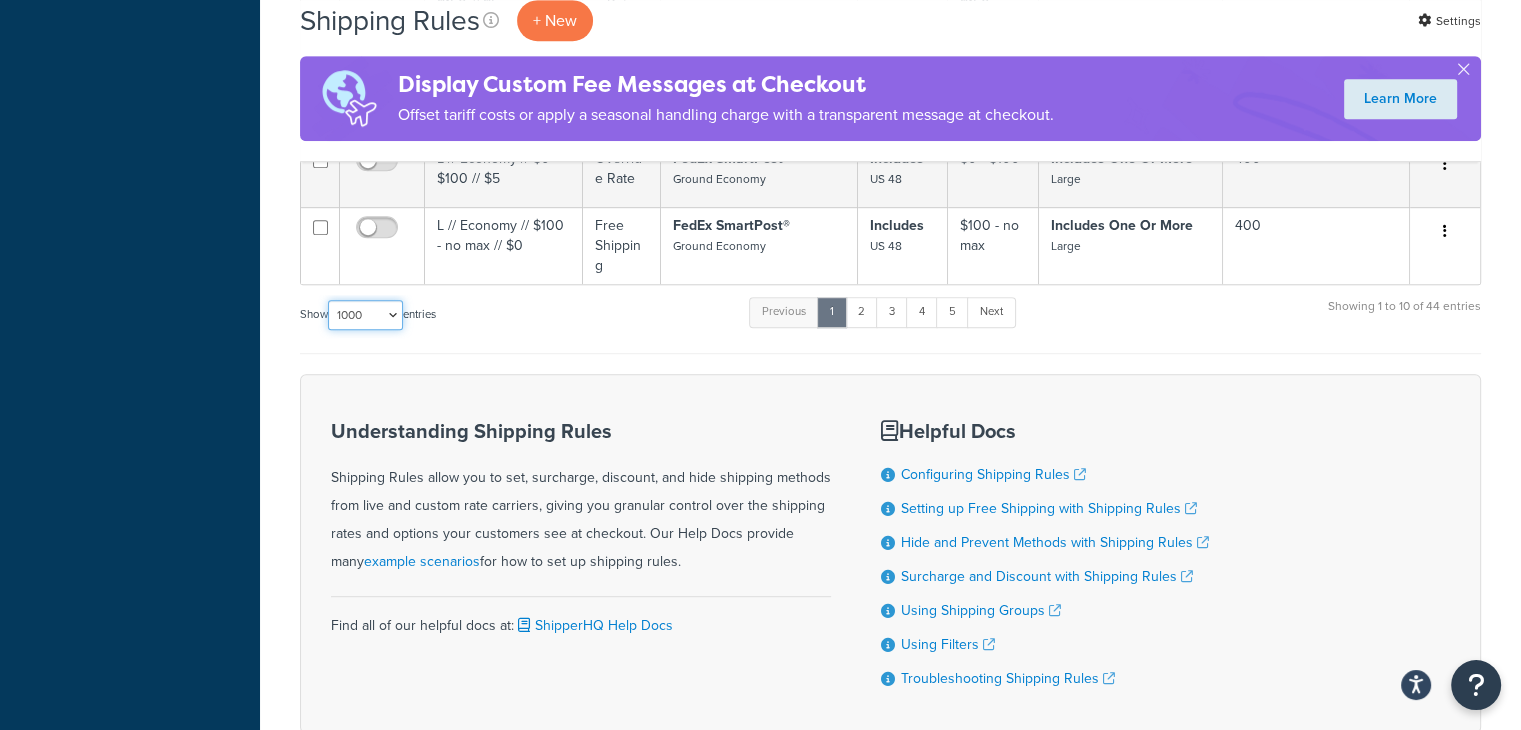 click on "10 15 25 50 100 1000" at bounding box center [365, 315] 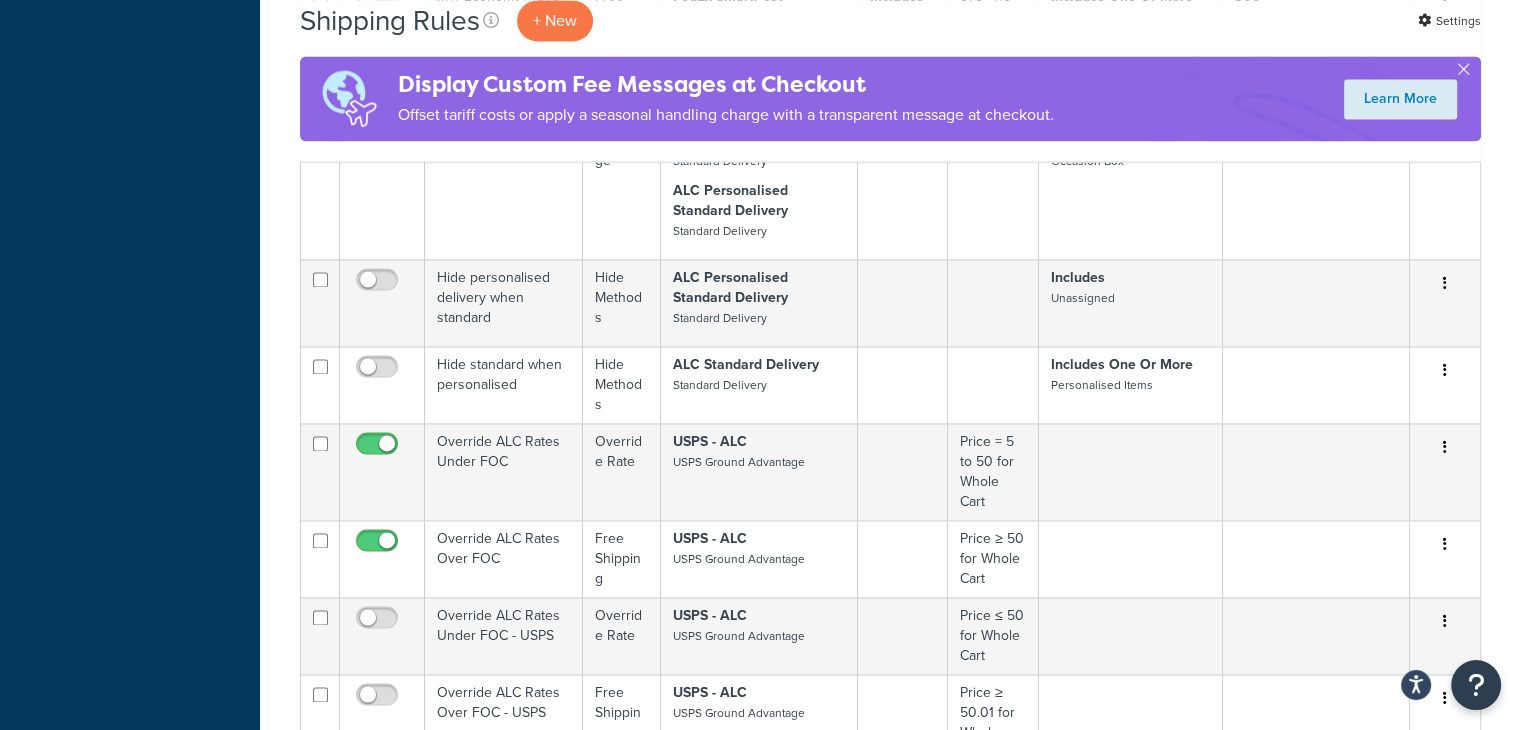 scroll, scrollTop: 3000, scrollLeft: 0, axis: vertical 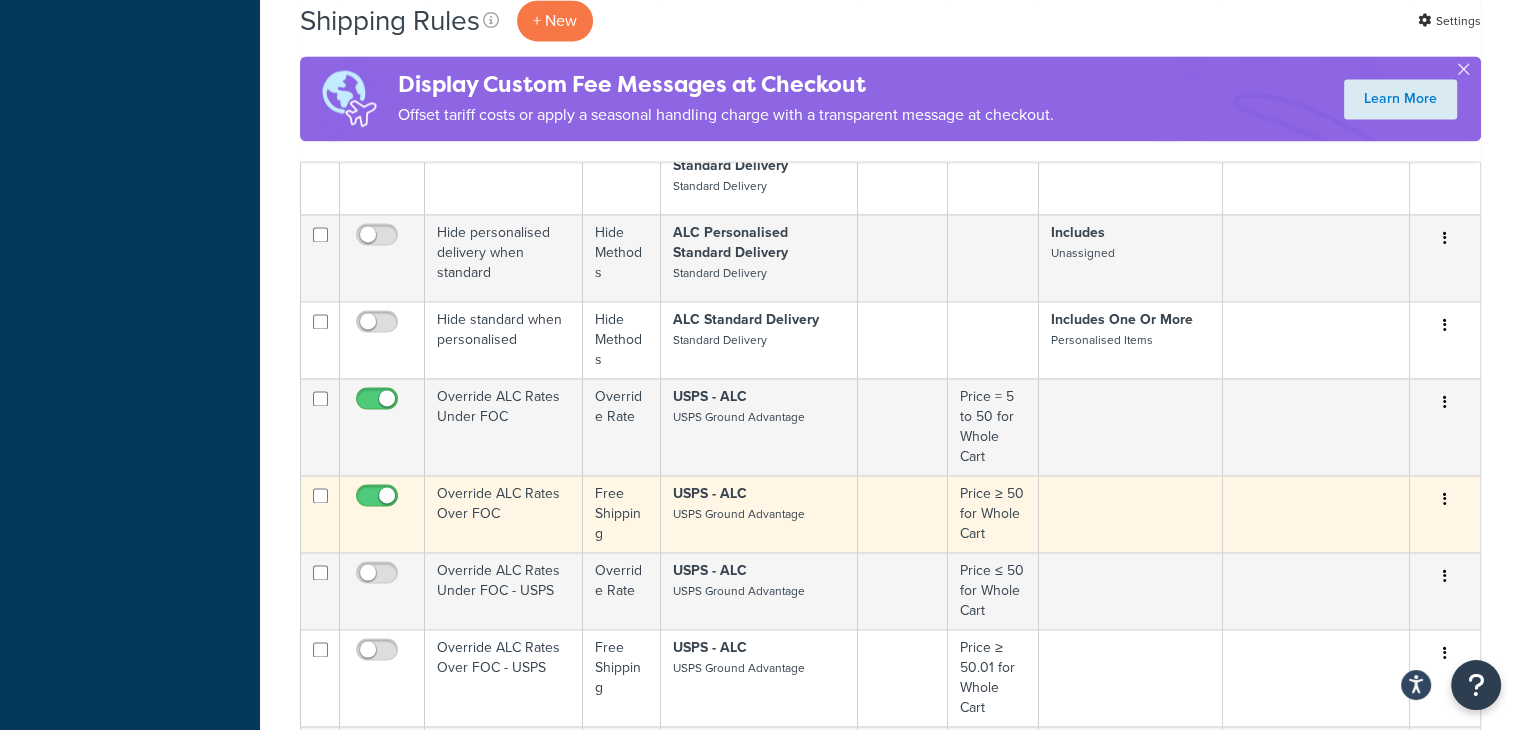 click at bounding box center (1445, 500) 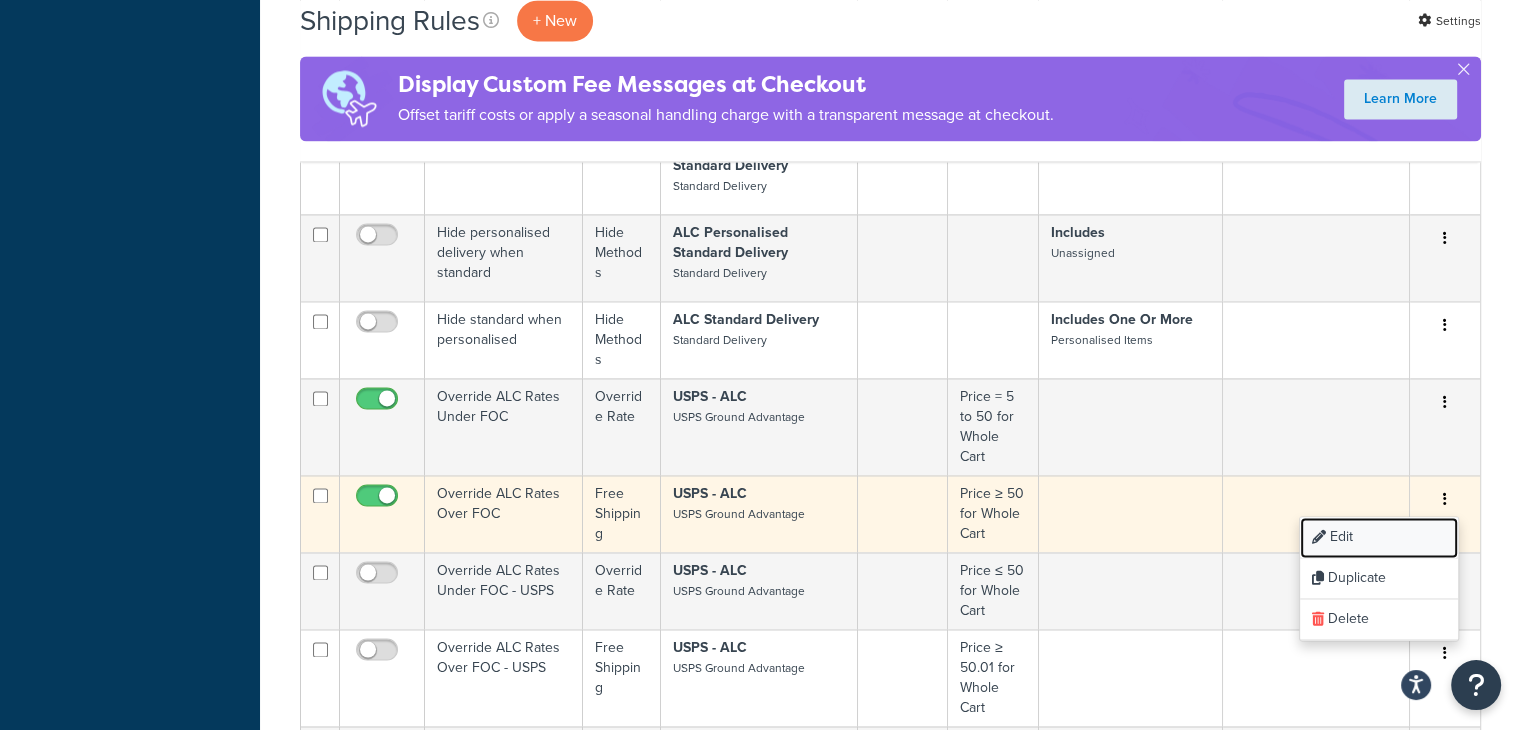 click on "Edit" at bounding box center [1379, 537] 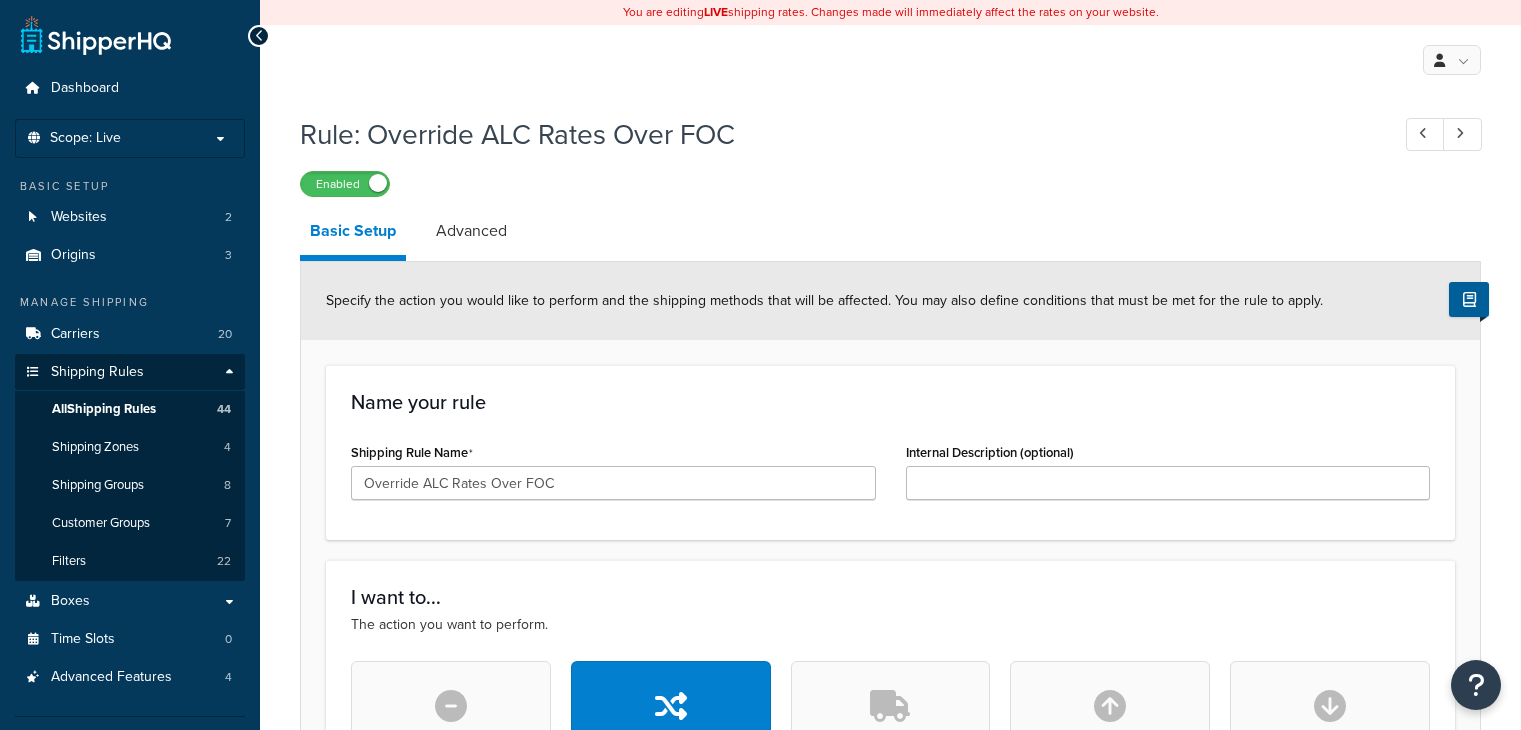 scroll, scrollTop: 0, scrollLeft: 0, axis: both 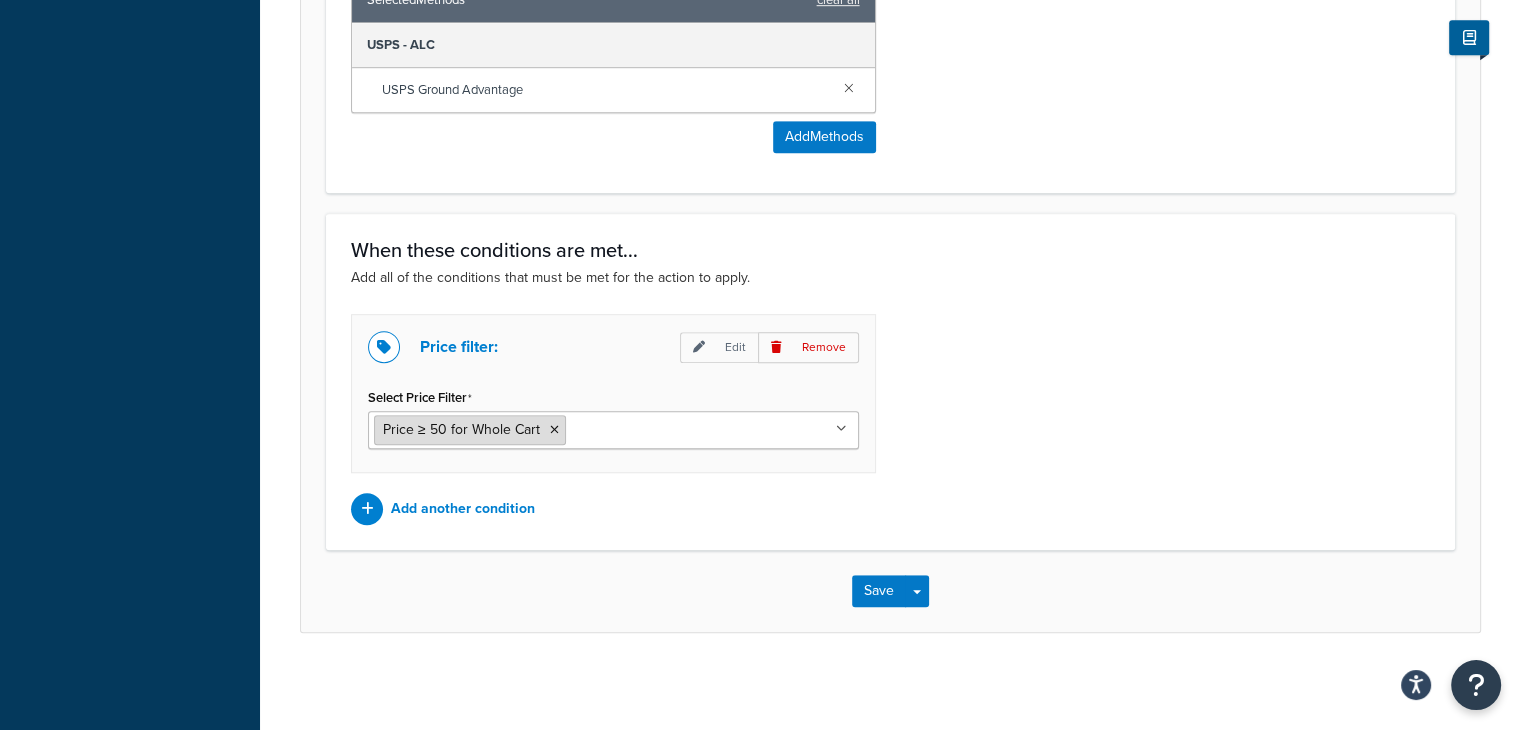 click on "Price ≥ 50 for Whole Cart" at bounding box center (461, 429) 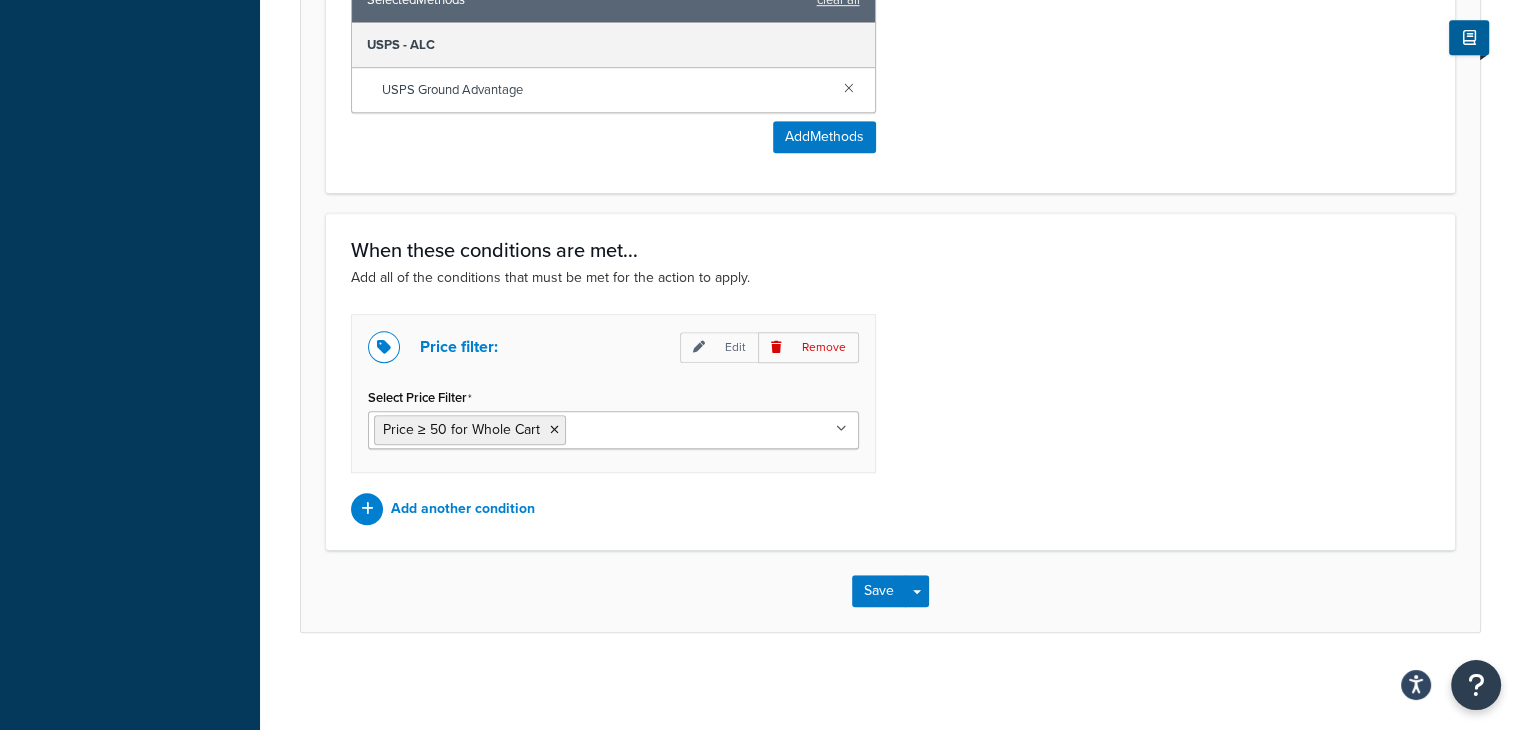 click at bounding box center [841, 429] 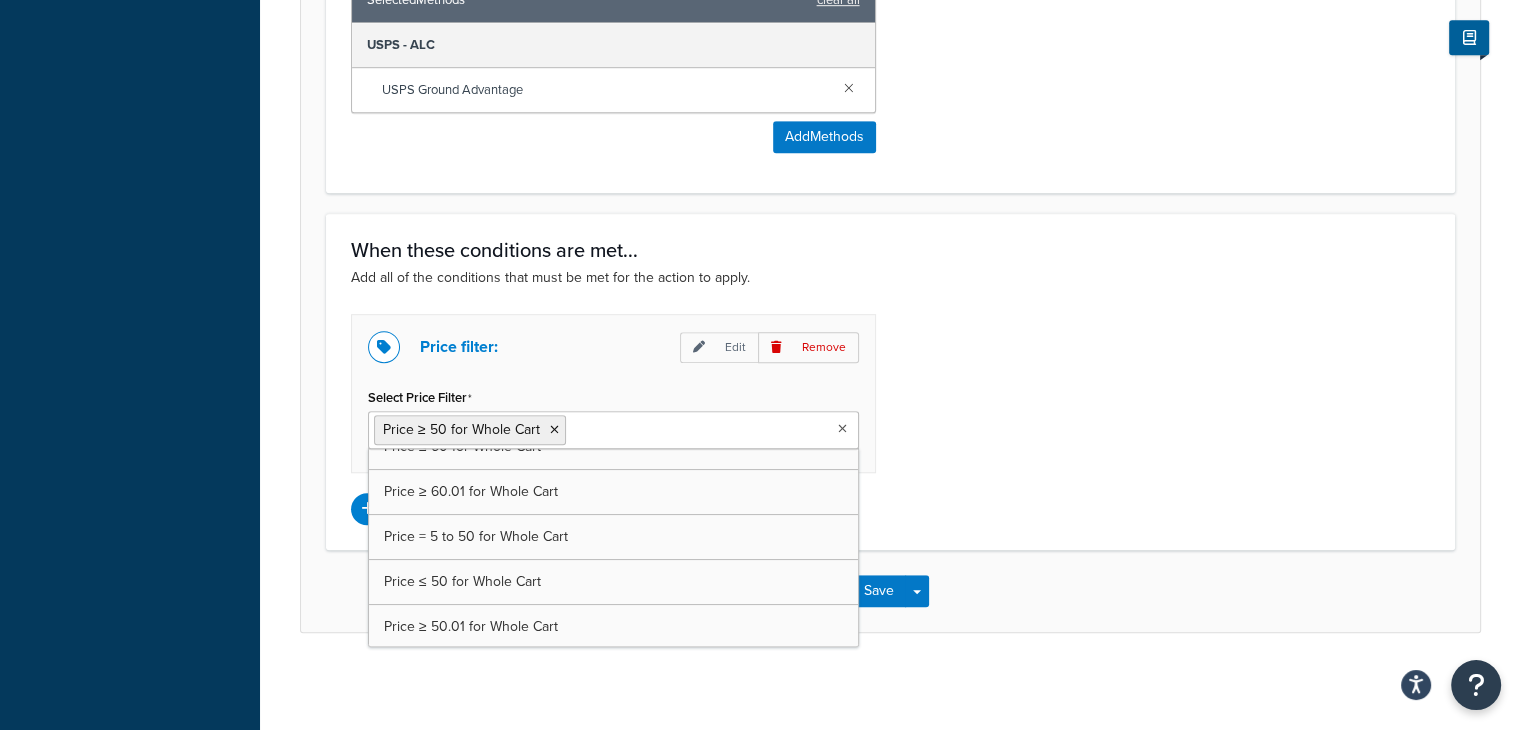 scroll, scrollTop: 596, scrollLeft: 0, axis: vertical 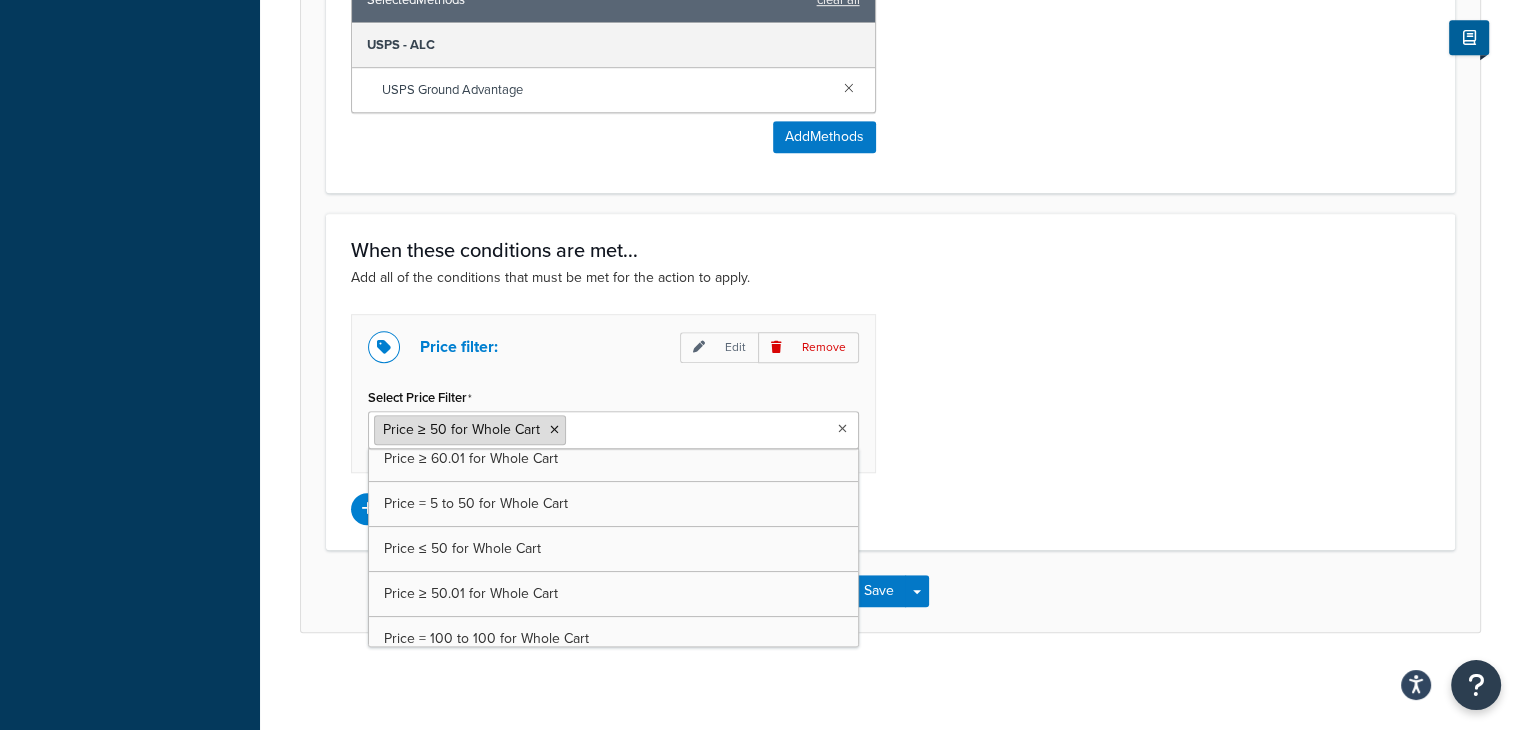 click on "Price ≥ 50 for Whole Cart" at bounding box center [461, 429] 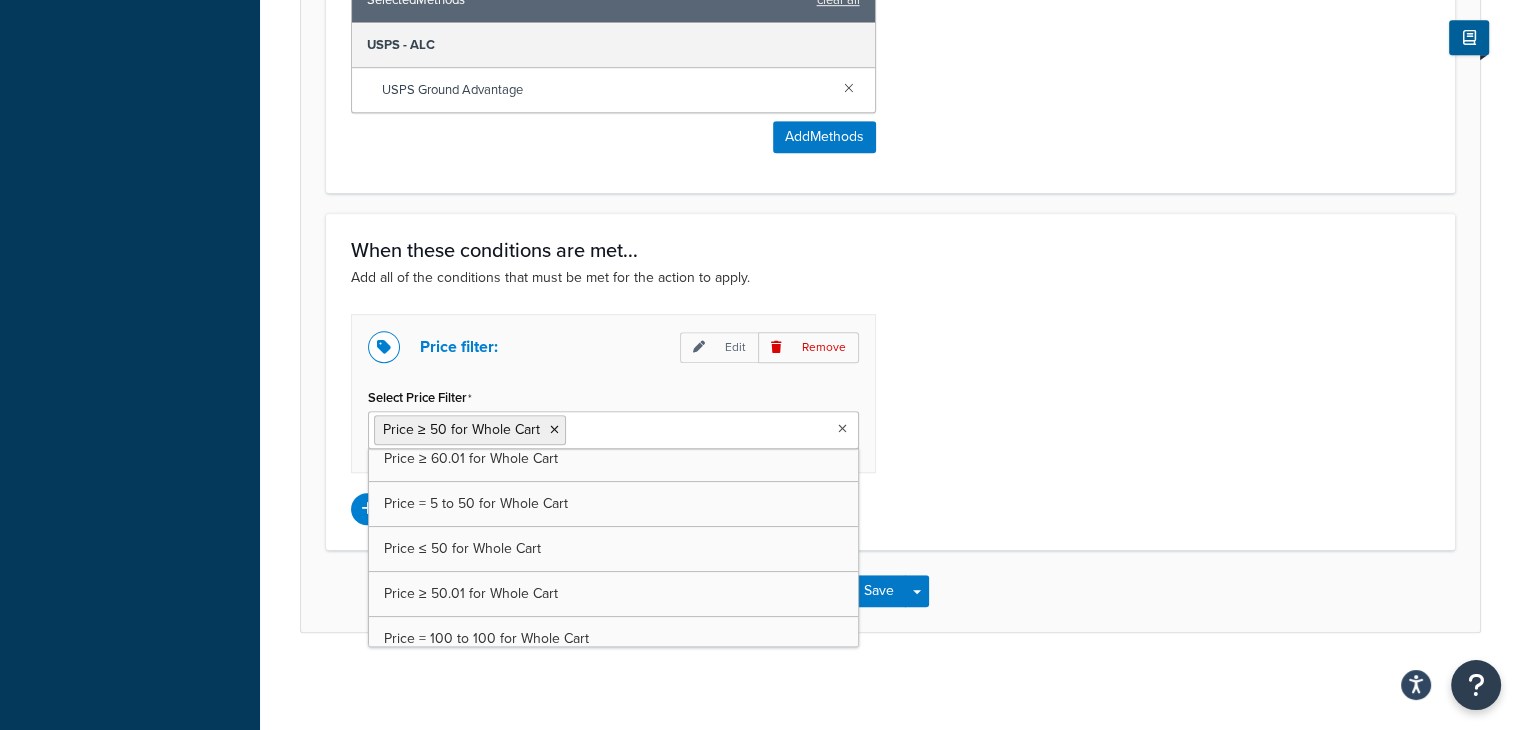 click on "Price filter: Edit Remove Select Price Filter   Price ≥ 50 for Whole Cart   $100 - no max $0 - $100 $100 - $150 $0 - $50 $0 - $75 $50 - $100 $75 - $100 $75 - no max $150 - $200 $150 - no max $50 - no max $50 - $75 Price ≤ 60 for Whole Cart Price ≥ 60.01 for Whole Cart Price = 5 to 50 for Whole Cart Price ≤ 50 for Whole Cart Price ≥ 50.01 for Whole Cart Price = 100 to 100 for Whole Cart Price ≥ 0 for Whole Cart Price ≤ 100 for Whole Cart Add another condition" at bounding box center [890, 419] 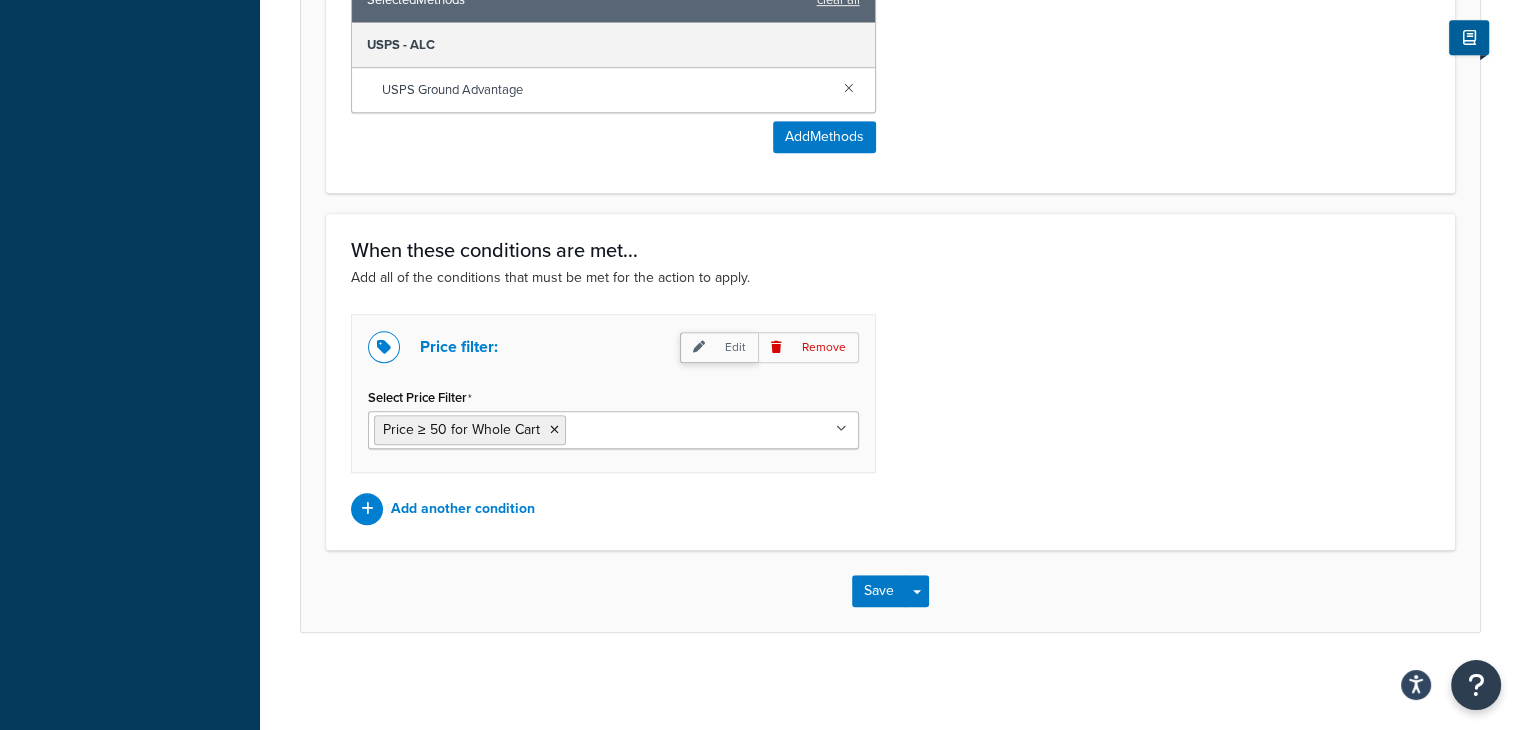 click on "Edit" at bounding box center (719, 347) 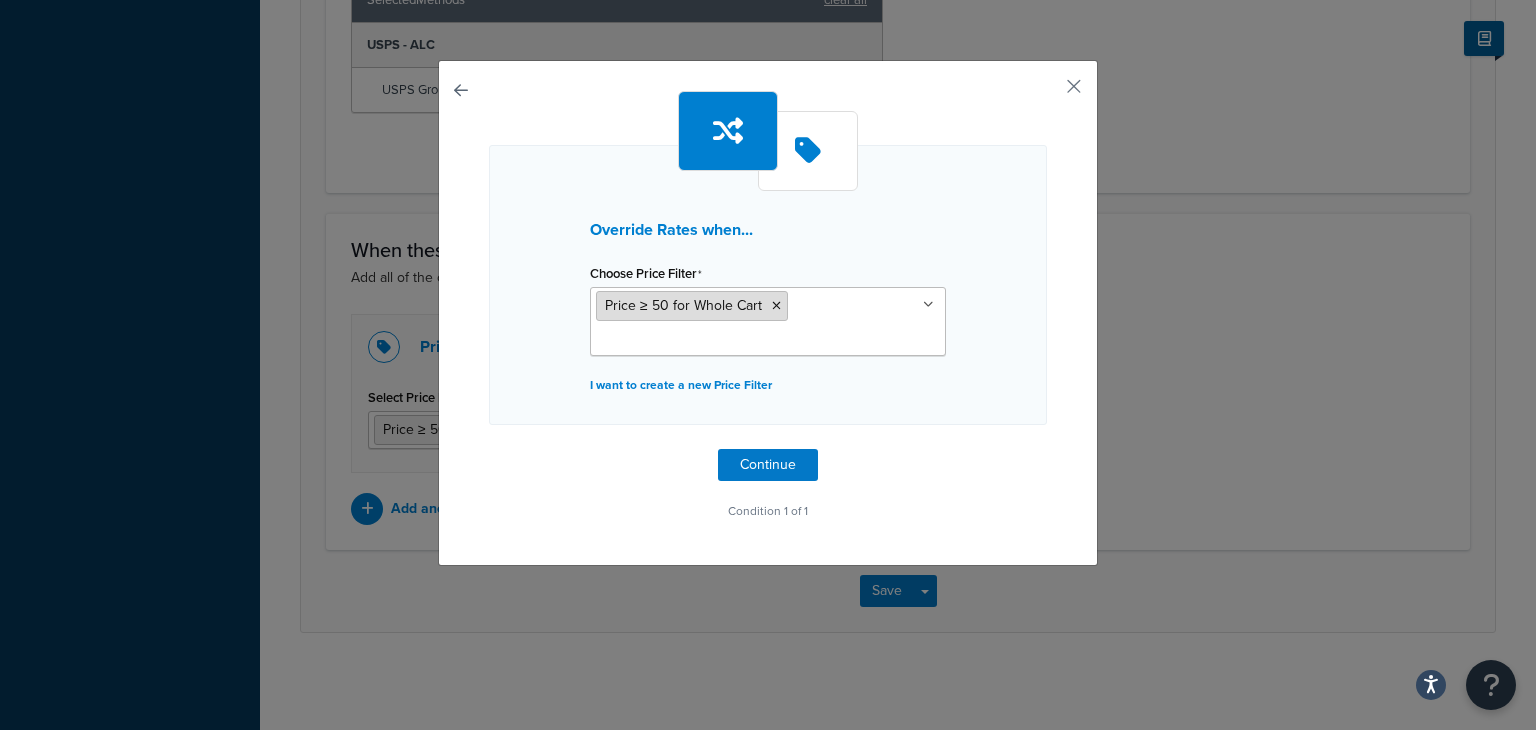 click on "Price ≥ 50 for Whole Cart" at bounding box center [683, 305] 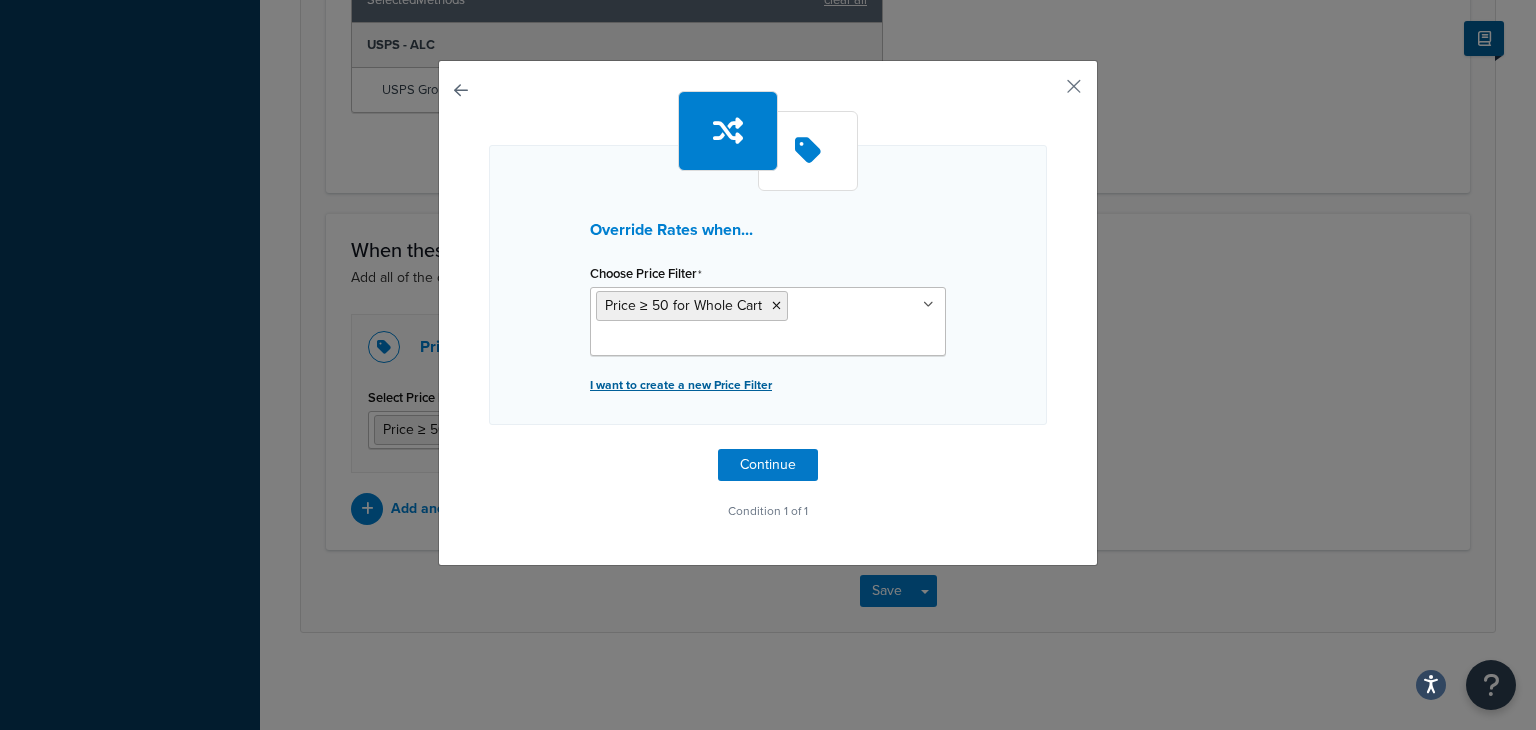 click on "I want to create a new Price Filter" at bounding box center (768, 385) 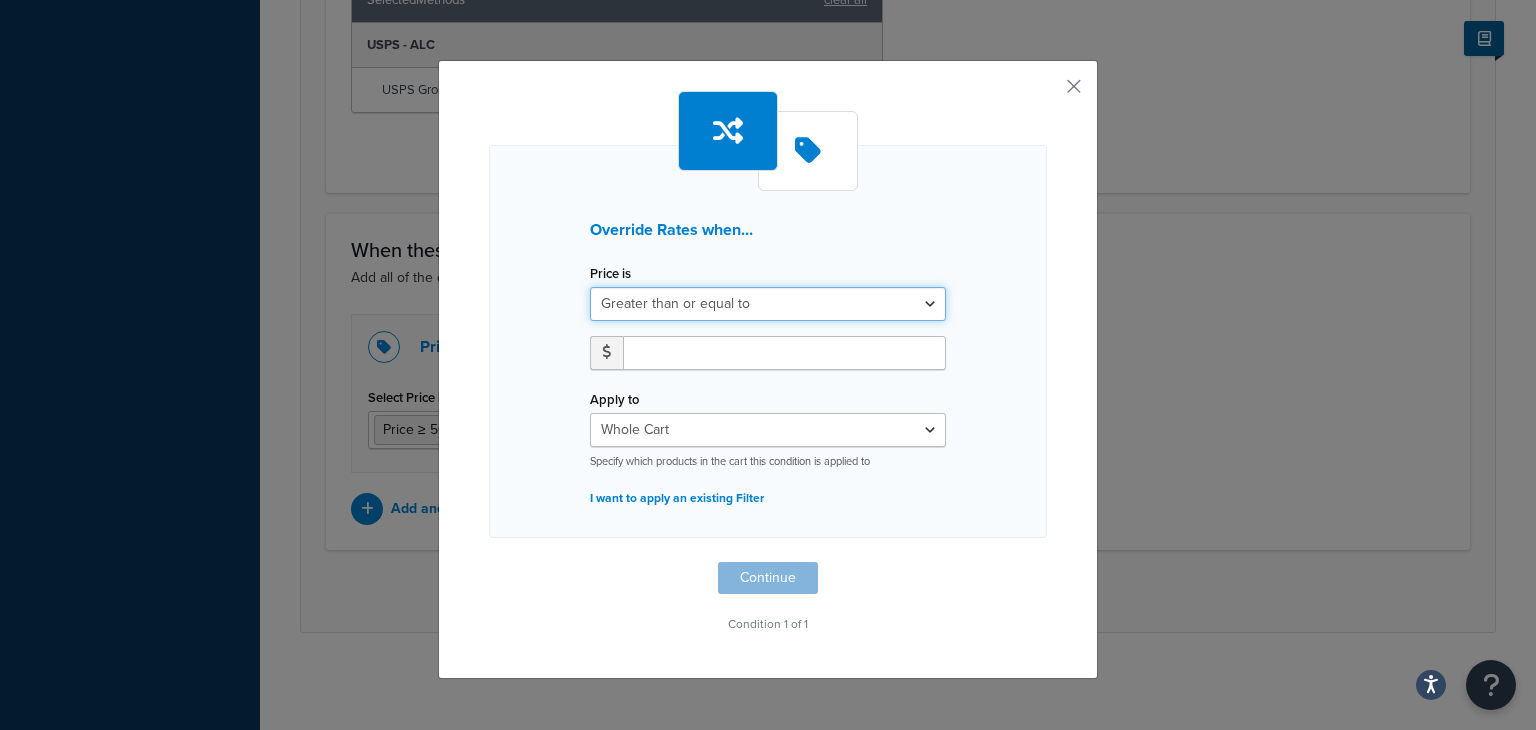 click on "Greater than or equal to  Between or equal to  Less than or equal to" at bounding box center [768, 304] 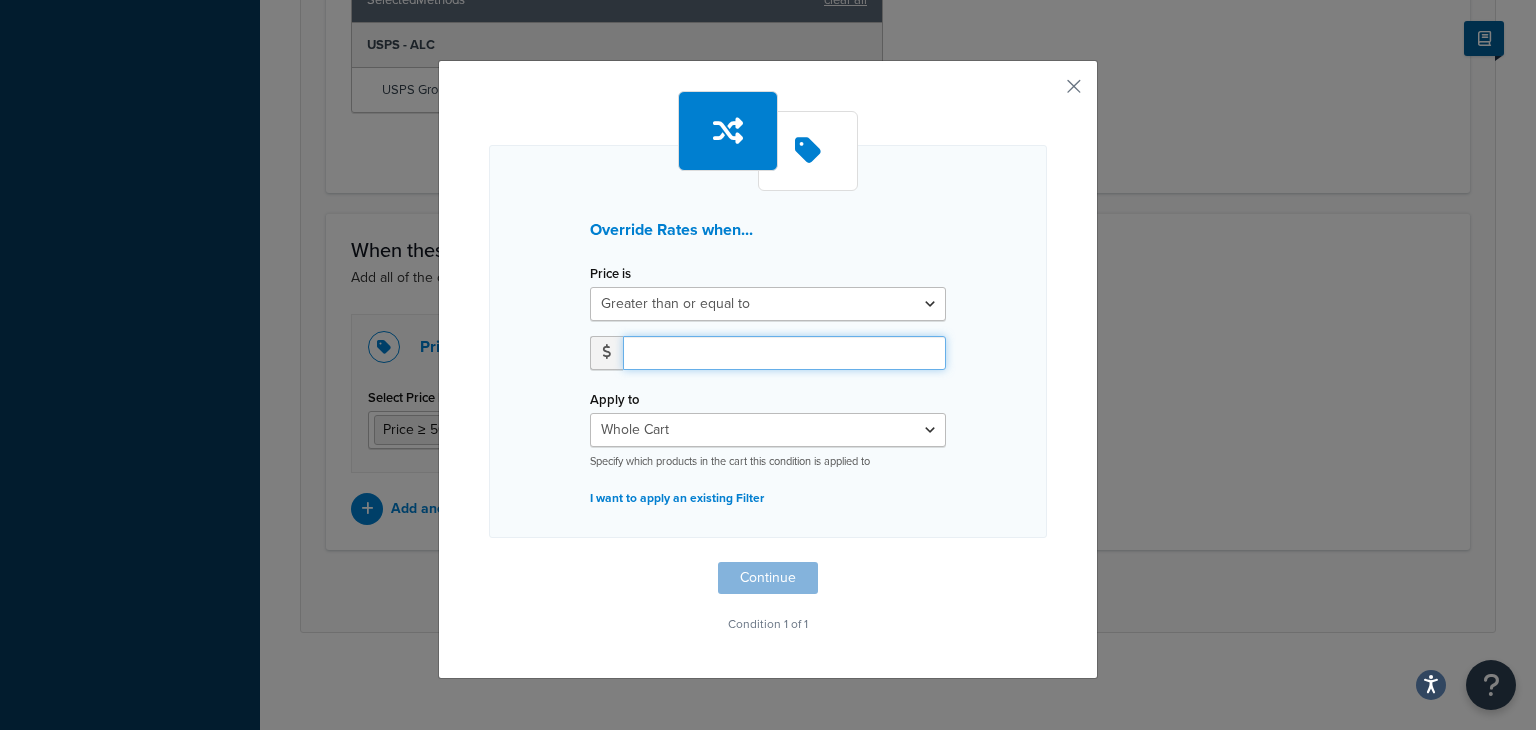 click at bounding box center [784, 353] 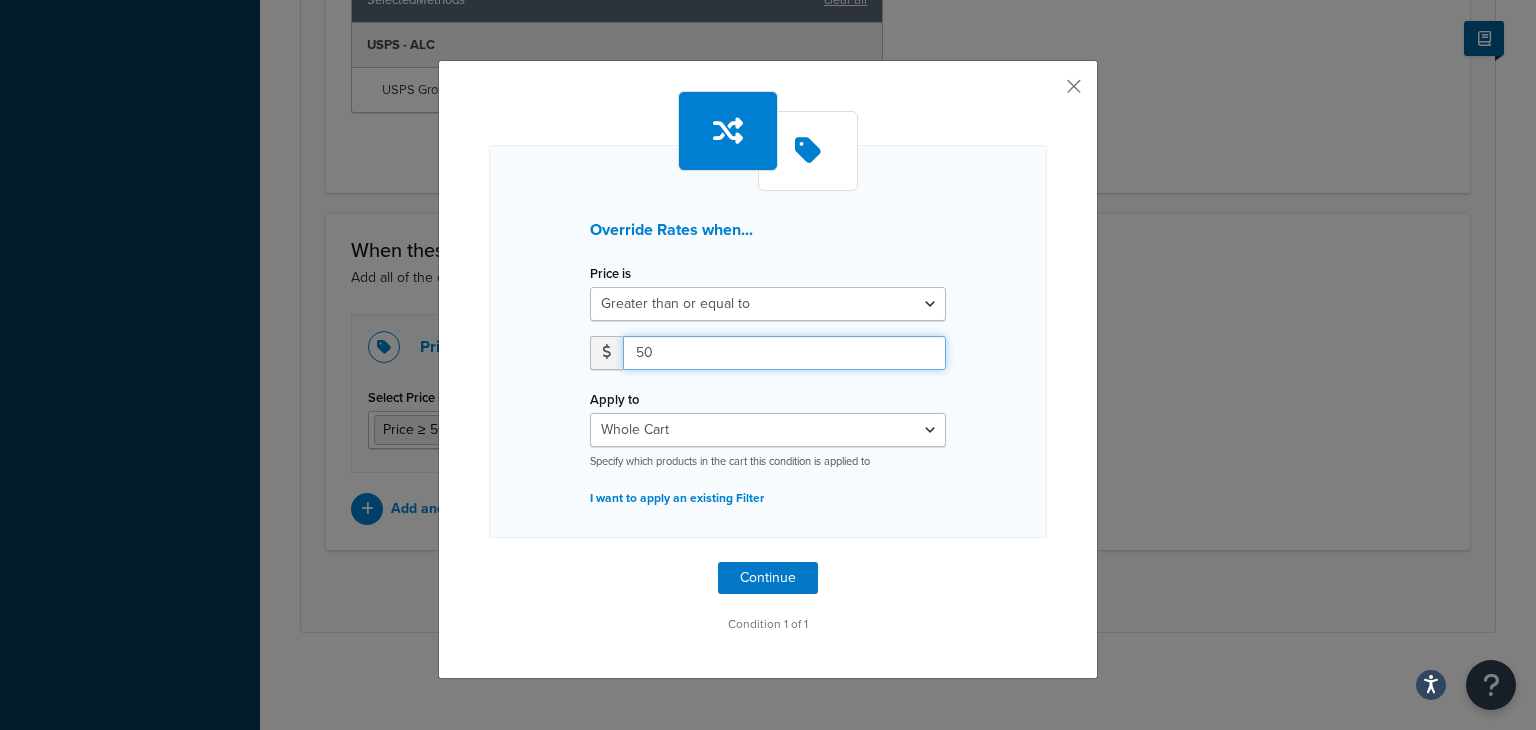 type on "50" 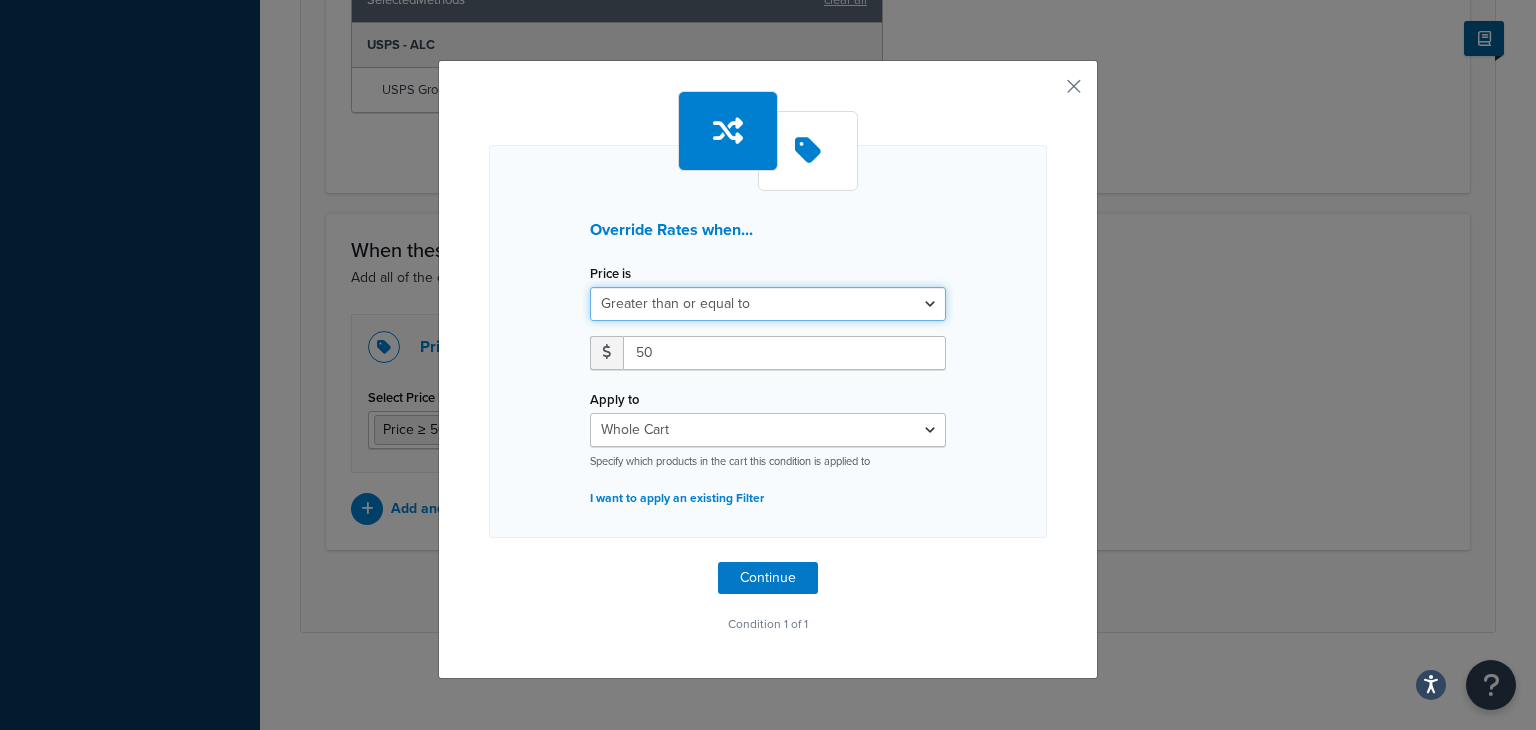 click on "Greater than or equal to  Between or equal to  Less than or equal to" at bounding box center [768, 304] 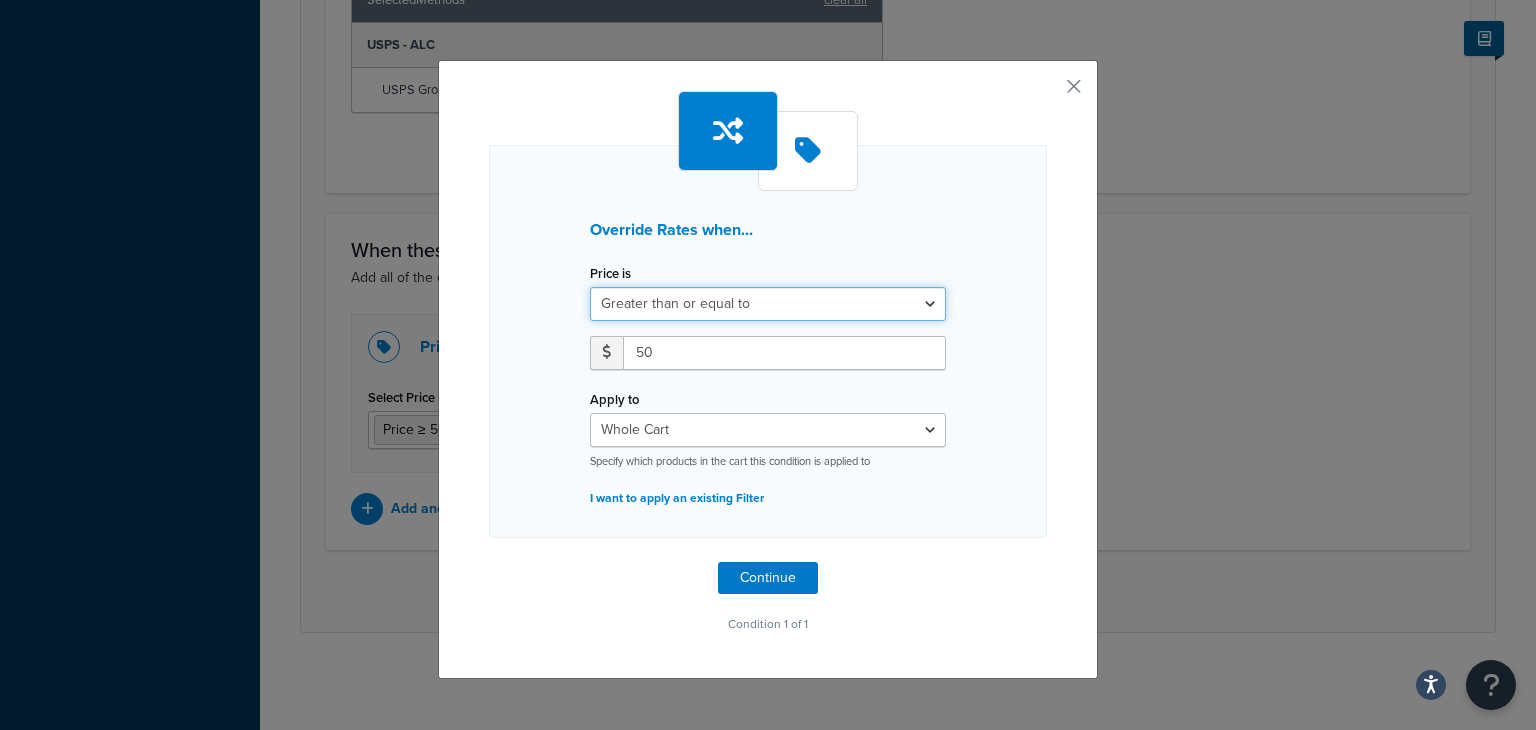 click on "Greater than or equal to  Between or equal to  Less than or equal to" at bounding box center (768, 304) 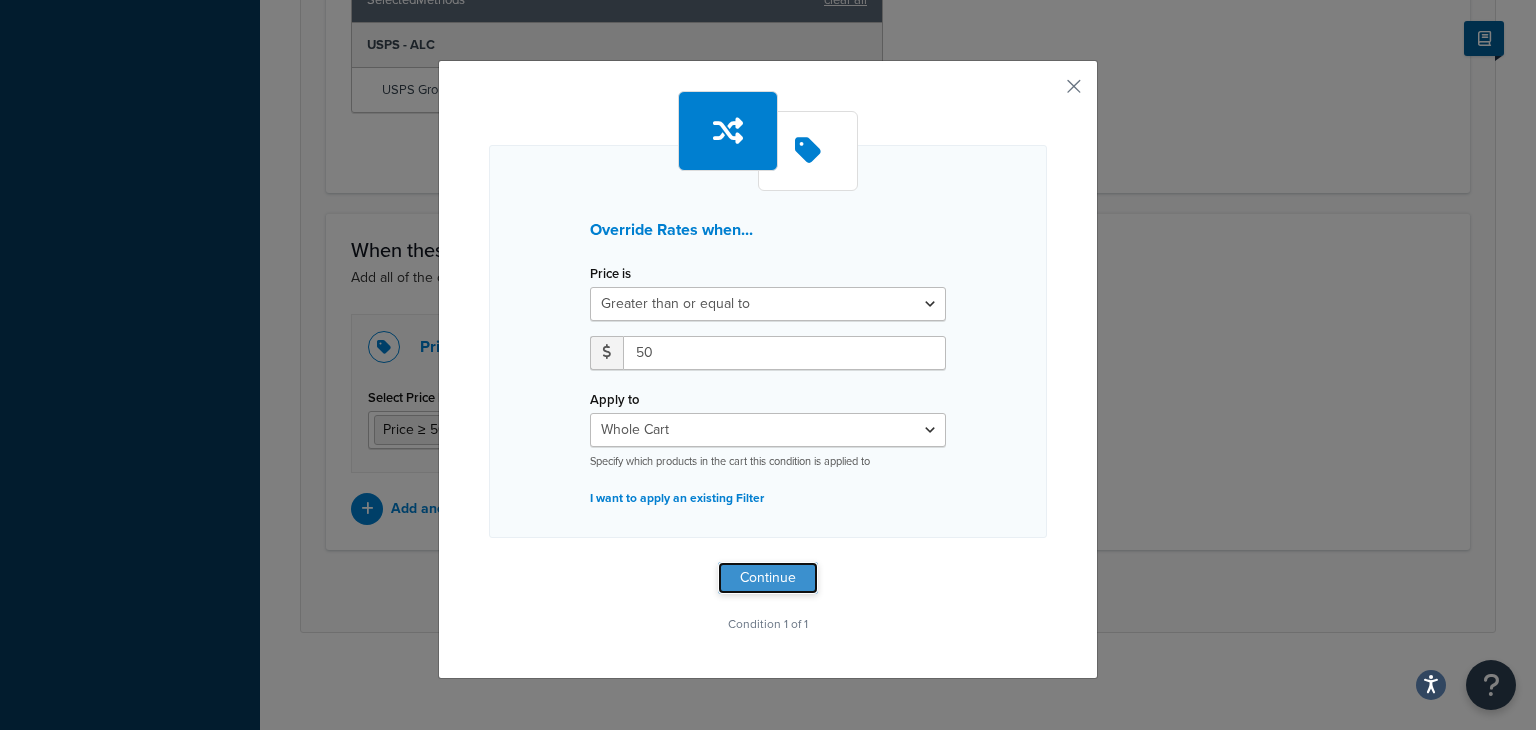 click on "Continue" at bounding box center [768, 578] 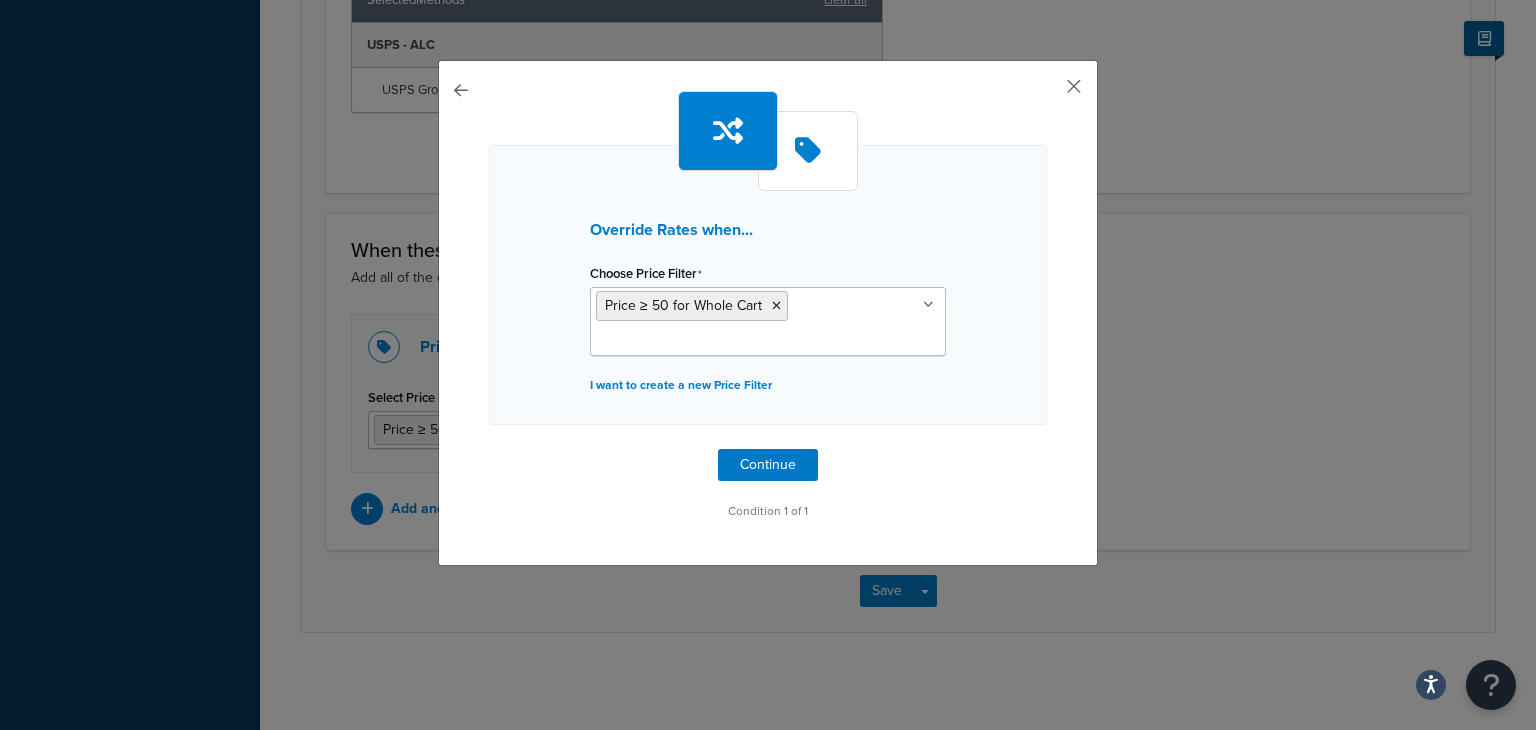 click at bounding box center (1044, 93) 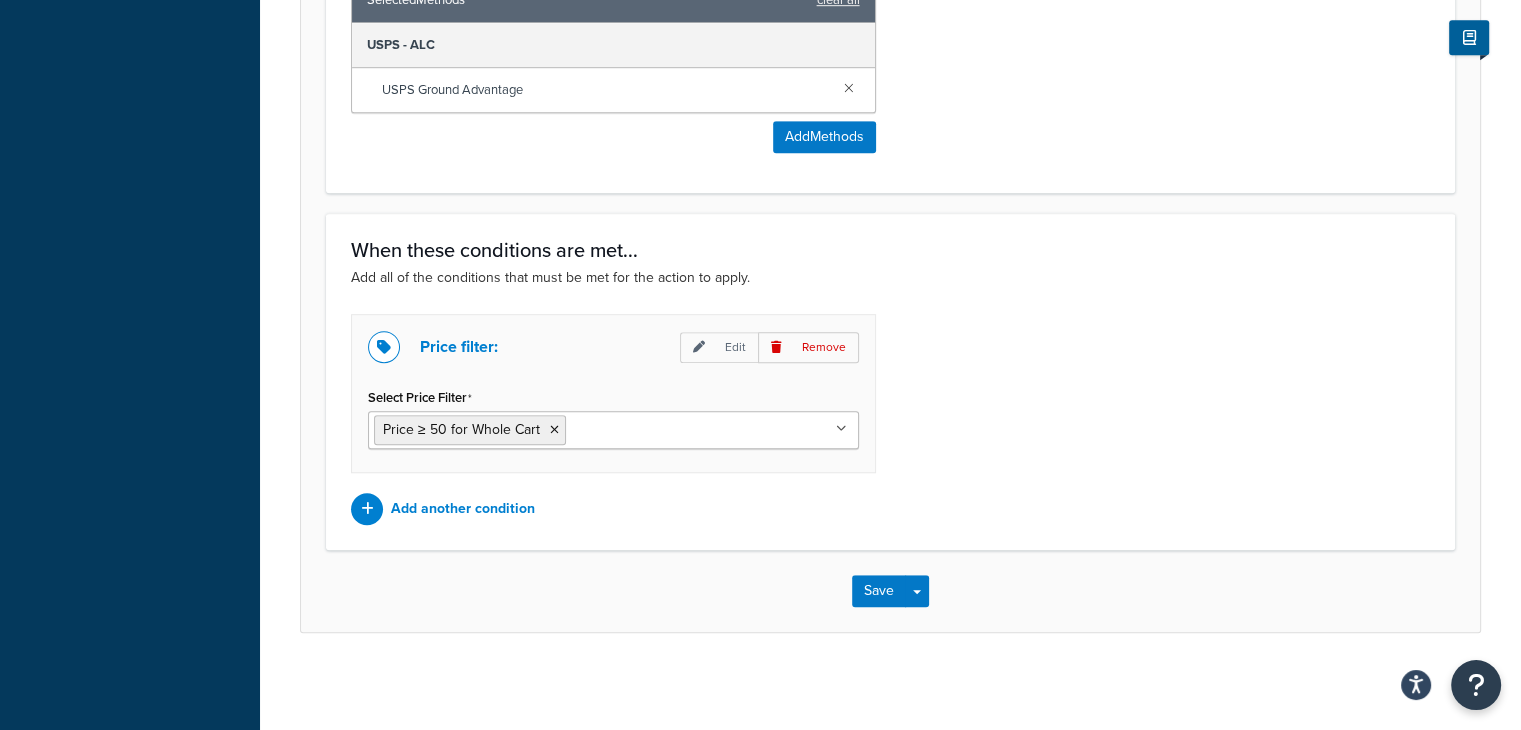 click on "Select Price Filter" at bounding box center [659, 429] 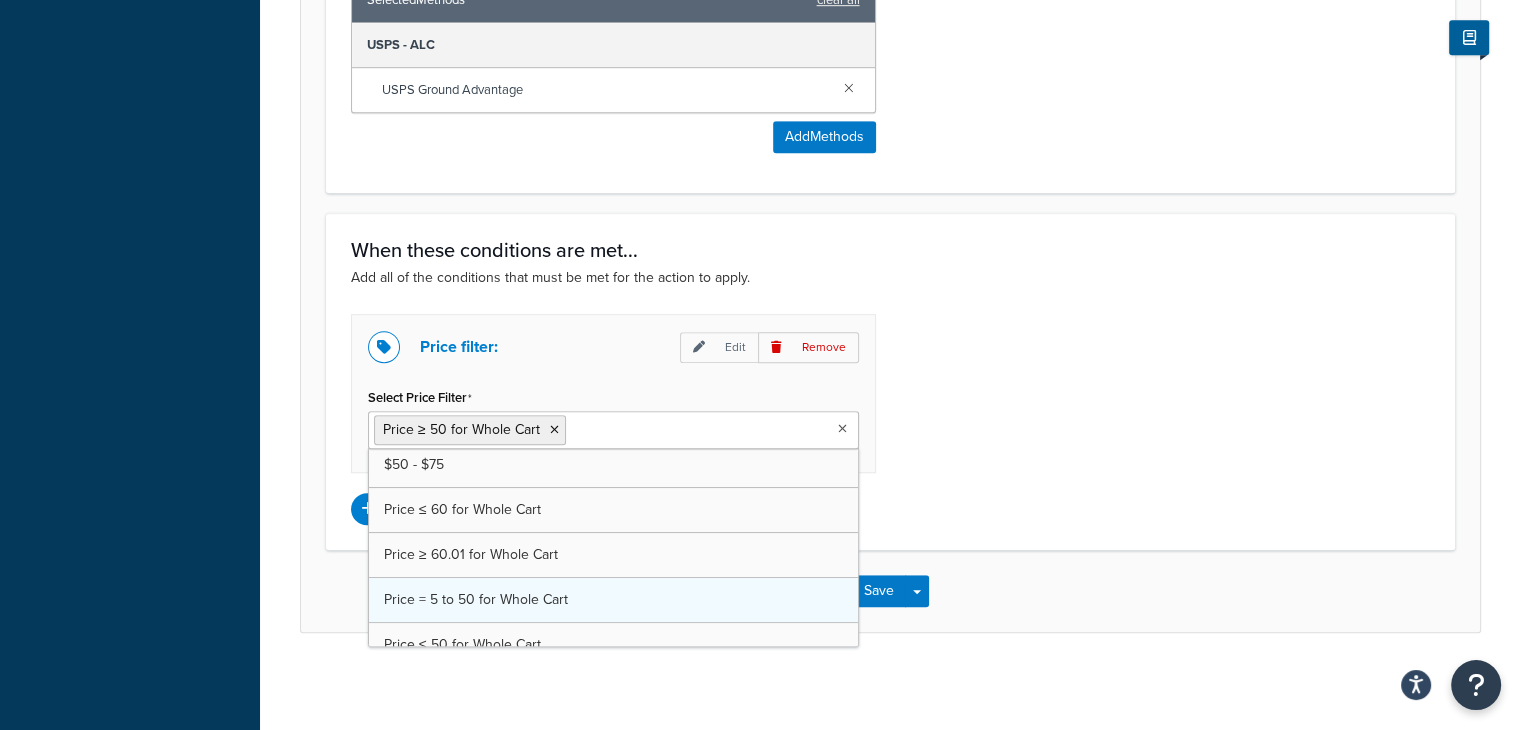 scroll, scrollTop: 600, scrollLeft: 0, axis: vertical 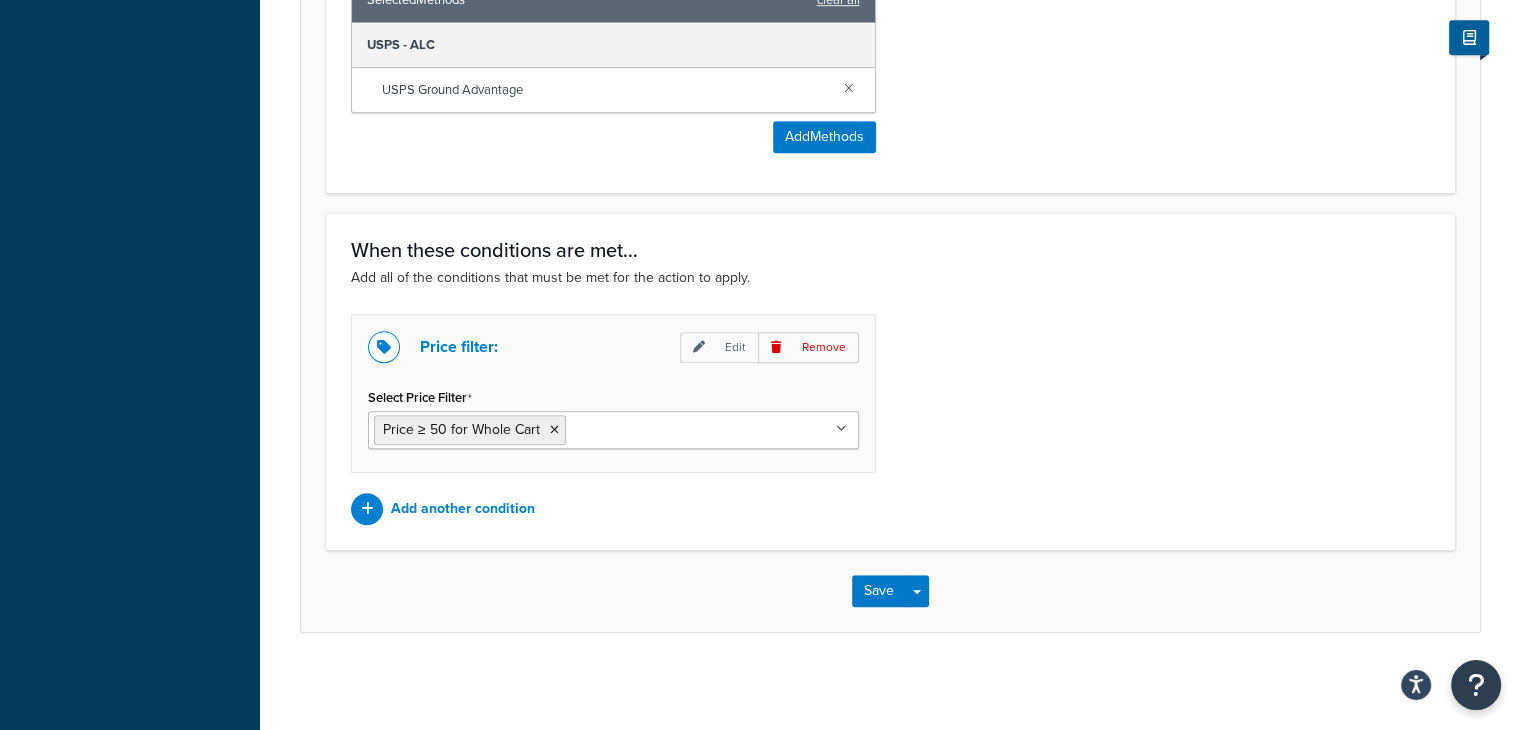 click on "Price filter: Edit Remove Select Price Filter   Price ≥ 50 for Whole Cart   $100 - no max $0 - $100 $100 - $150 $0 - $50 $0 - $75 $50 - $100 $75 - $100 $75 - no max $150 - $200 $150 - no max $50 - no max $50 - $75 Price ≤ 60 for Whole Cart Price ≥ 60.01 for Whole Cart Price = 5 to 50 for Whole Cart Price ≤ 50 for Whole Cart Price ≥ 50.01 for Whole Cart Price = 100 to 100 for Whole Cart Price ≥ 0 for Whole Cart Price ≤ 100 for Whole Cart Add another condition" at bounding box center [890, 419] 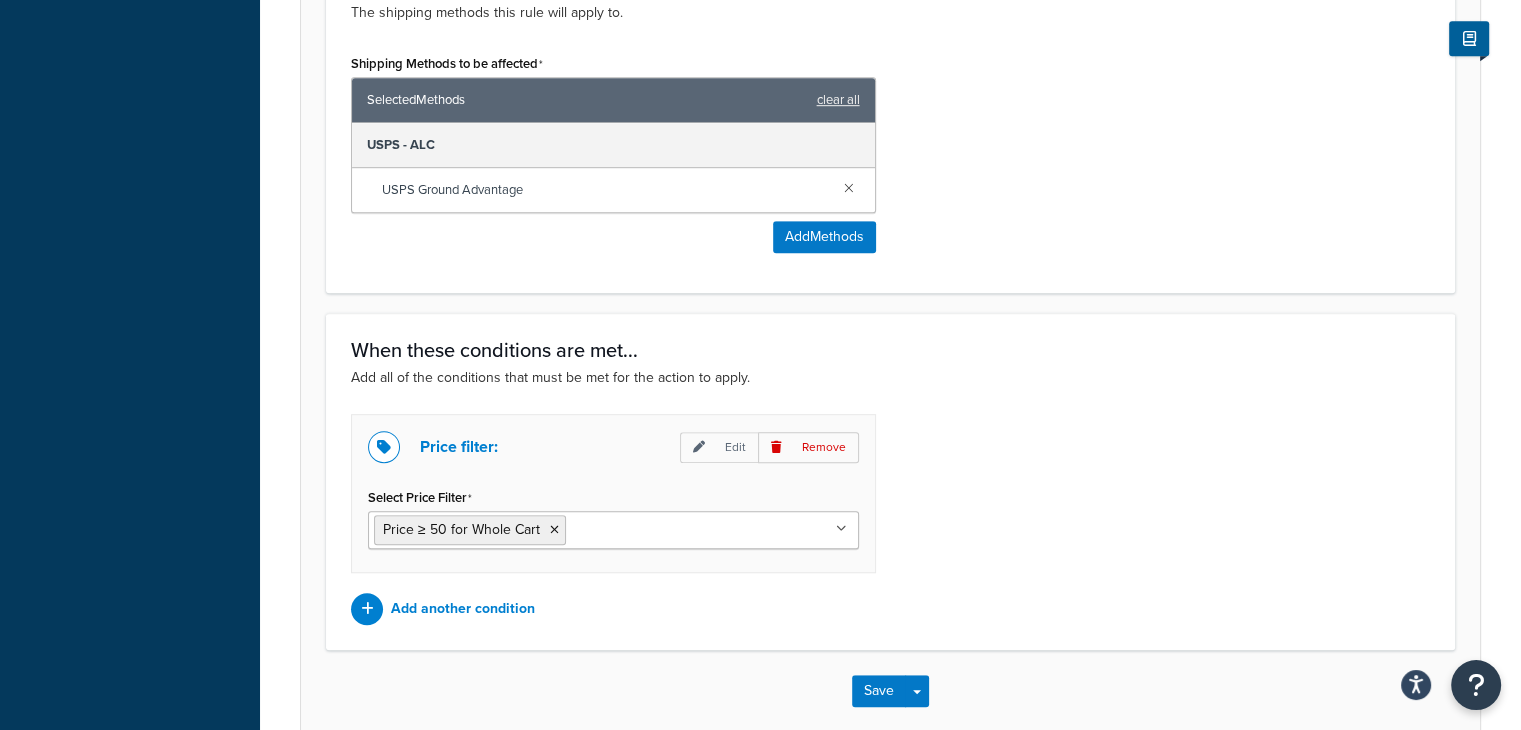 scroll, scrollTop: 1260, scrollLeft: 0, axis: vertical 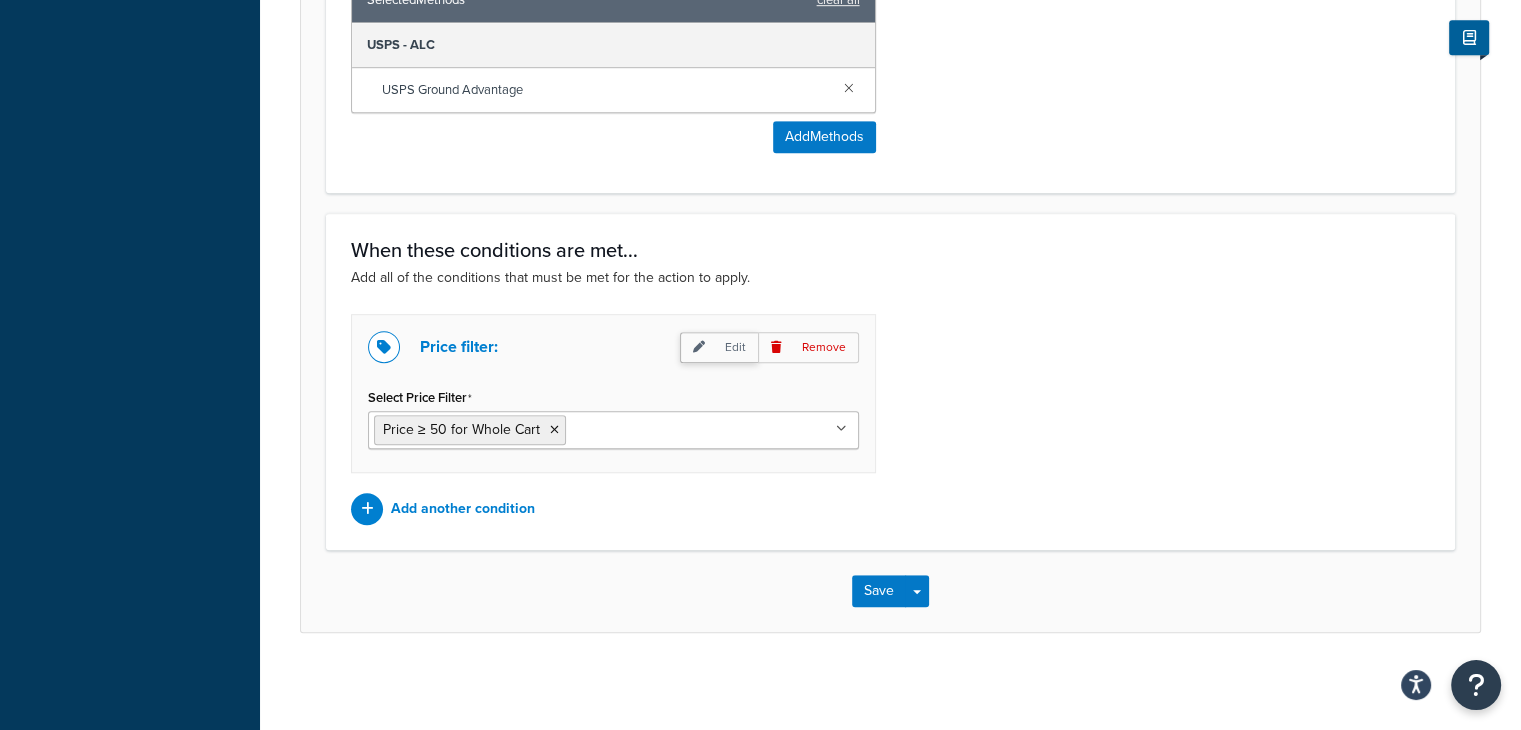 click on "Edit" at bounding box center [719, 347] 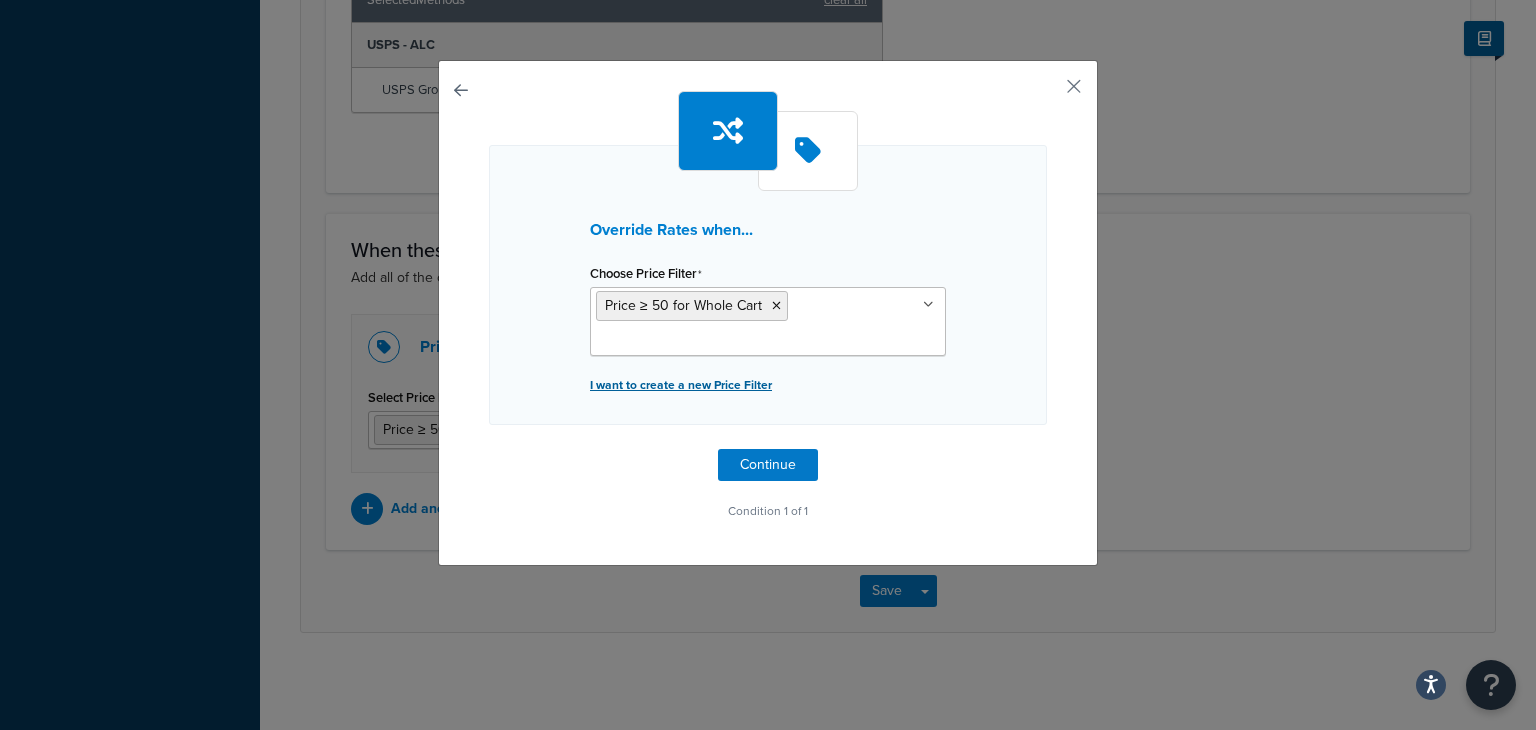 click on "I want to create a new Price Filter" at bounding box center [768, 385] 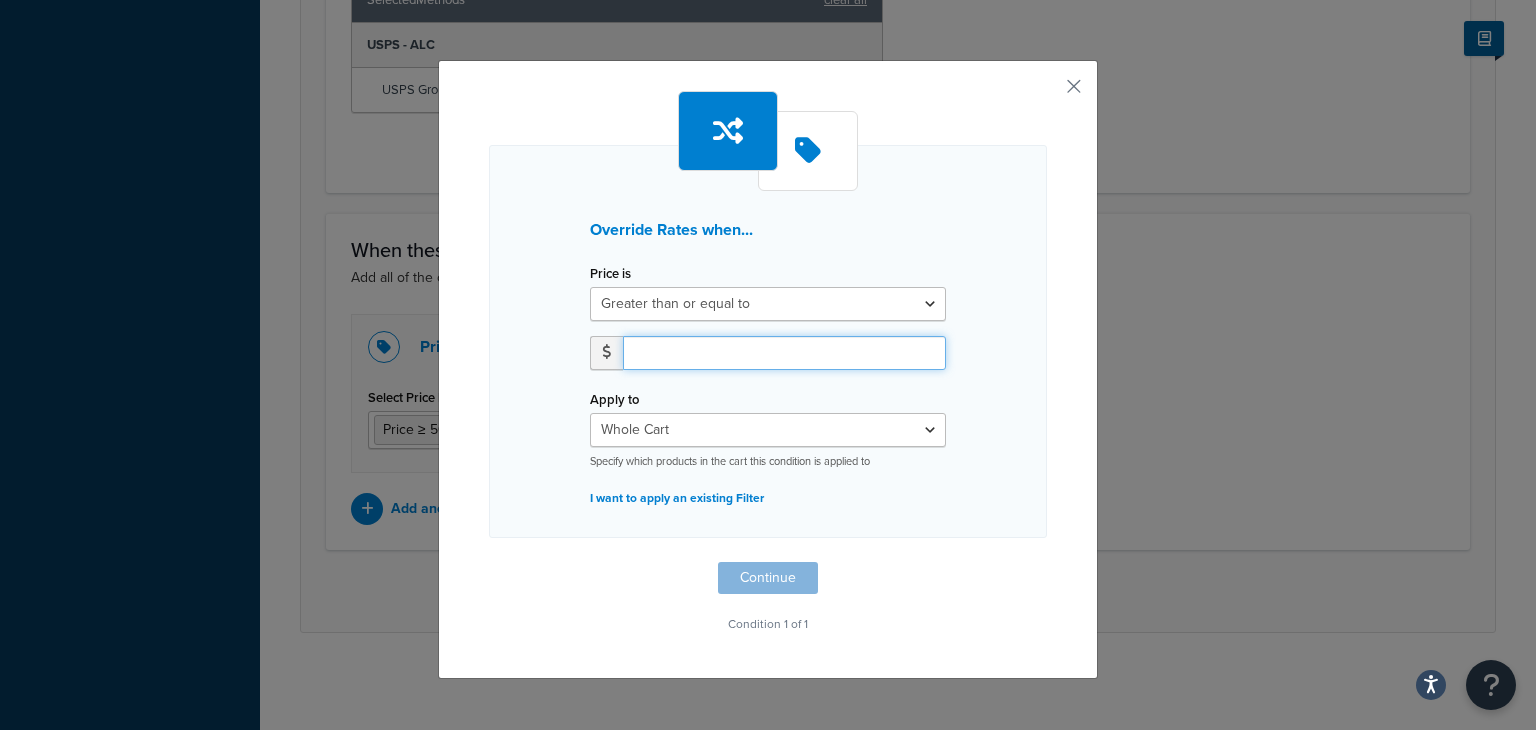 click at bounding box center [784, 353] 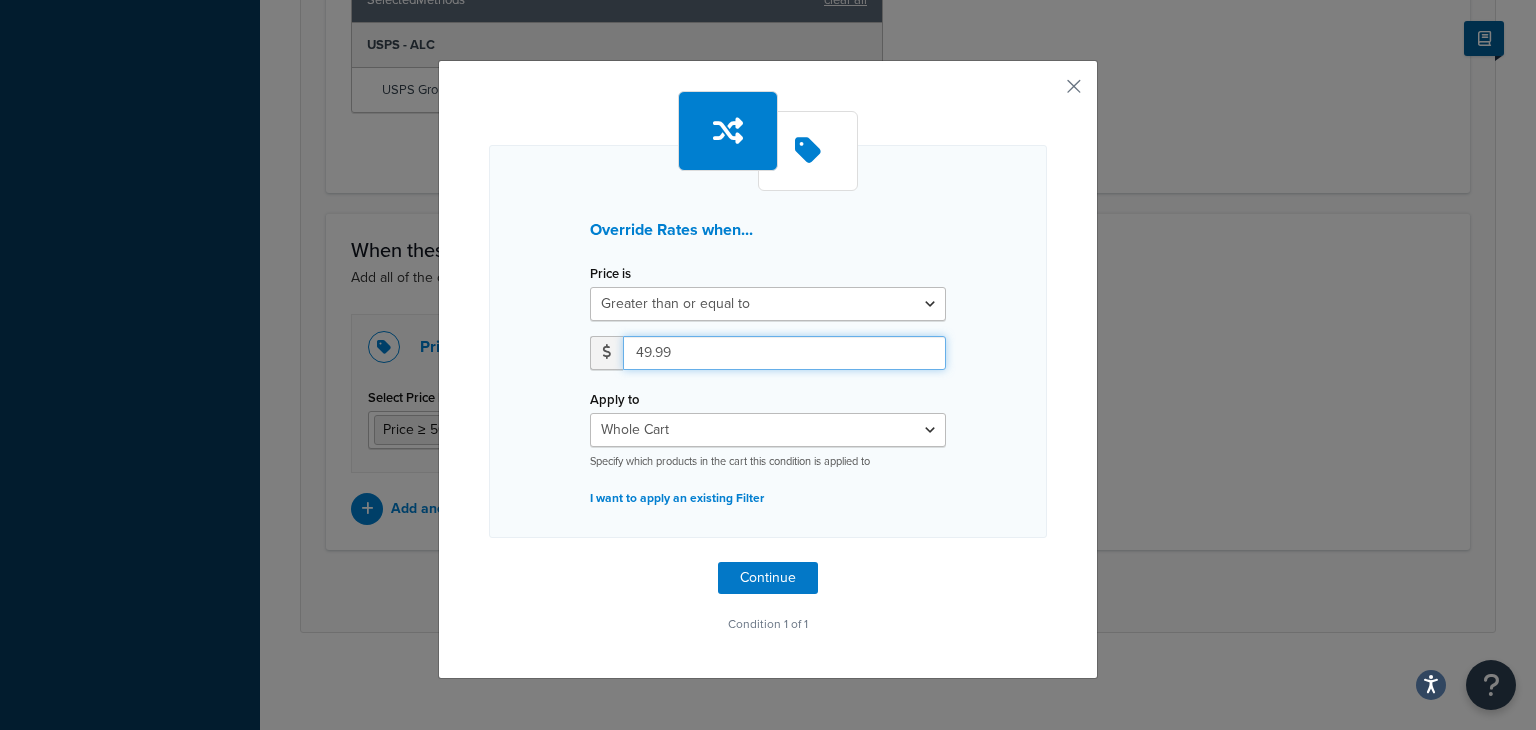 type on "49.99" 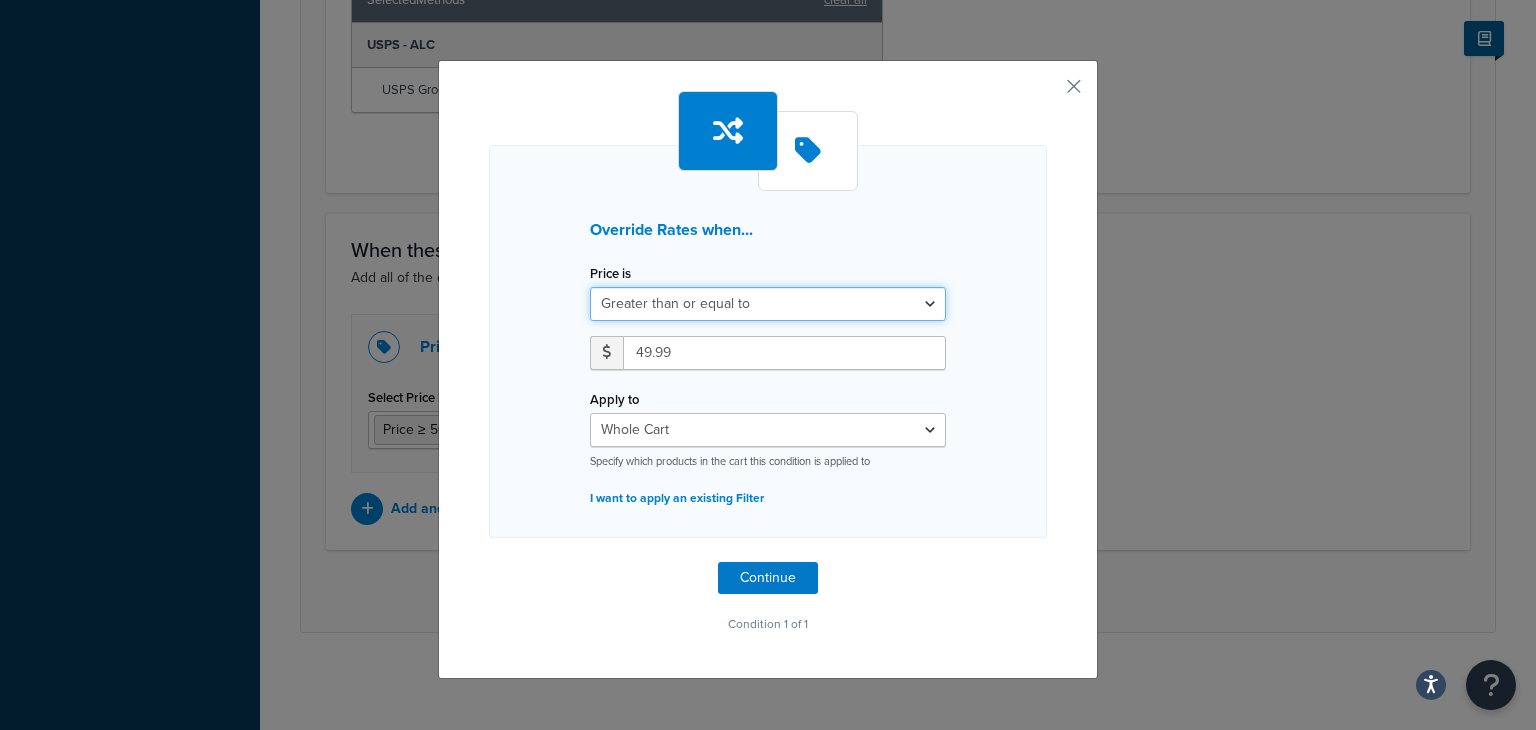 click on "Greater than or equal to  Between or equal to  Less than or equal to" at bounding box center (768, 304) 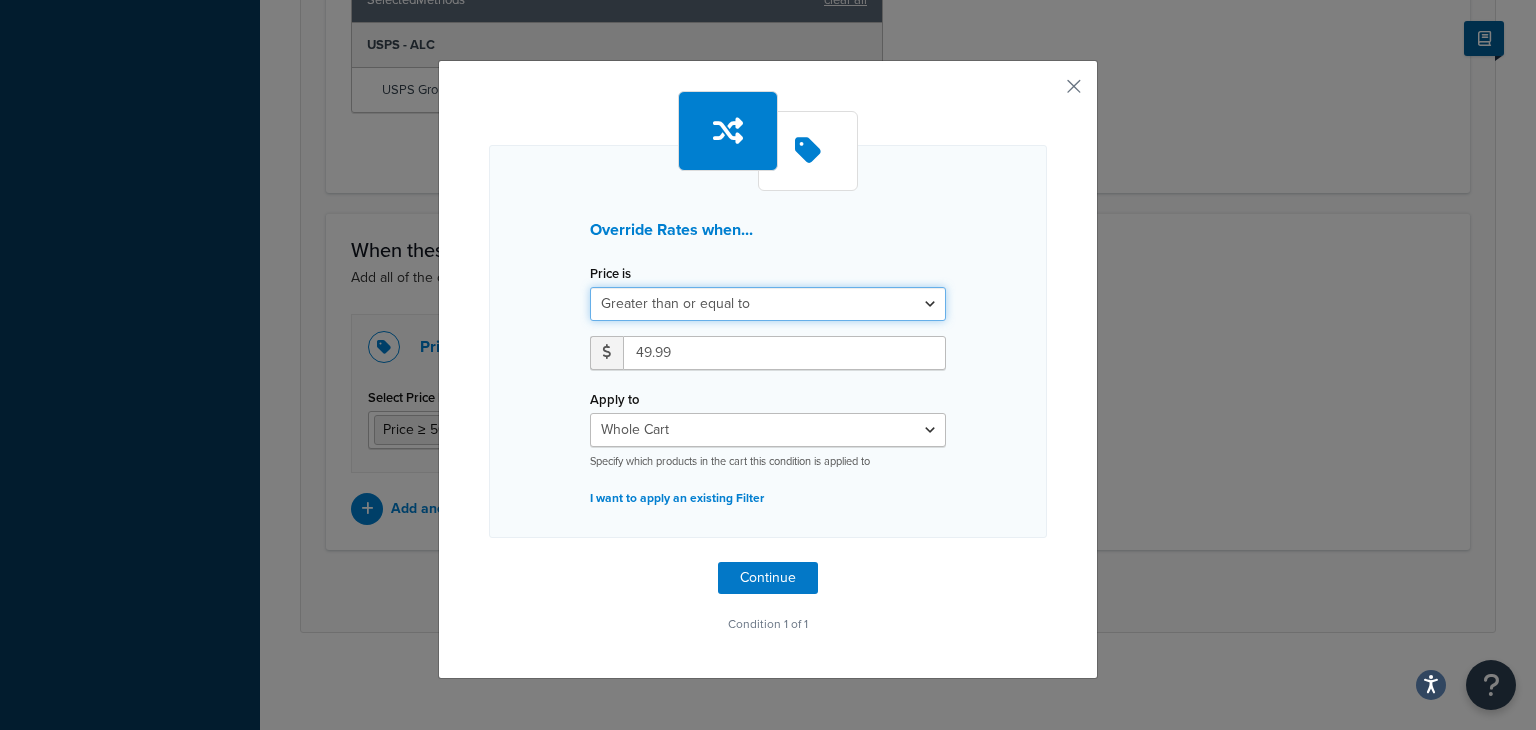click on "Greater than or equal to  Between or equal to  Less than or equal to" at bounding box center [768, 304] 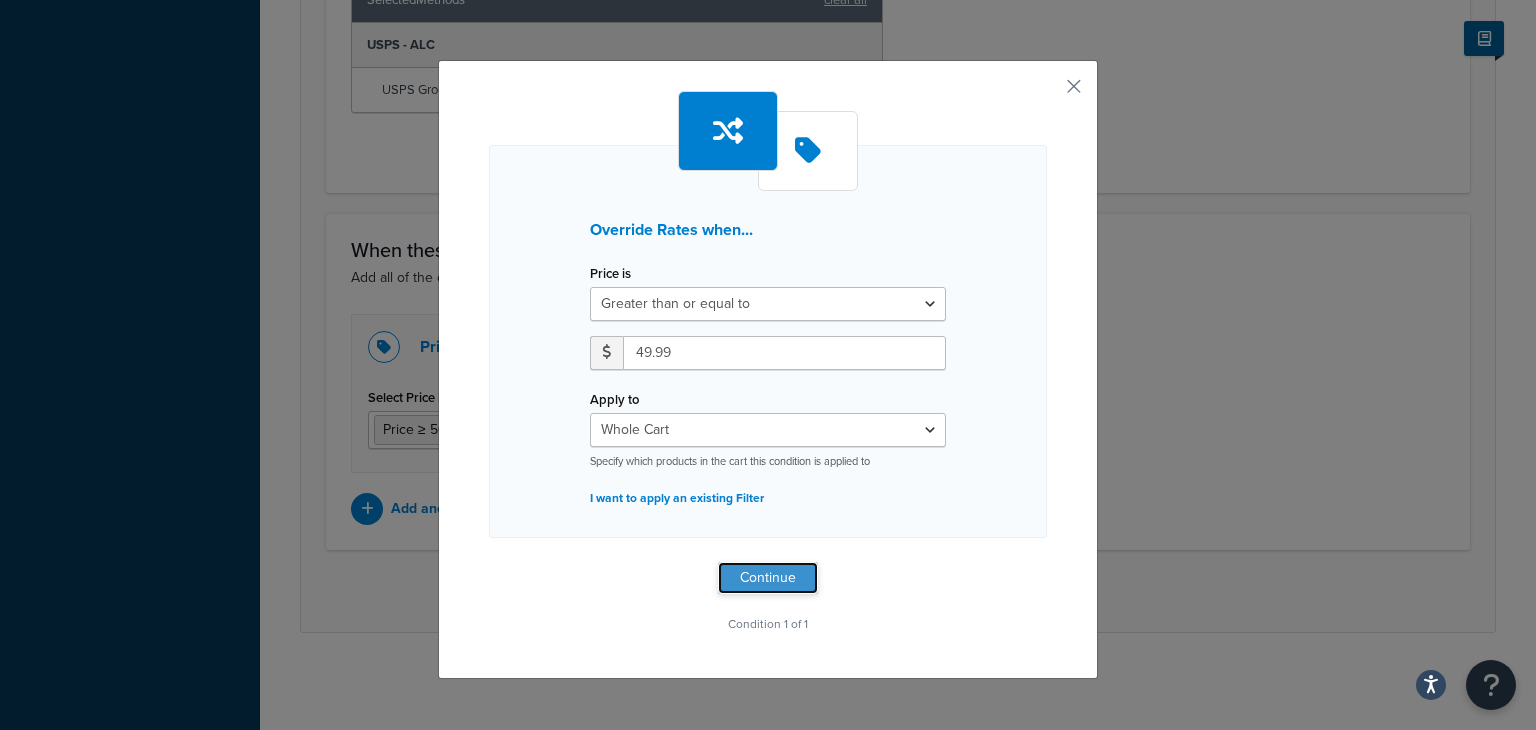 click on "Continue" at bounding box center [768, 578] 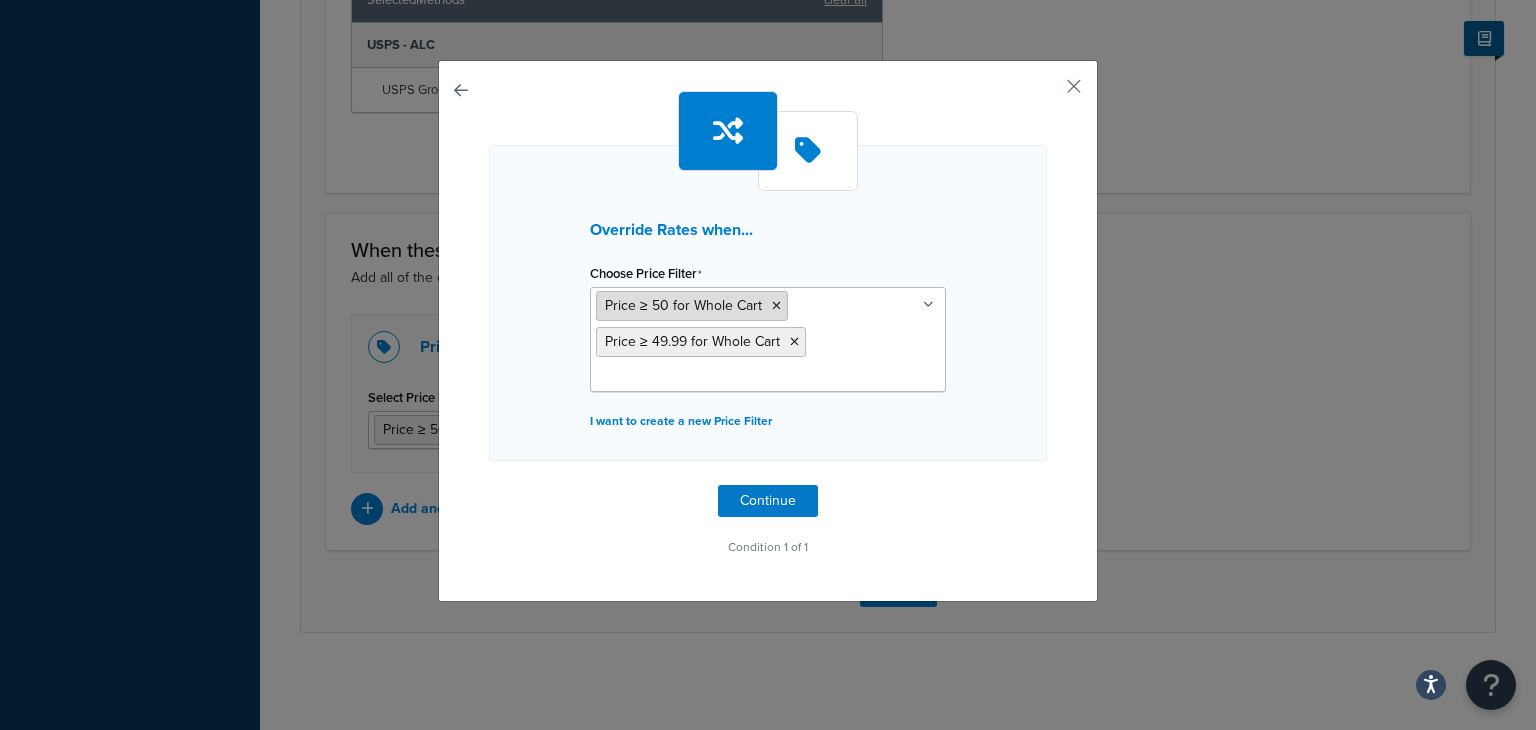 click at bounding box center [776, 306] 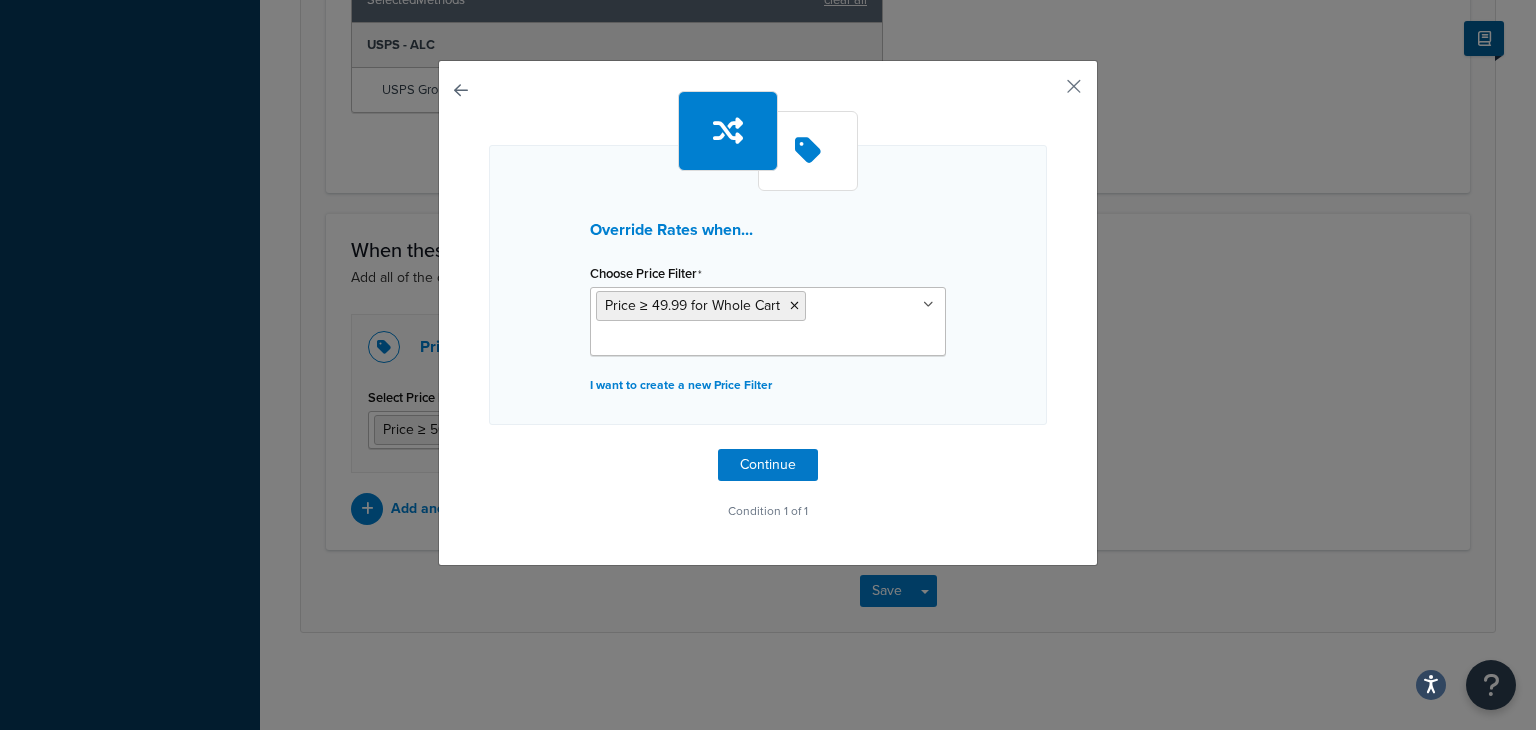 click on "Override Rates when... Choose Price Filter   Price ≥ 49.99 for Whole Cart   $100 - no max $0 - $100 $100 - $150 $0 - $50 $0 - $75 $50 - $100 $75 - $100 $75 - no max $150 - $200 $150 - no max $50 - no max $50 - $75 Price ≤ 60 for Whole Cart Price ≥ 60.01 for Whole Cart Price ≥ 50 for Whole Cart Price = 5 to 50 for Whole Cart Price ≤ 50 for Whole Cart Price ≥ 50.01 for Whole Cart Price = 100 to 100 for Whole Cart Price ≥ 0 for Whole Cart Price ≤ 100 for Whole Cart I want to create a new Price Filter" at bounding box center [768, 285] 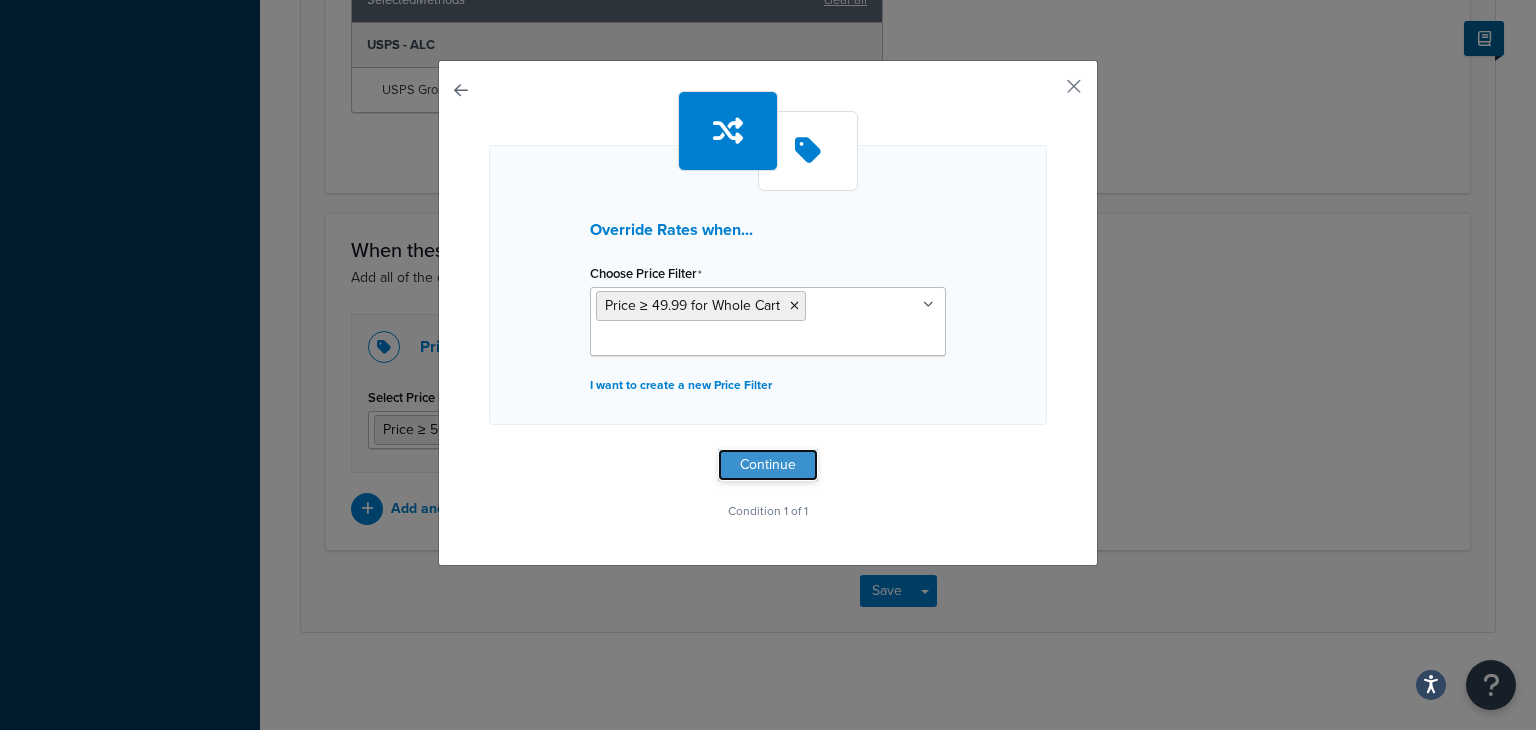 click on "Continue" at bounding box center [768, 465] 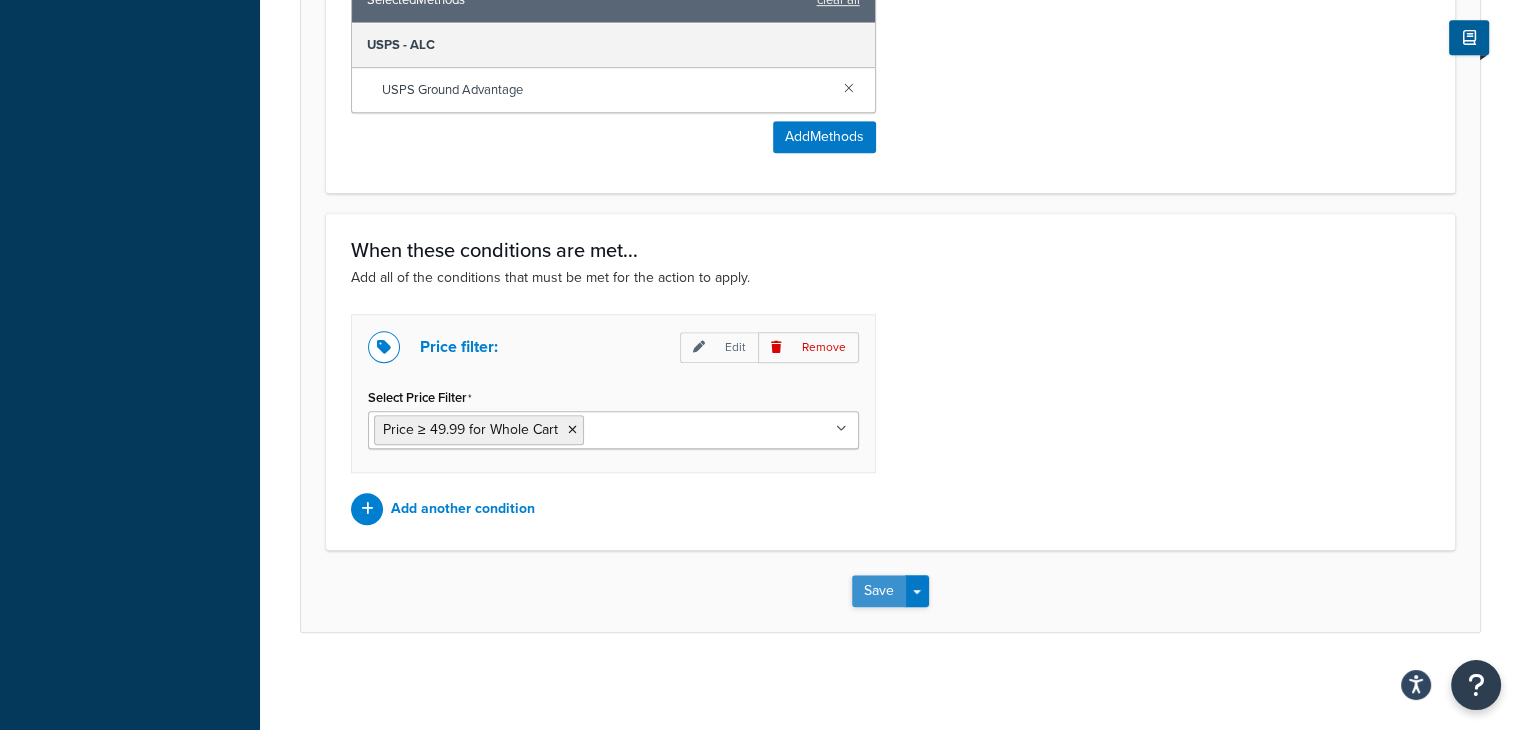 click on "Save" at bounding box center (879, 591) 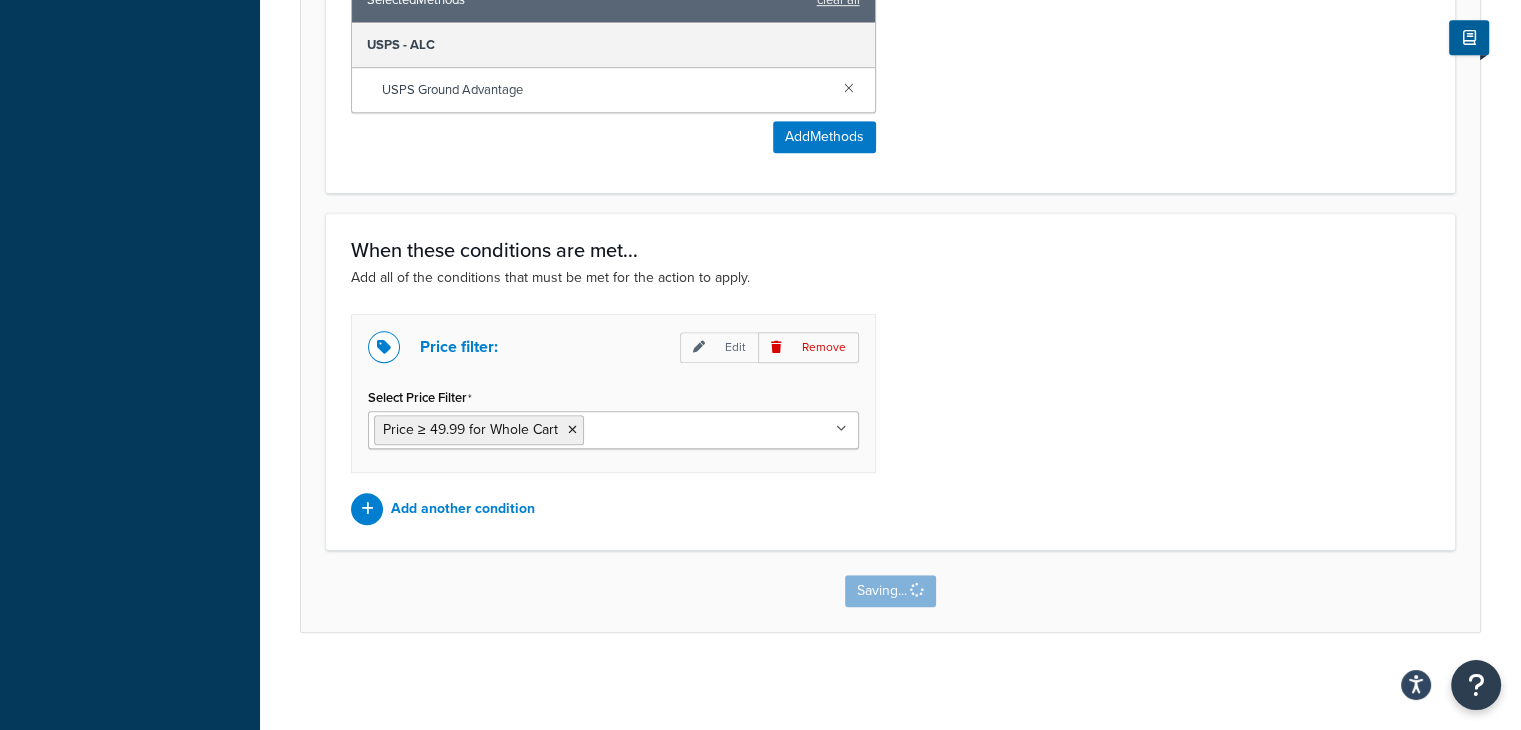 scroll, scrollTop: 0, scrollLeft: 0, axis: both 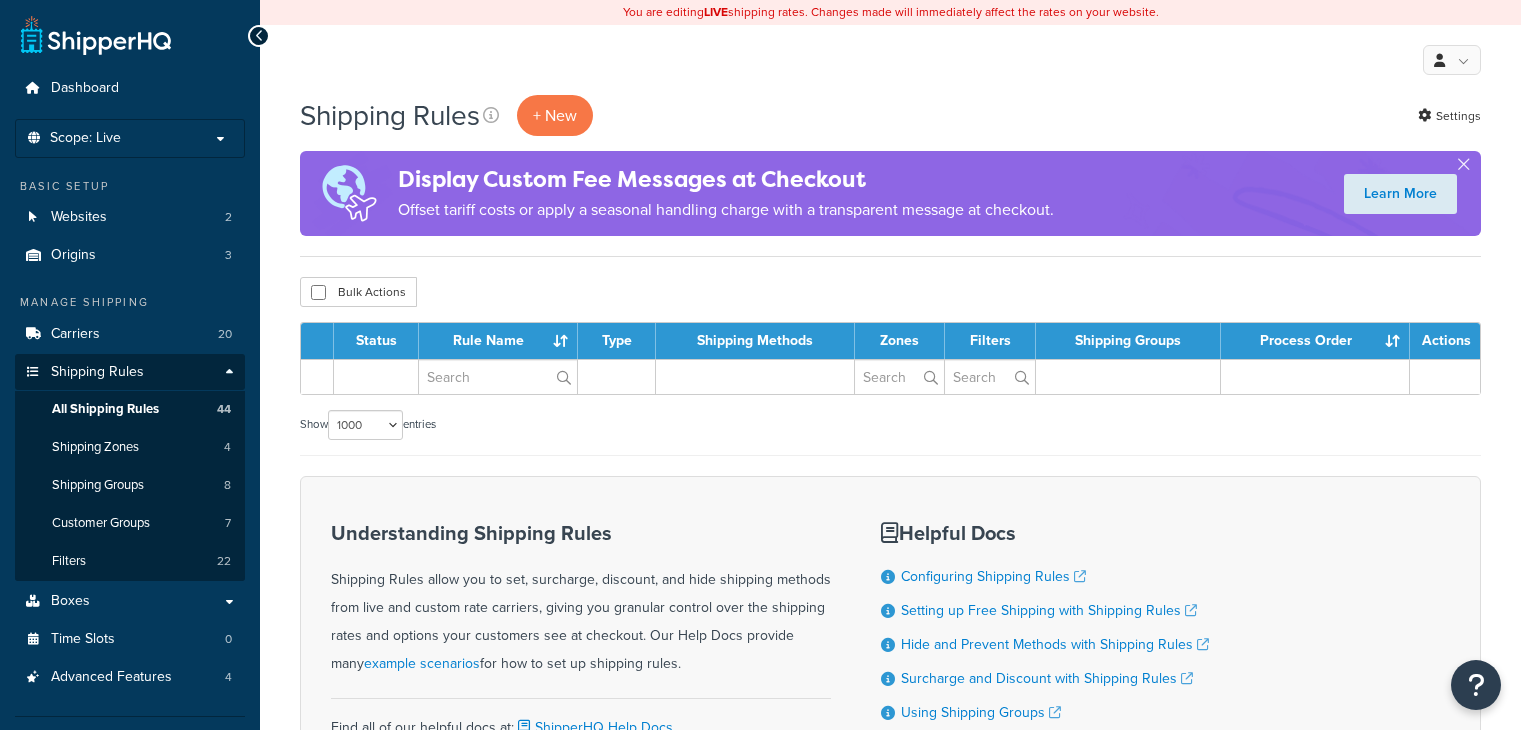 select on "1000" 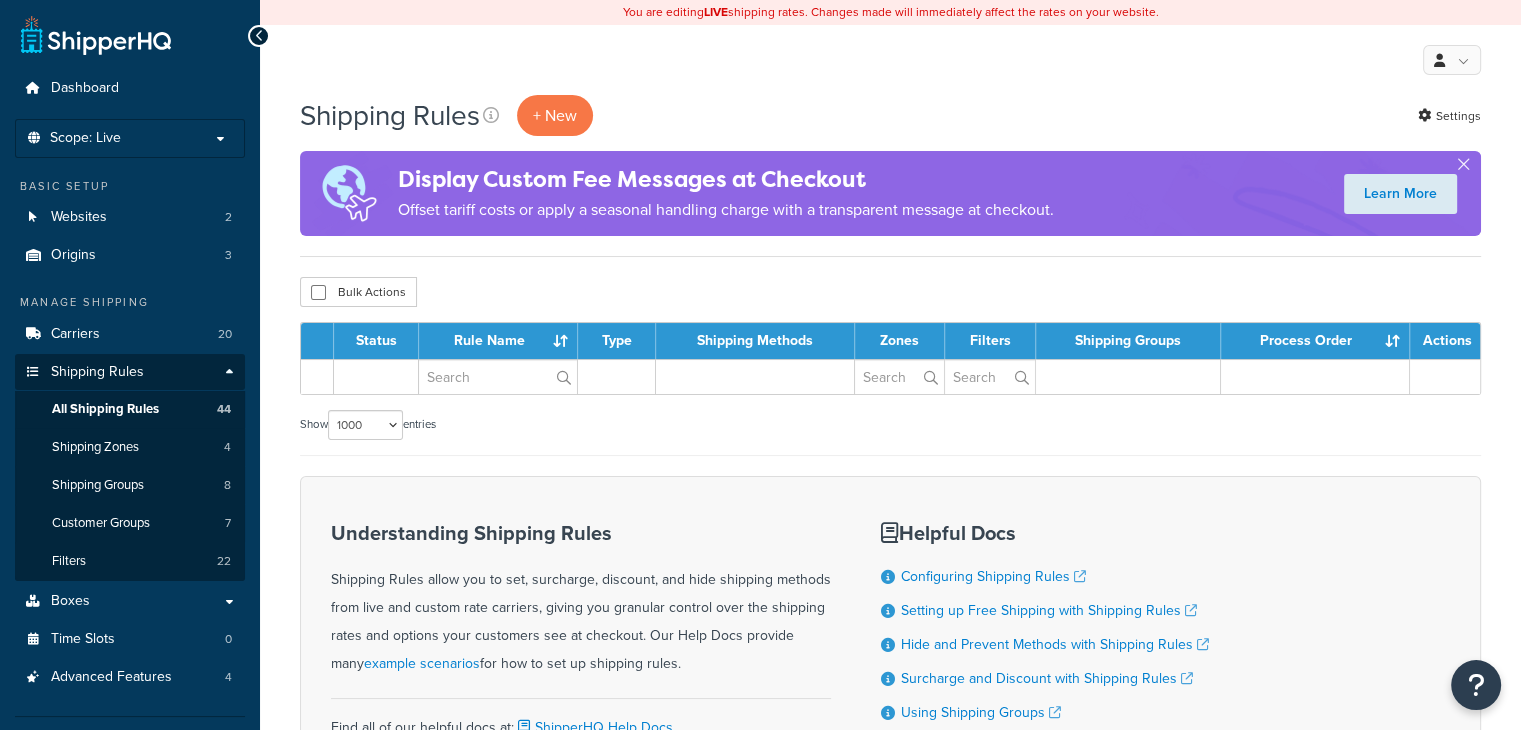 scroll, scrollTop: 0, scrollLeft: 0, axis: both 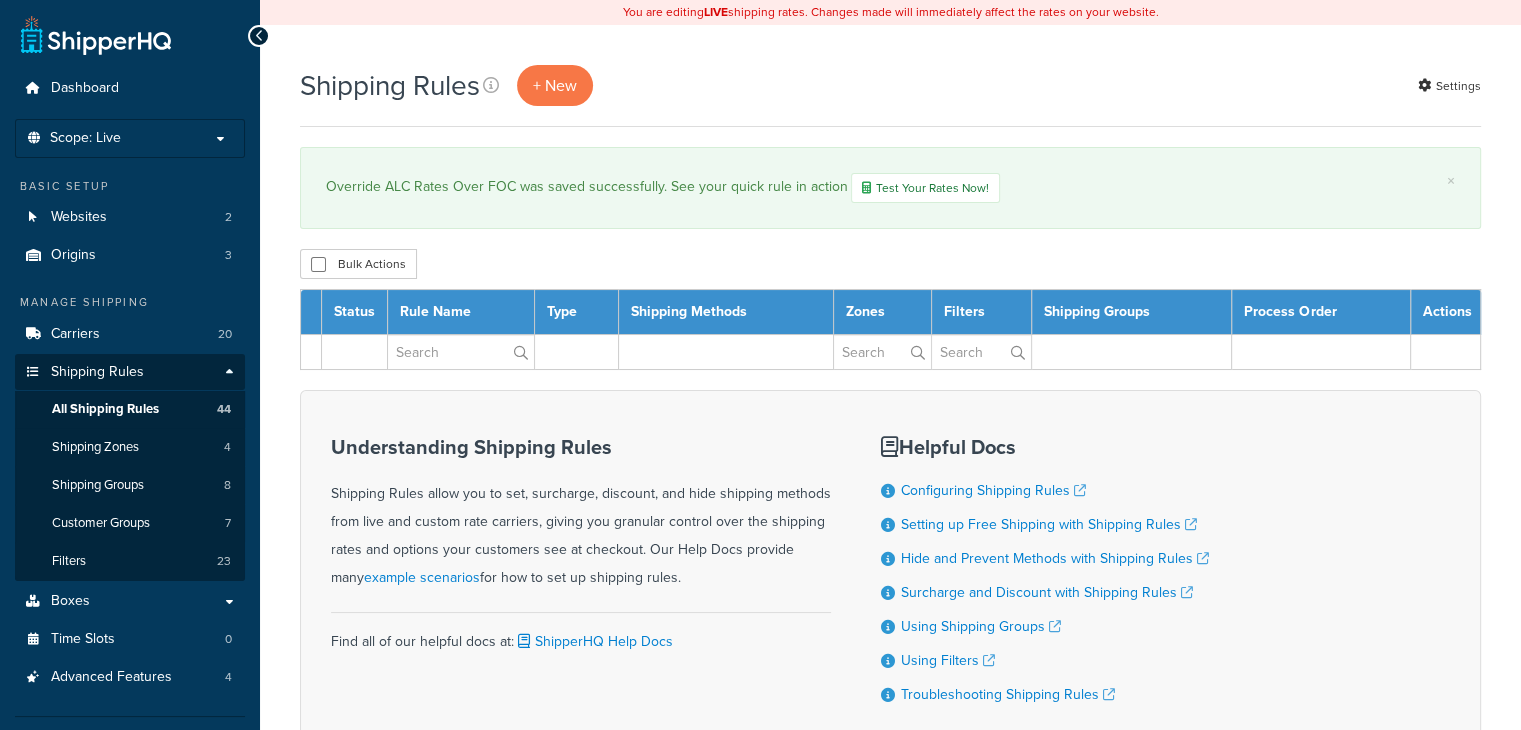 select on "1000" 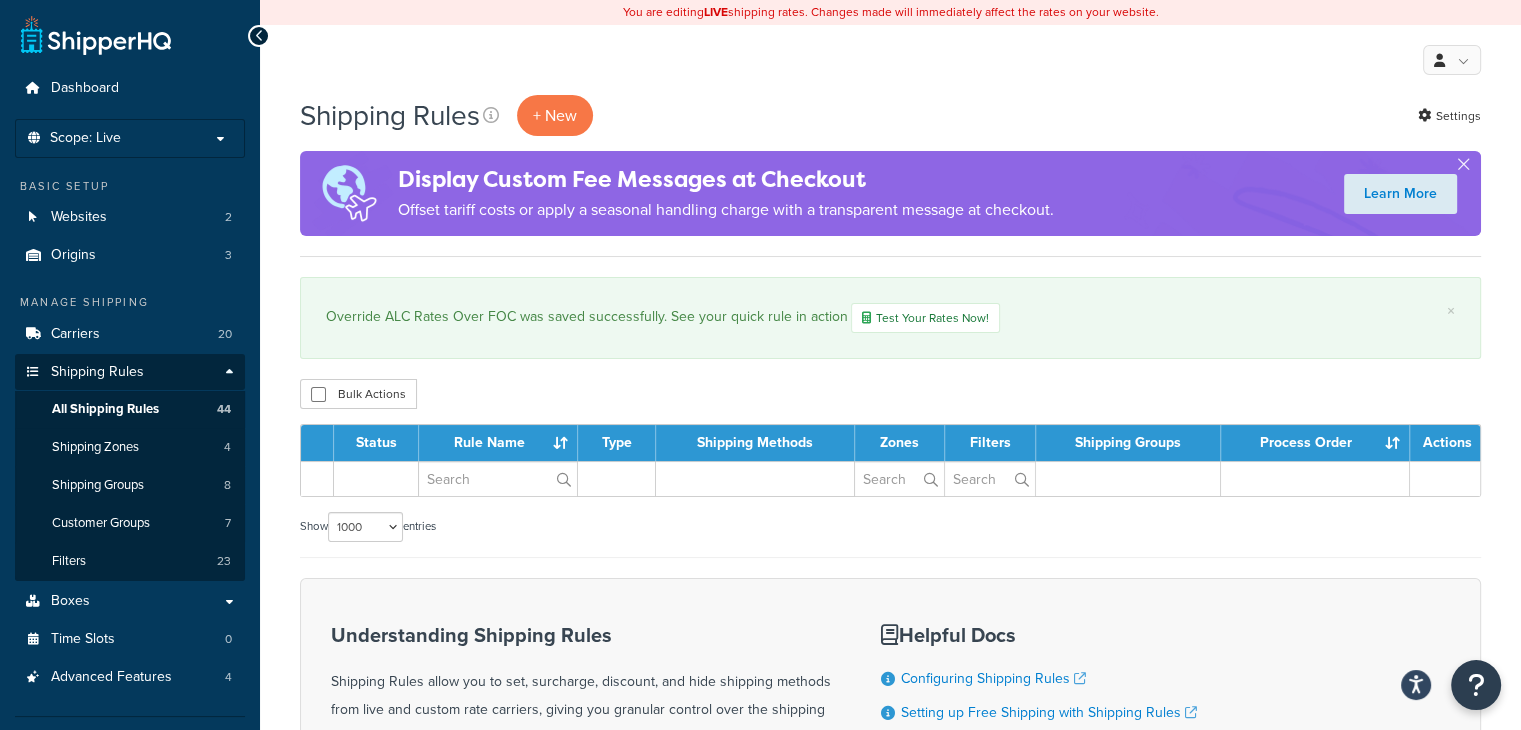 scroll, scrollTop: 0, scrollLeft: 0, axis: both 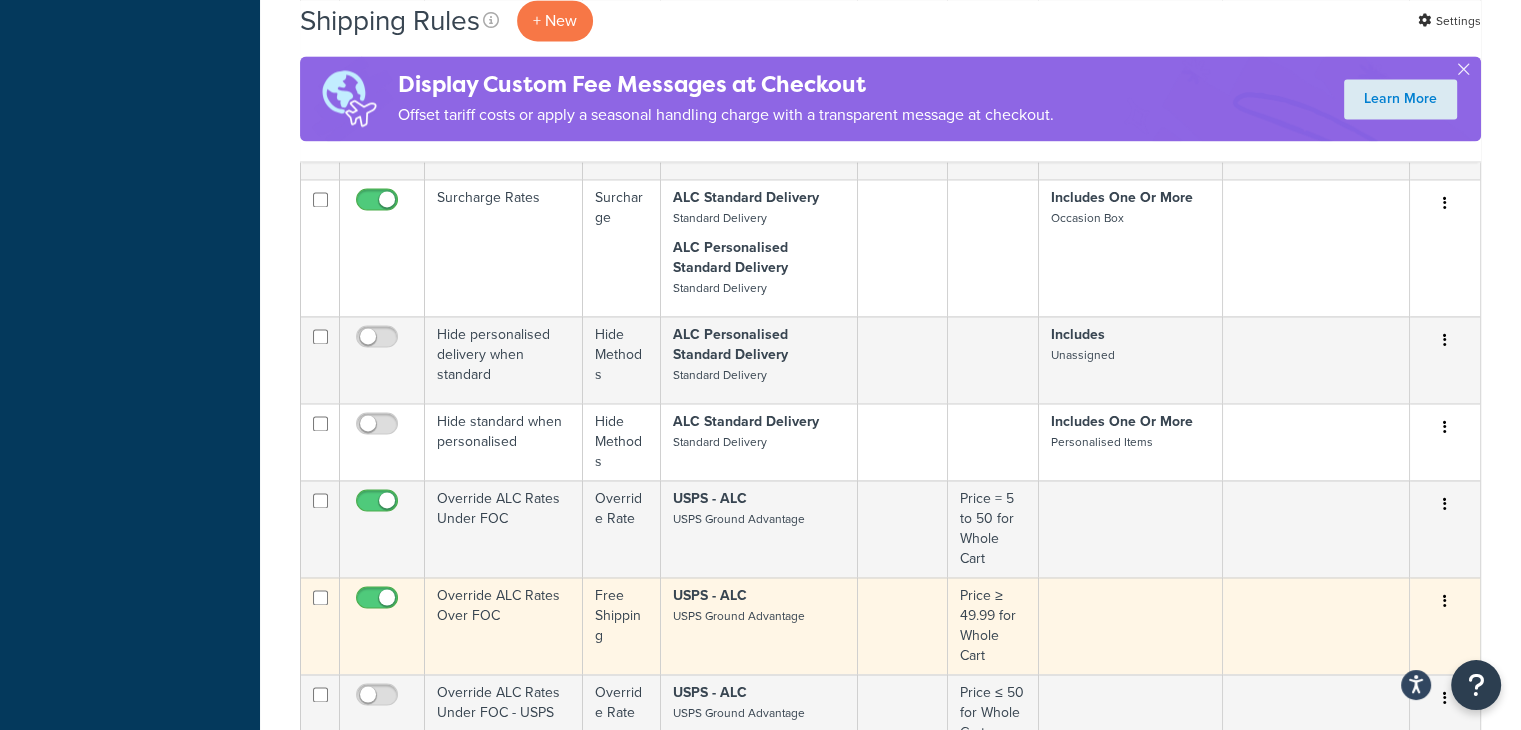 click on "Price ≥ 49.99 for Whole Cart" at bounding box center [993, 625] 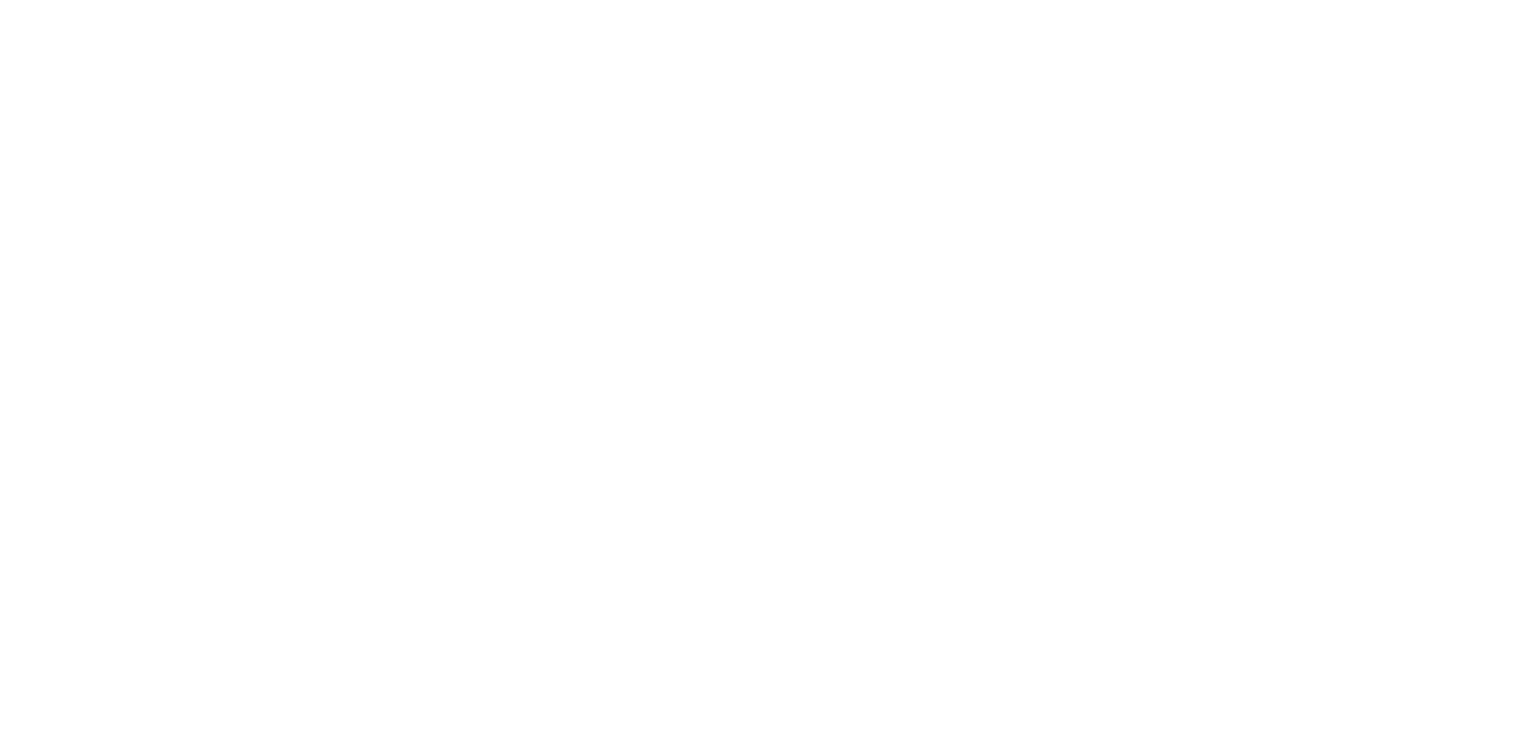 scroll, scrollTop: 0, scrollLeft: 0, axis: both 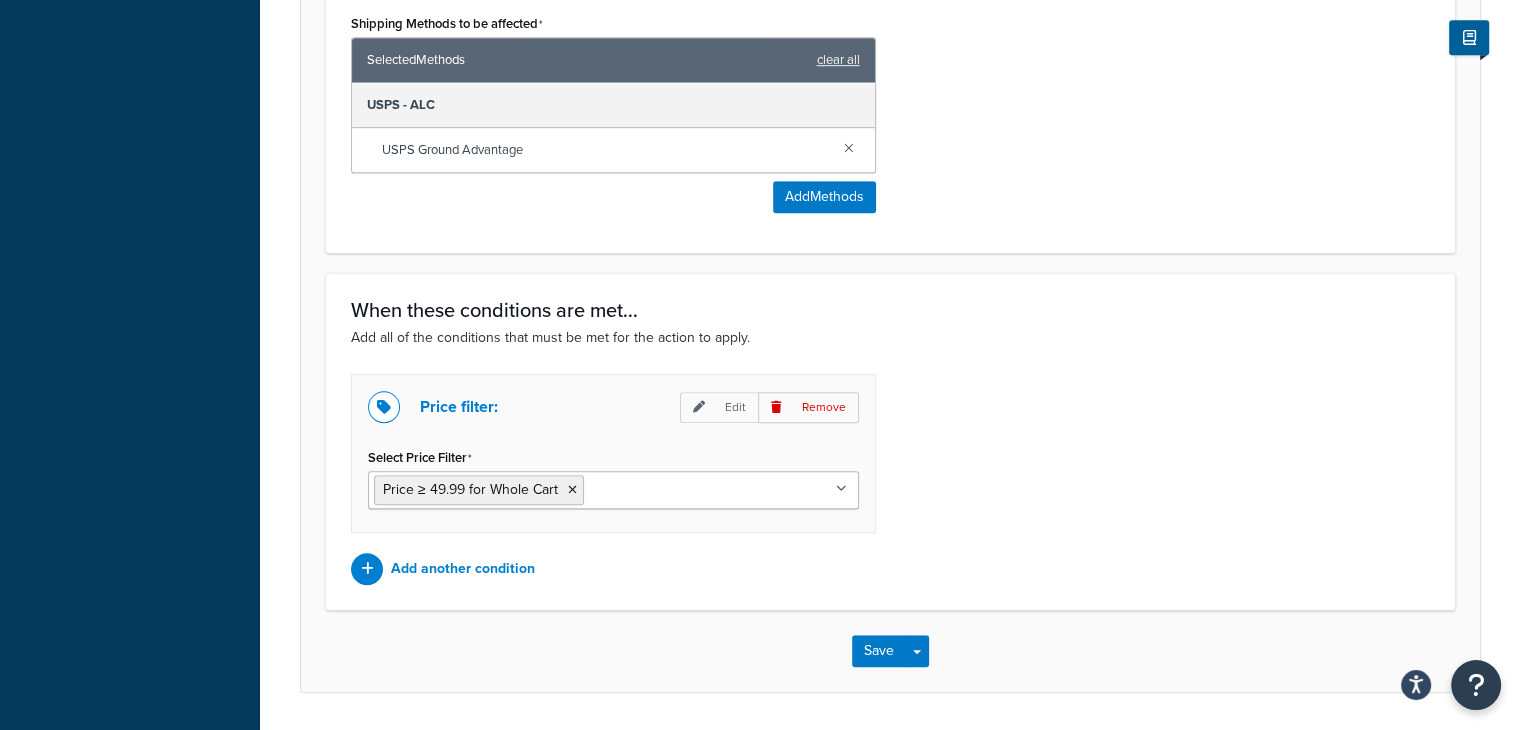 click on "Select Price Filter" at bounding box center [677, 489] 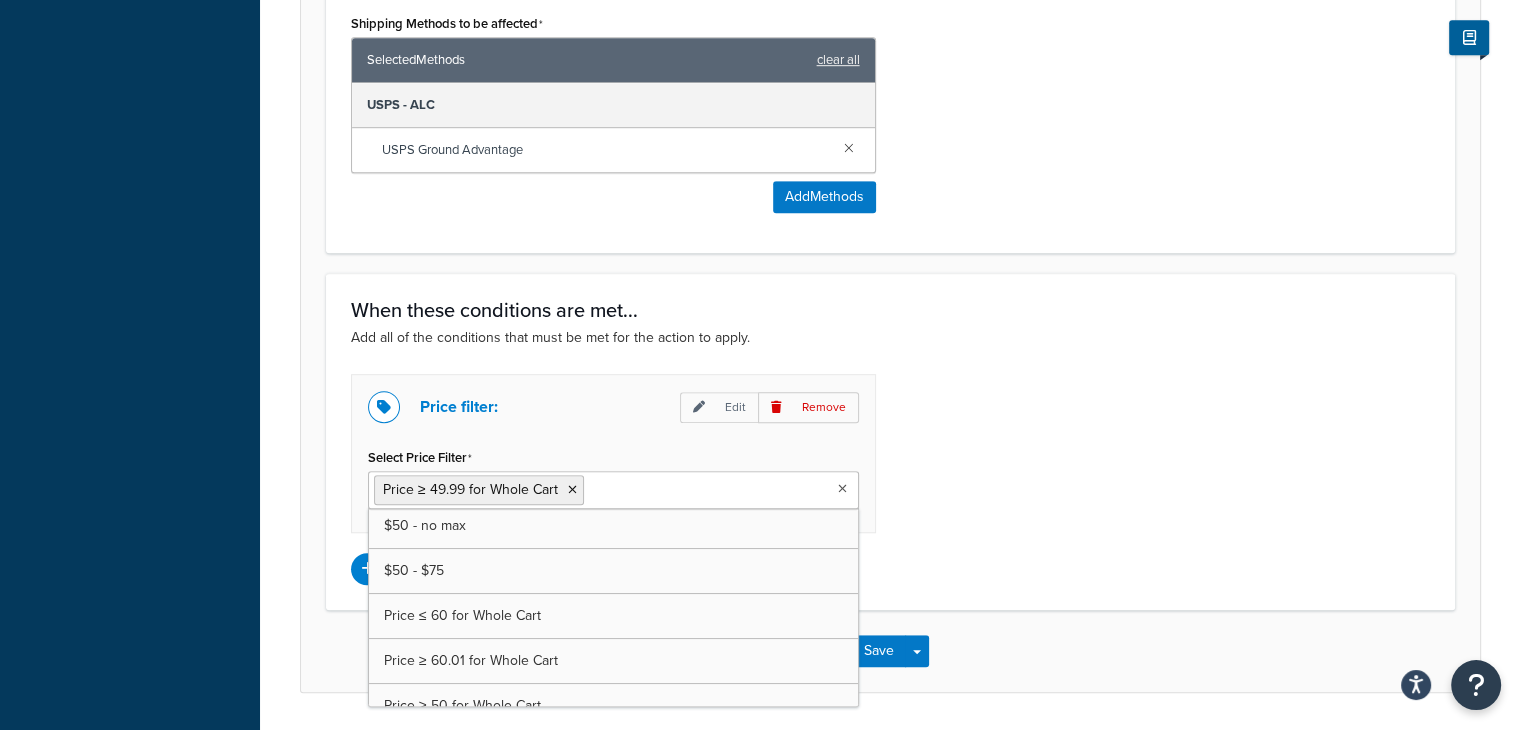 scroll, scrollTop: 500, scrollLeft: 0, axis: vertical 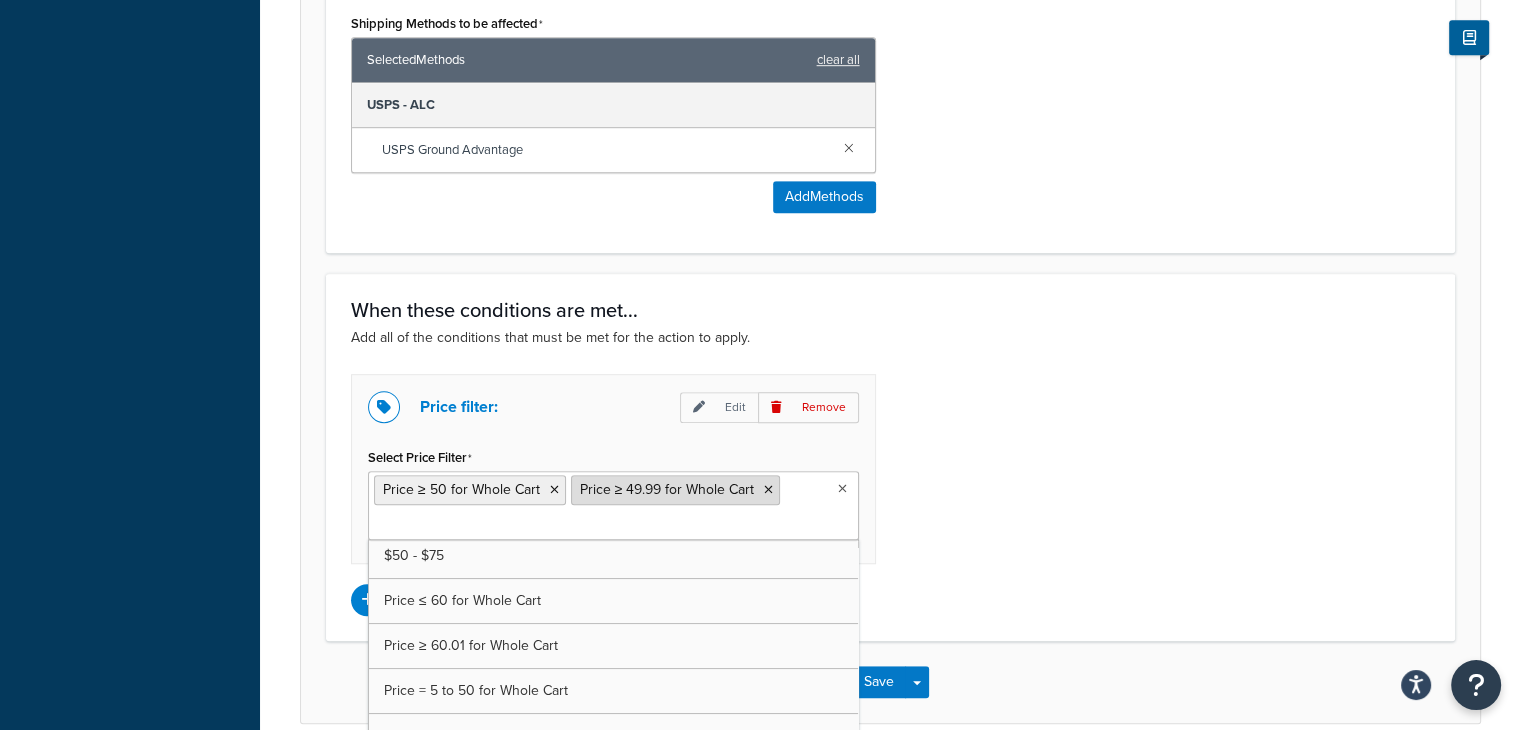 click at bounding box center (768, 490) 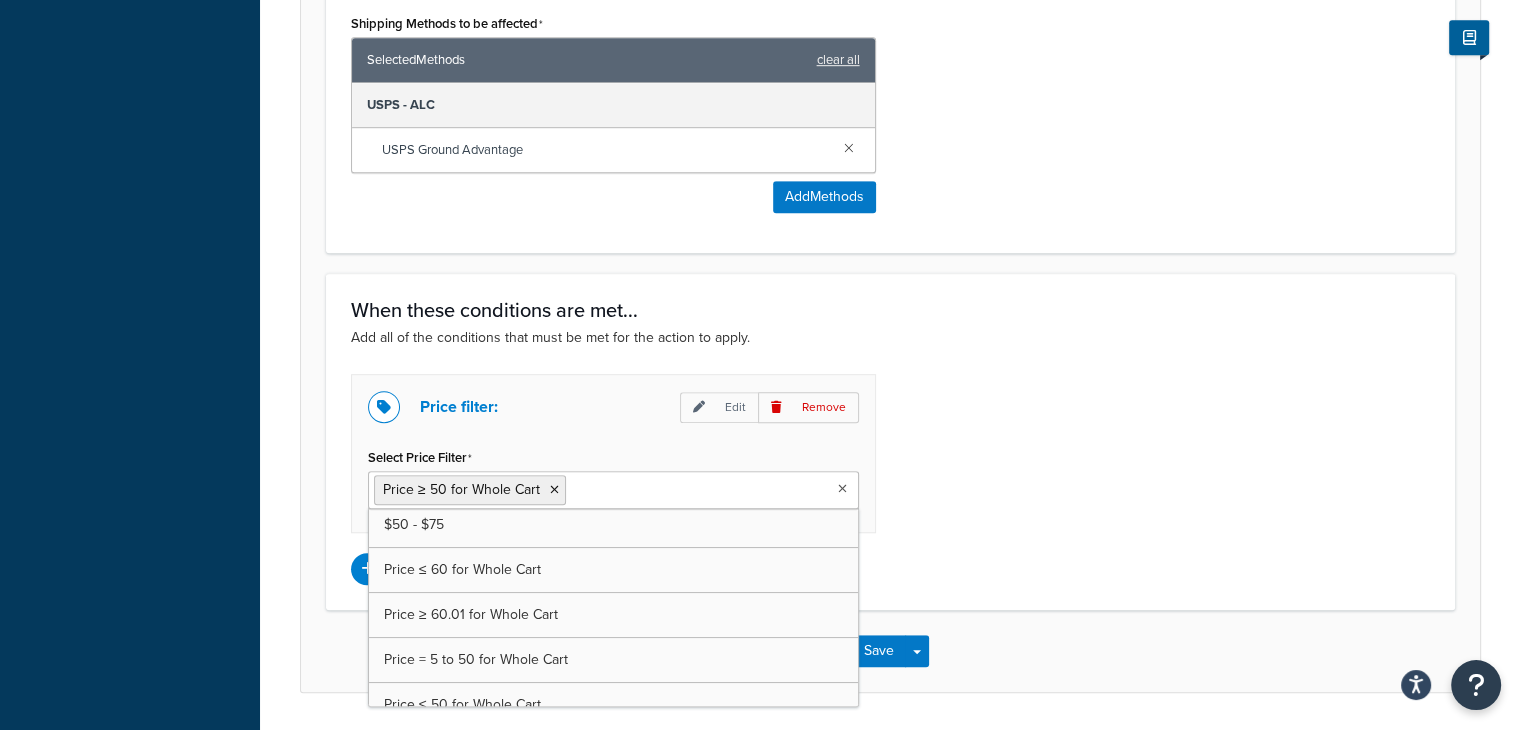 click on "Price filter: Edit Remove Select Price Filter   Price ≥ 50 for Whole Cart   $100 - no max $0 - $100 $100 - $150 $0 - $50 $0 - $75 $50 - $100 $75 - $100 $75 - no max $150 - $200 $150 - no max $50 - no max $50 - $75 Price ≤ 60 for Whole Cart Price ≥ 60.01 for Whole Cart Price = 5 to 50 for Whole Cart Price ≤ 50 for Whole Cart Price ≥ 50.01 for Whole Cart Price = 100 to 100 for Whole Cart Price ≥ 0 for Whole Cart Price ≤ 100 for Whole Cart Price ≥ 49.99 for Whole Cart Add another condition" at bounding box center [890, 479] 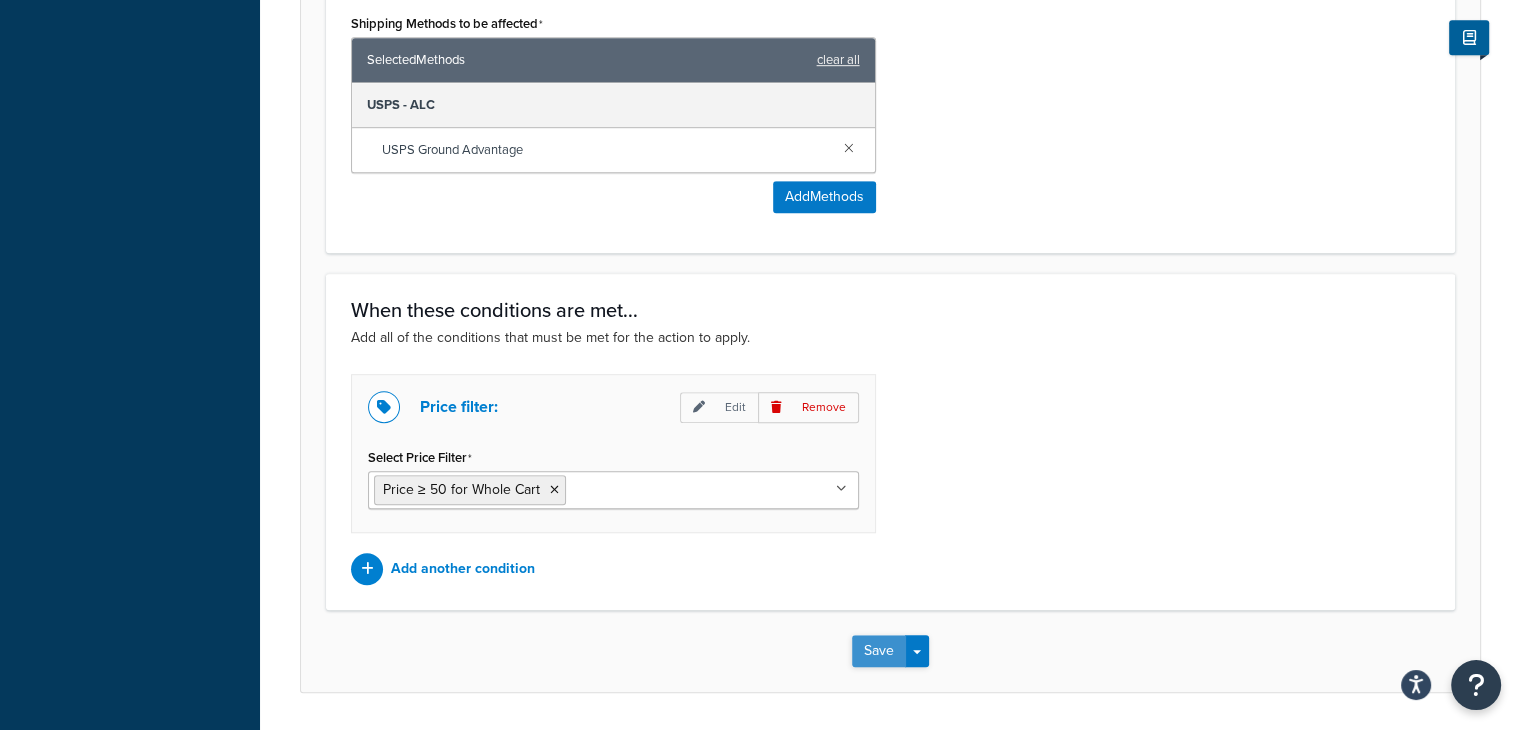 click on "Save" at bounding box center [879, 651] 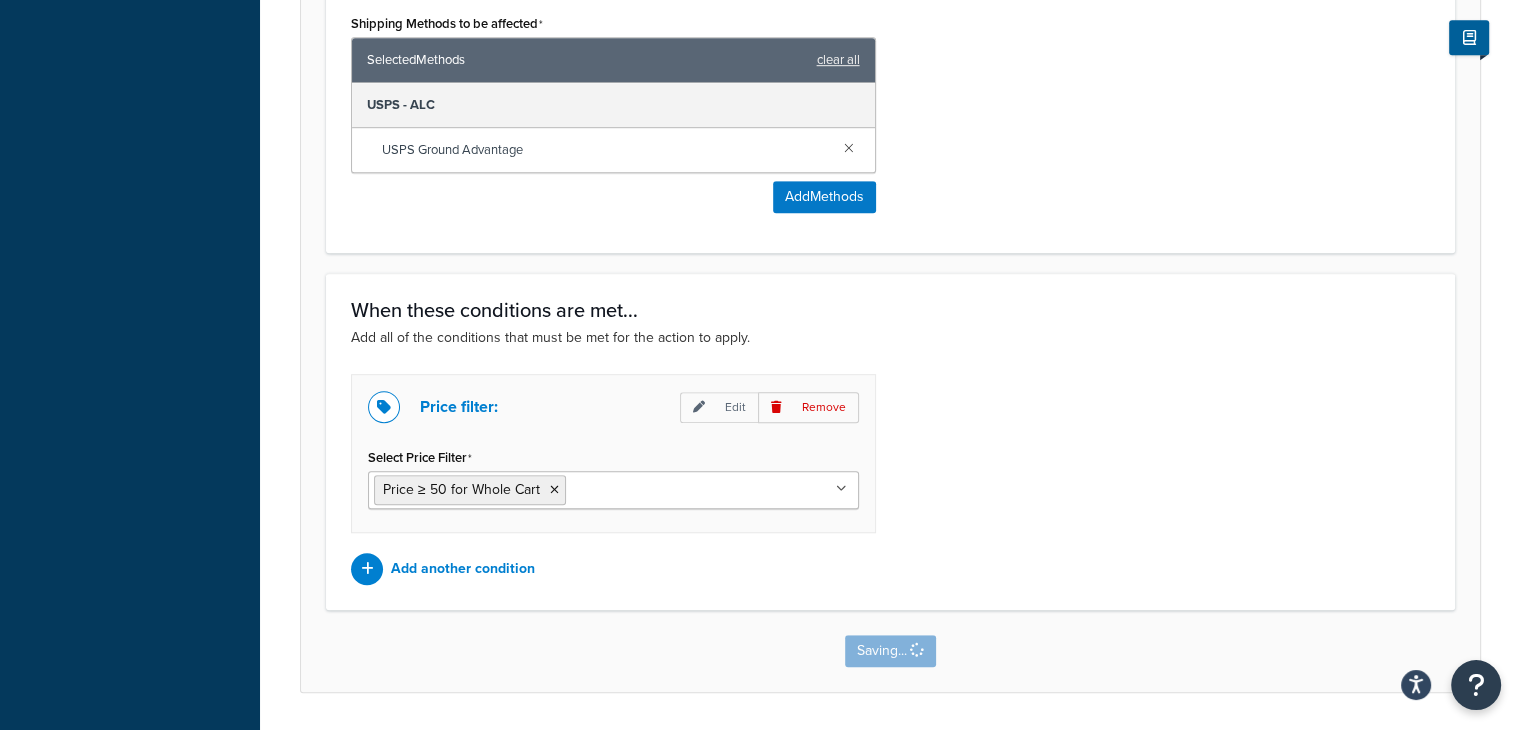 scroll, scrollTop: 0, scrollLeft: 0, axis: both 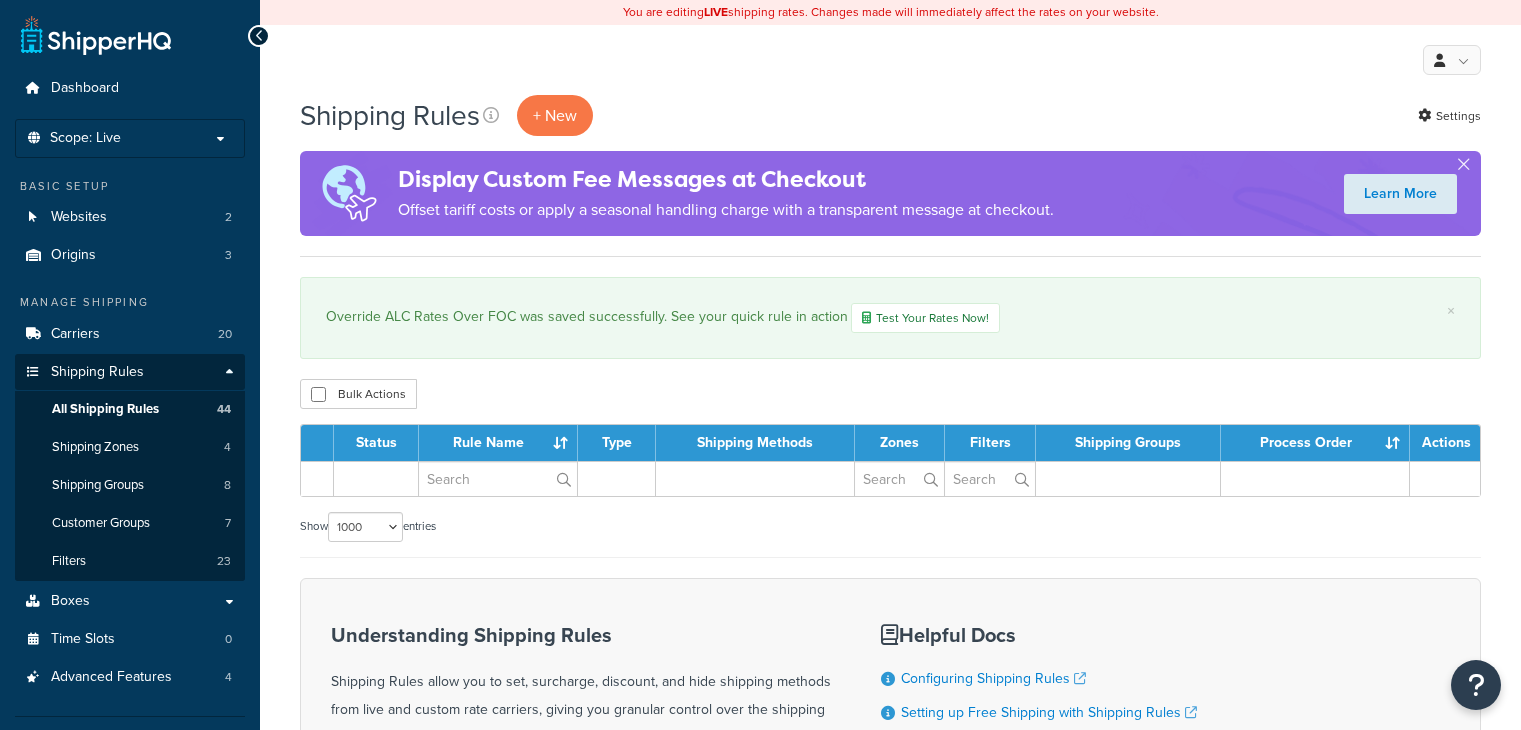 select on "1000" 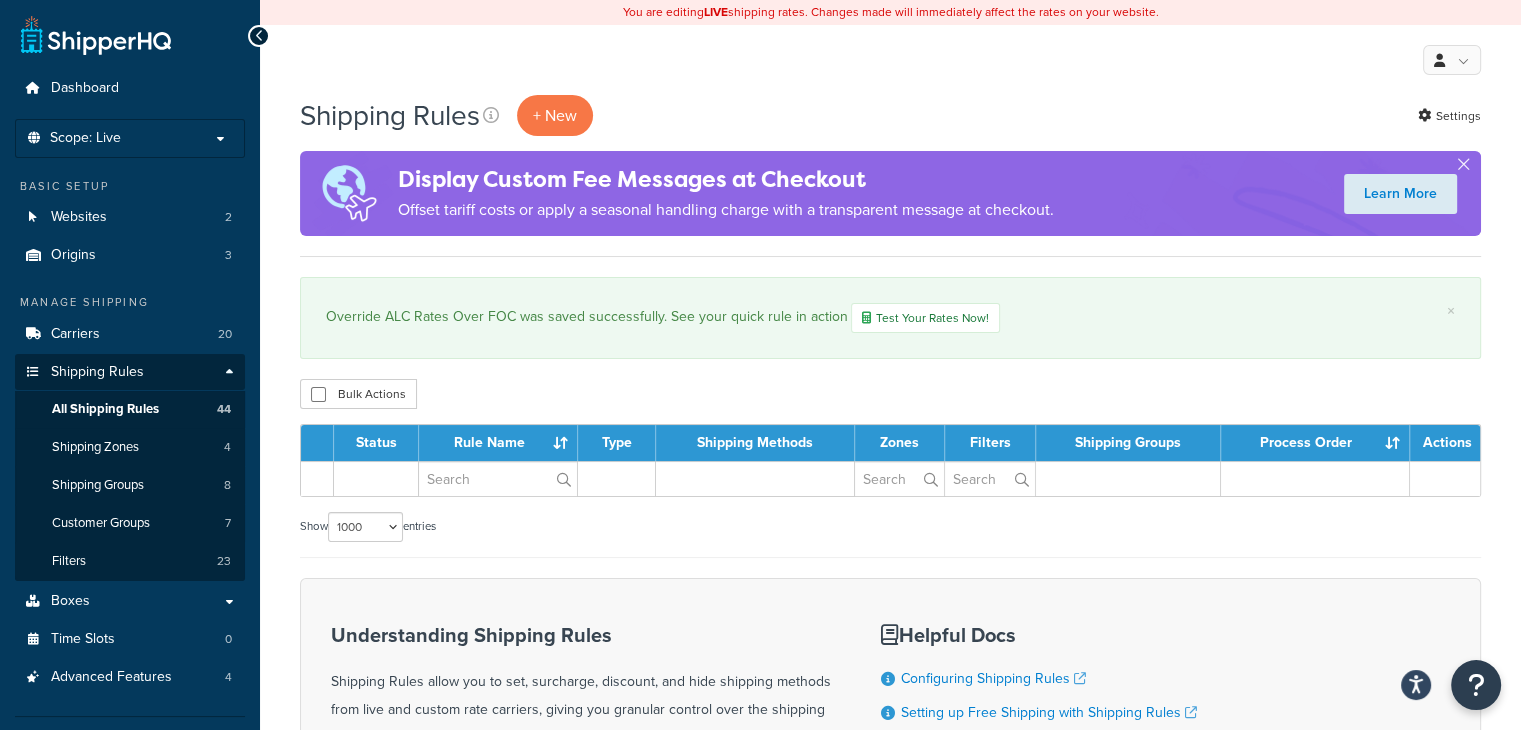 scroll, scrollTop: 0, scrollLeft: 0, axis: both 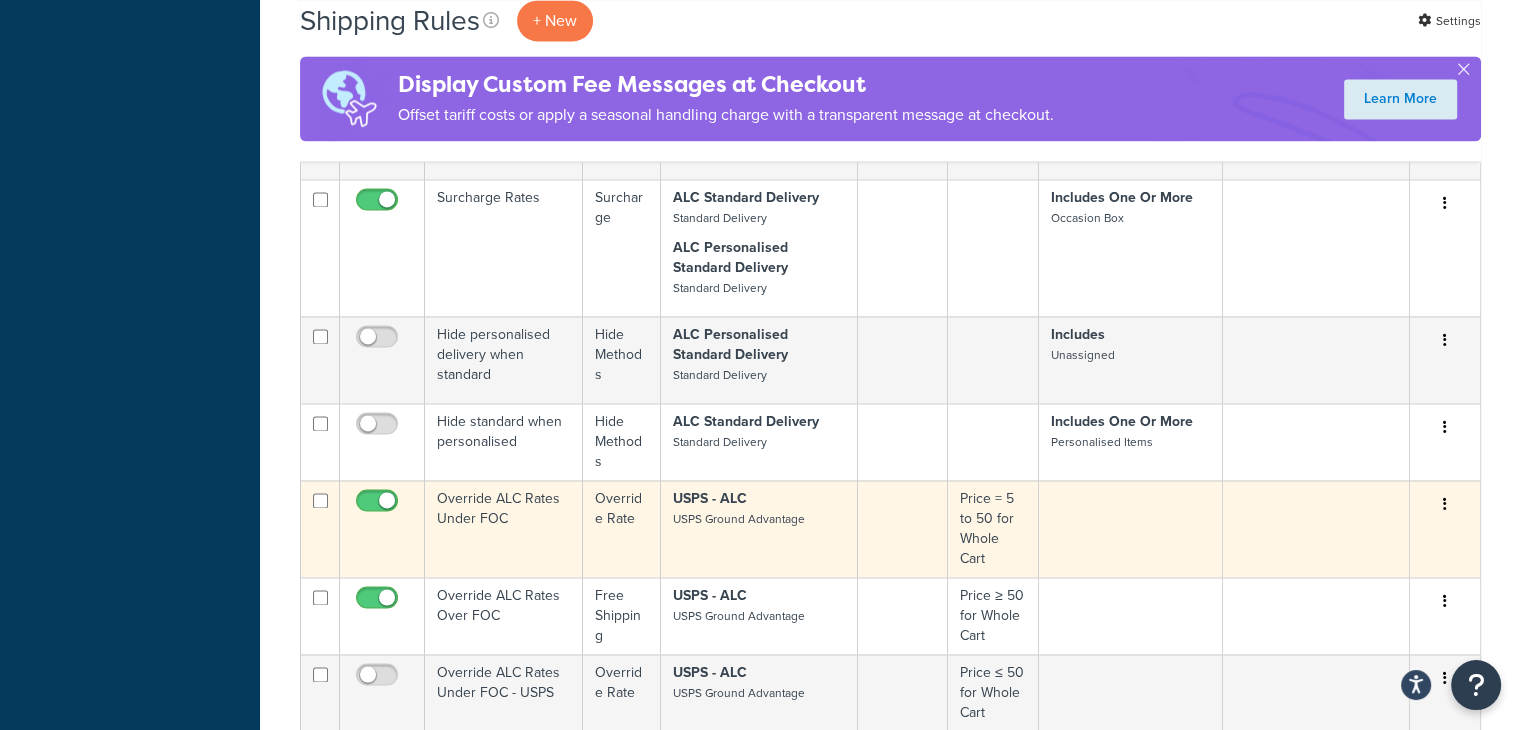 click at bounding box center [1130, 528] 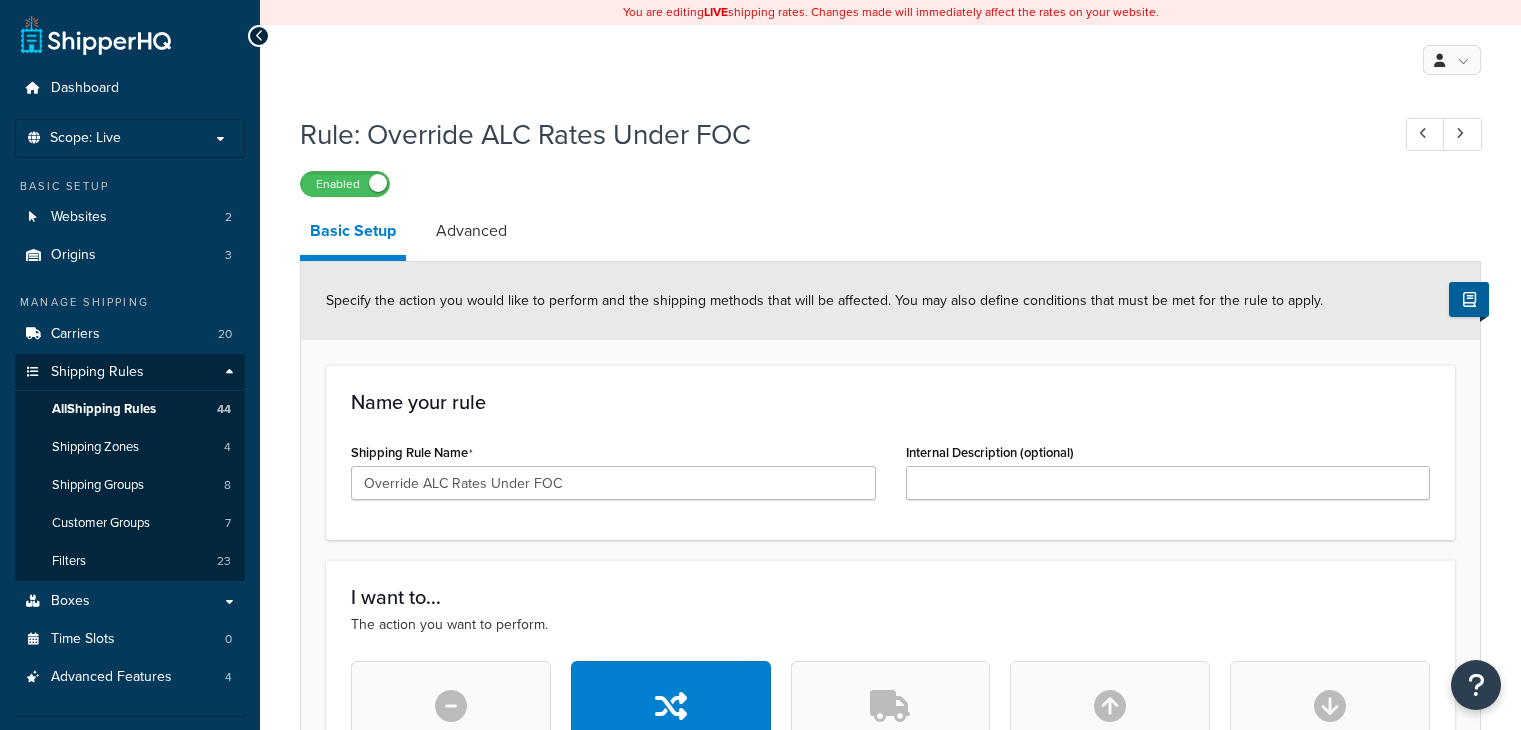 scroll, scrollTop: 0, scrollLeft: 0, axis: both 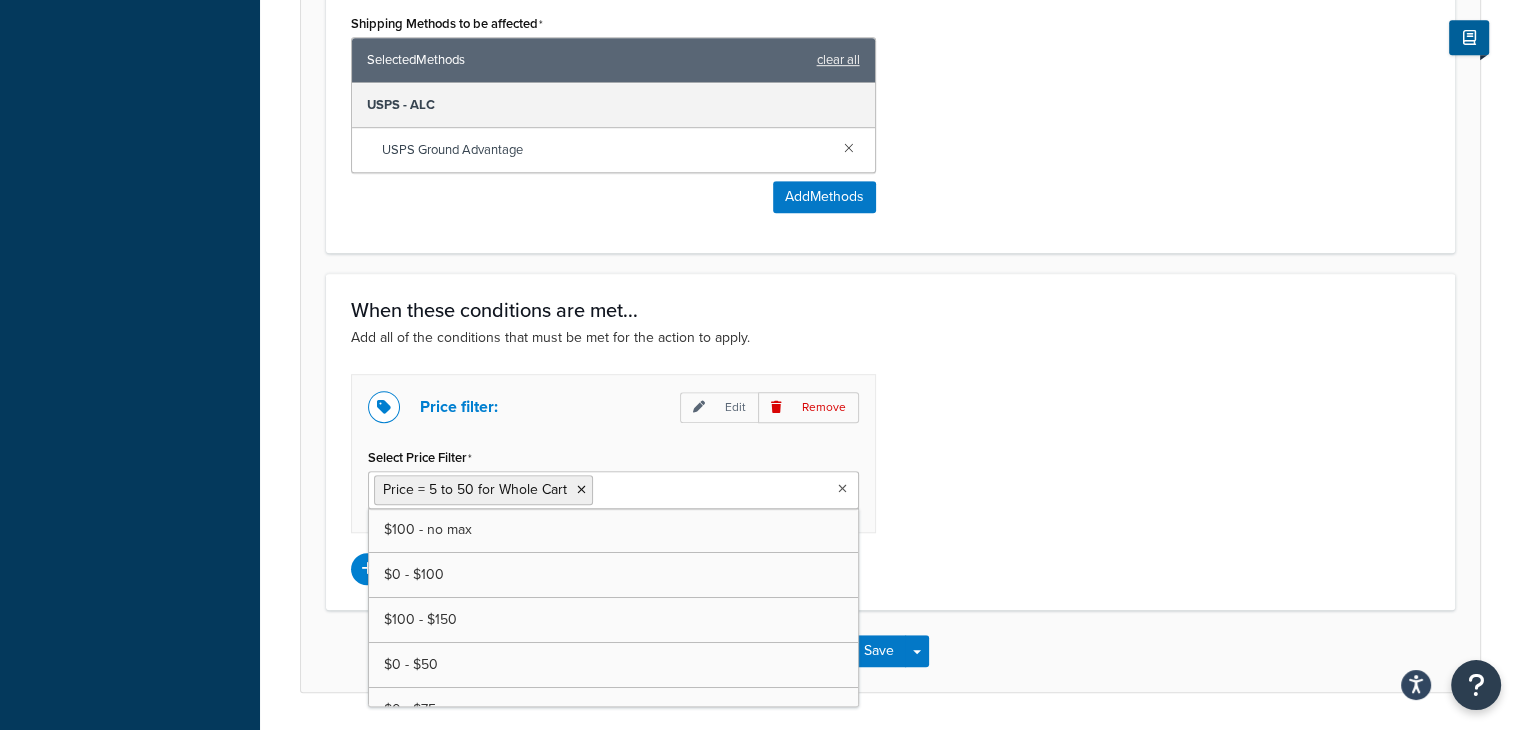 click on "Select Price Filter" at bounding box center (686, 489) 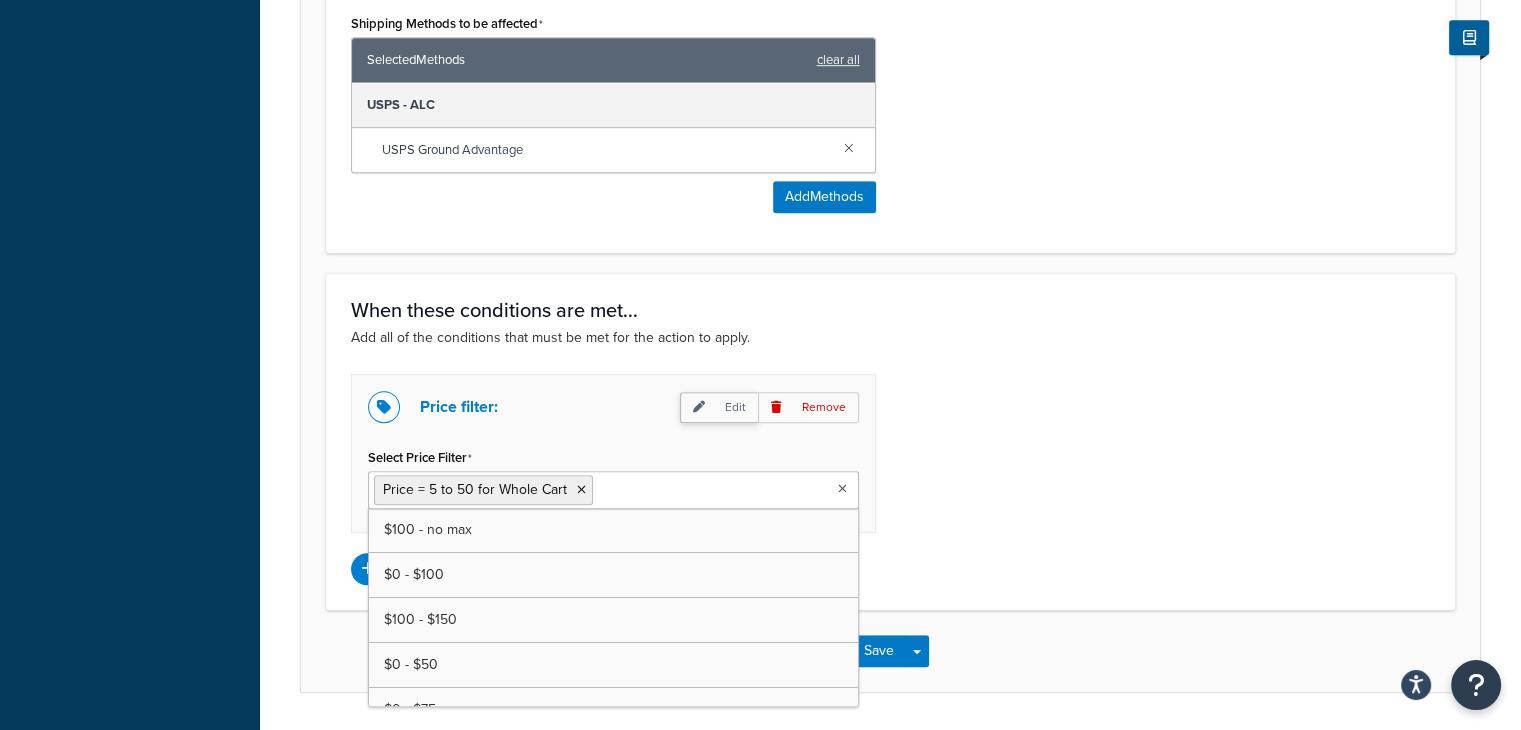 click at bounding box center [699, 407] 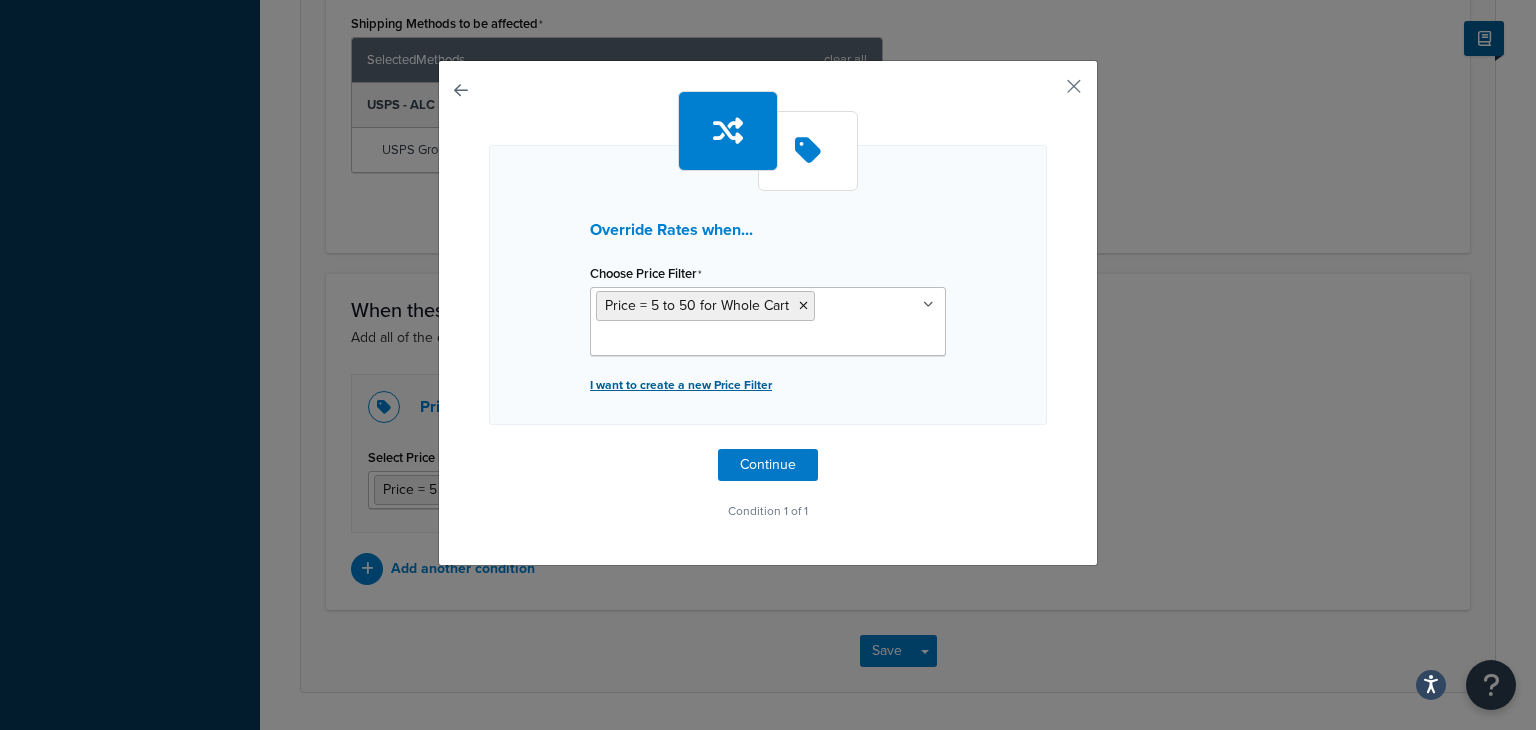 click on "I want to create a new Price Filter" at bounding box center (768, 385) 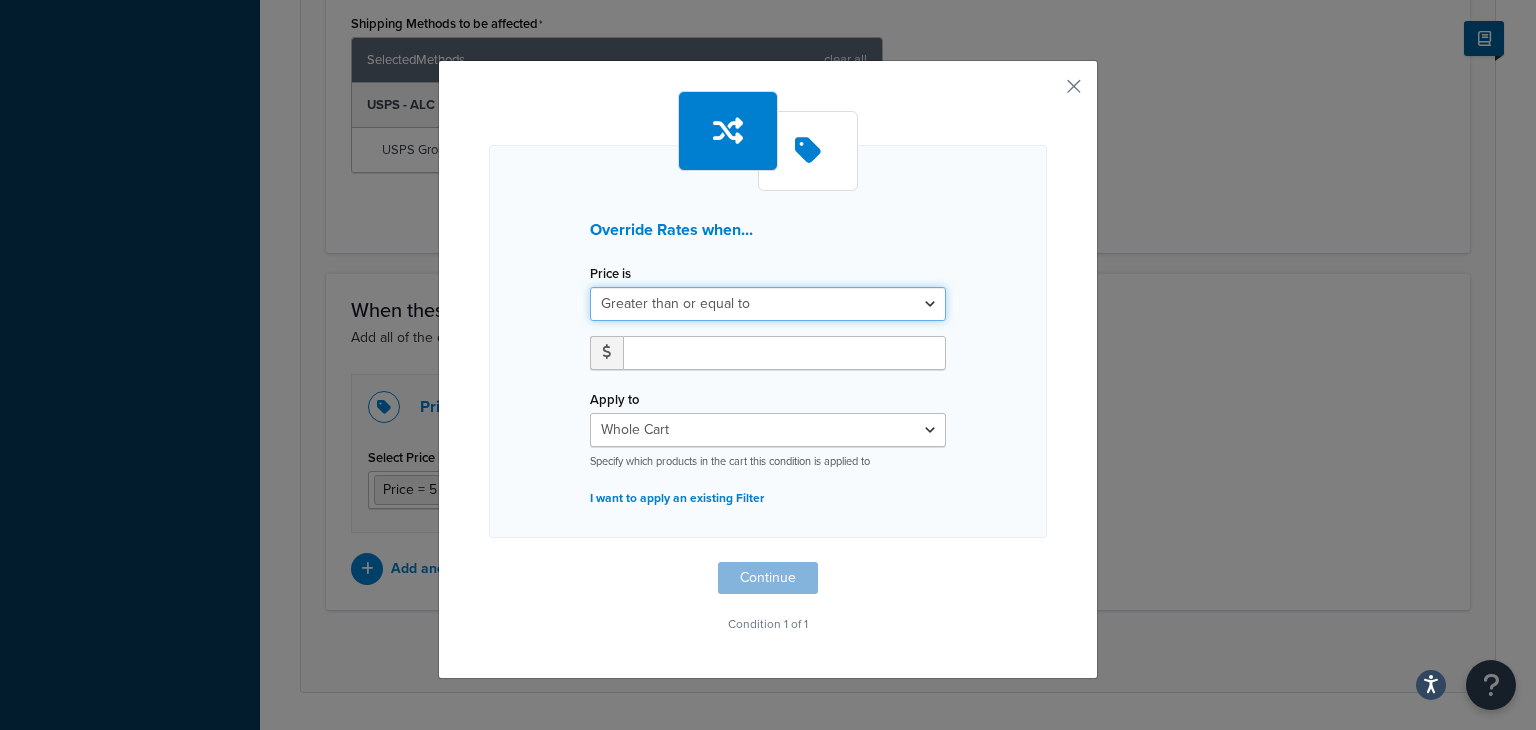 click on "Greater than or equal to  Between or equal to  Less than or equal to" at bounding box center (768, 304) 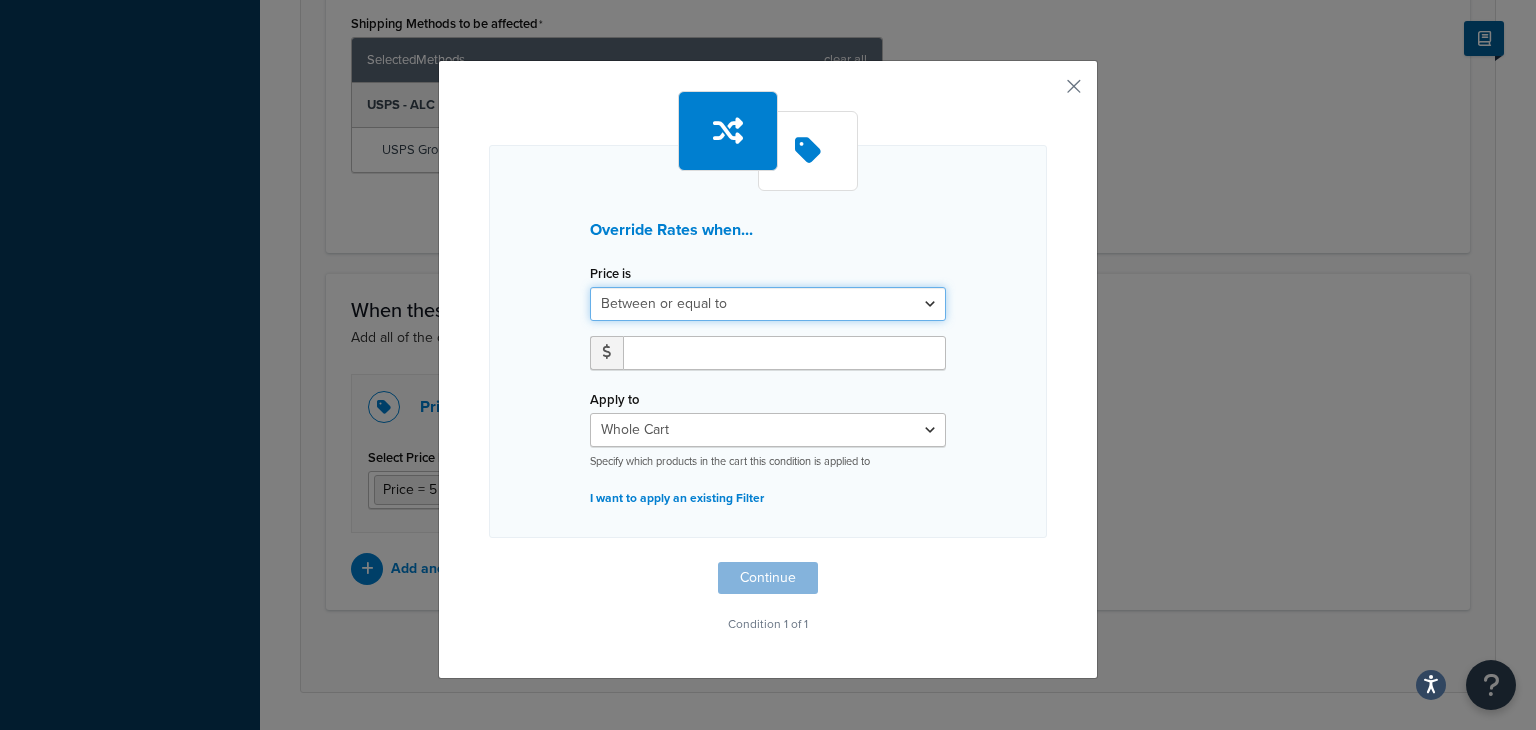 click on "Greater than or equal to  Between or equal to  Less than or equal to" at bounding box center (768, 304) 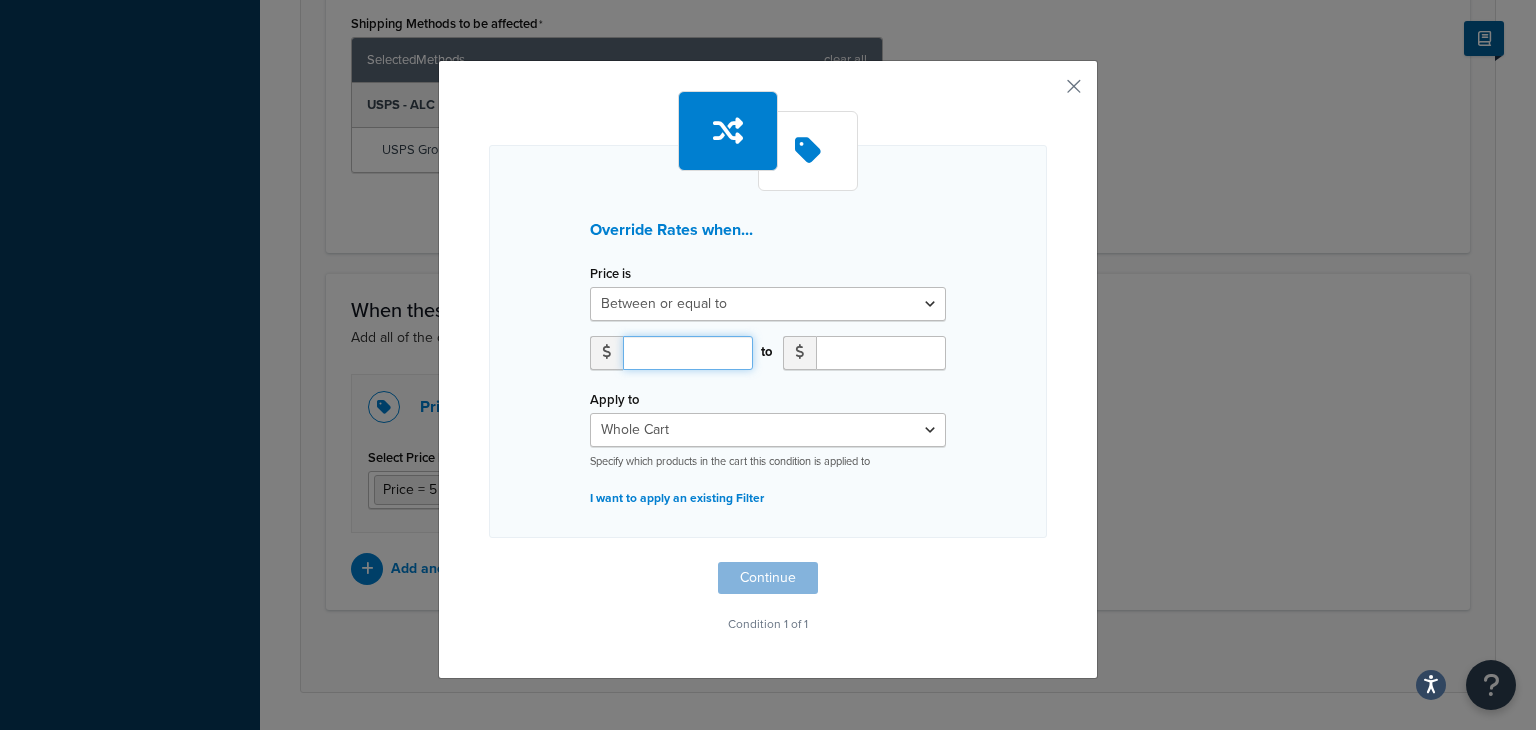 drag, startPoint x: 676, startPoint y: 351, endPoint x: 693, endPoint y: 363, distance: 20.808653 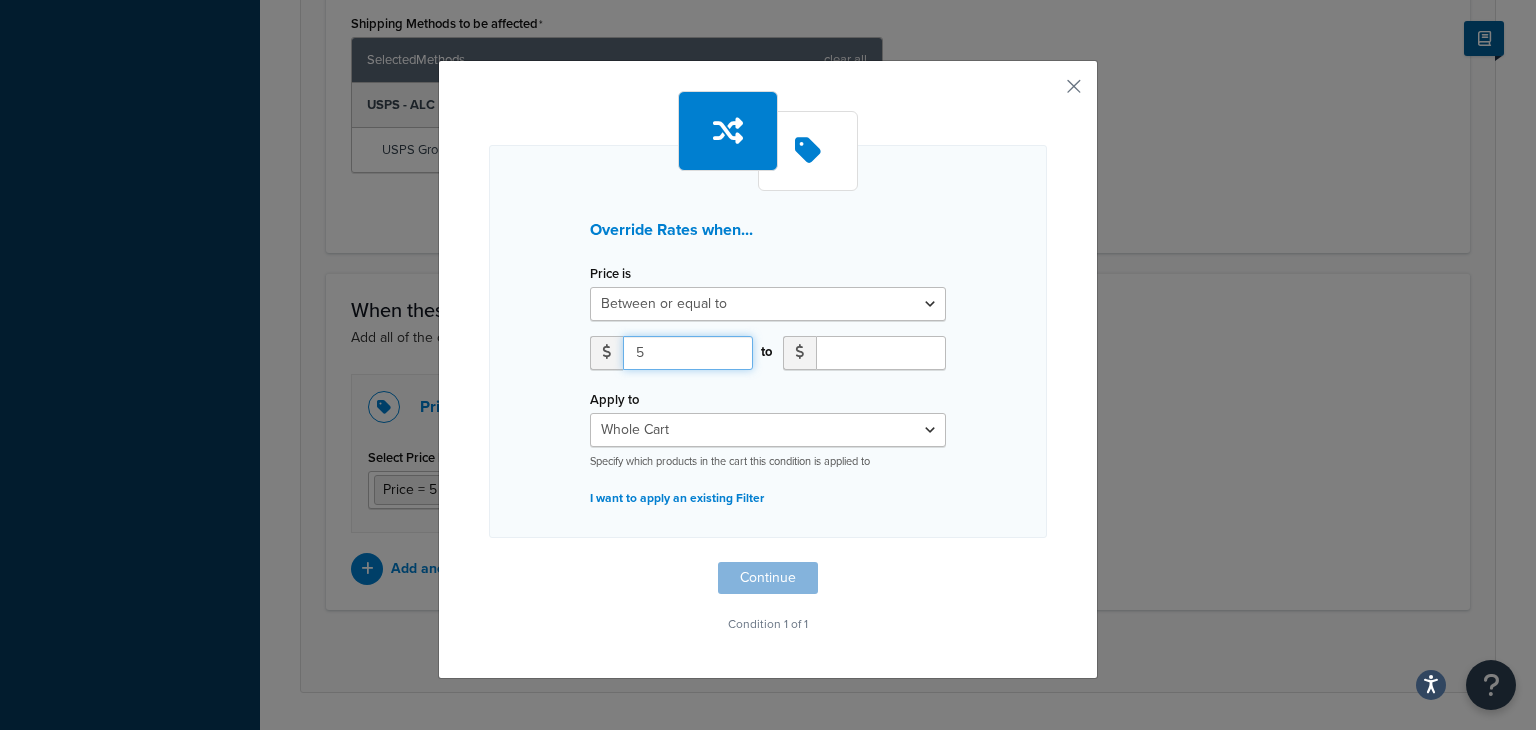 type on "5" 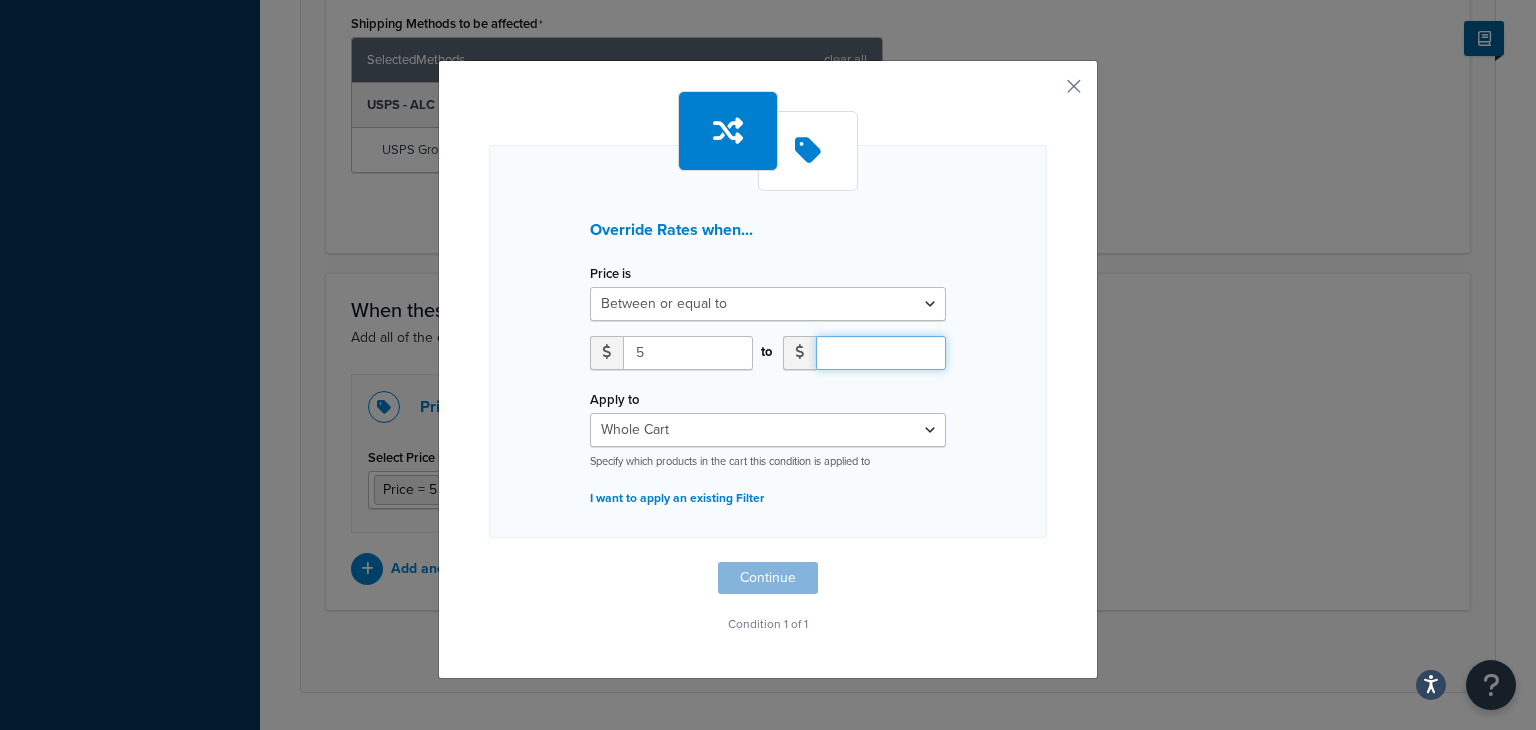 click at bounding box center [881, 353] 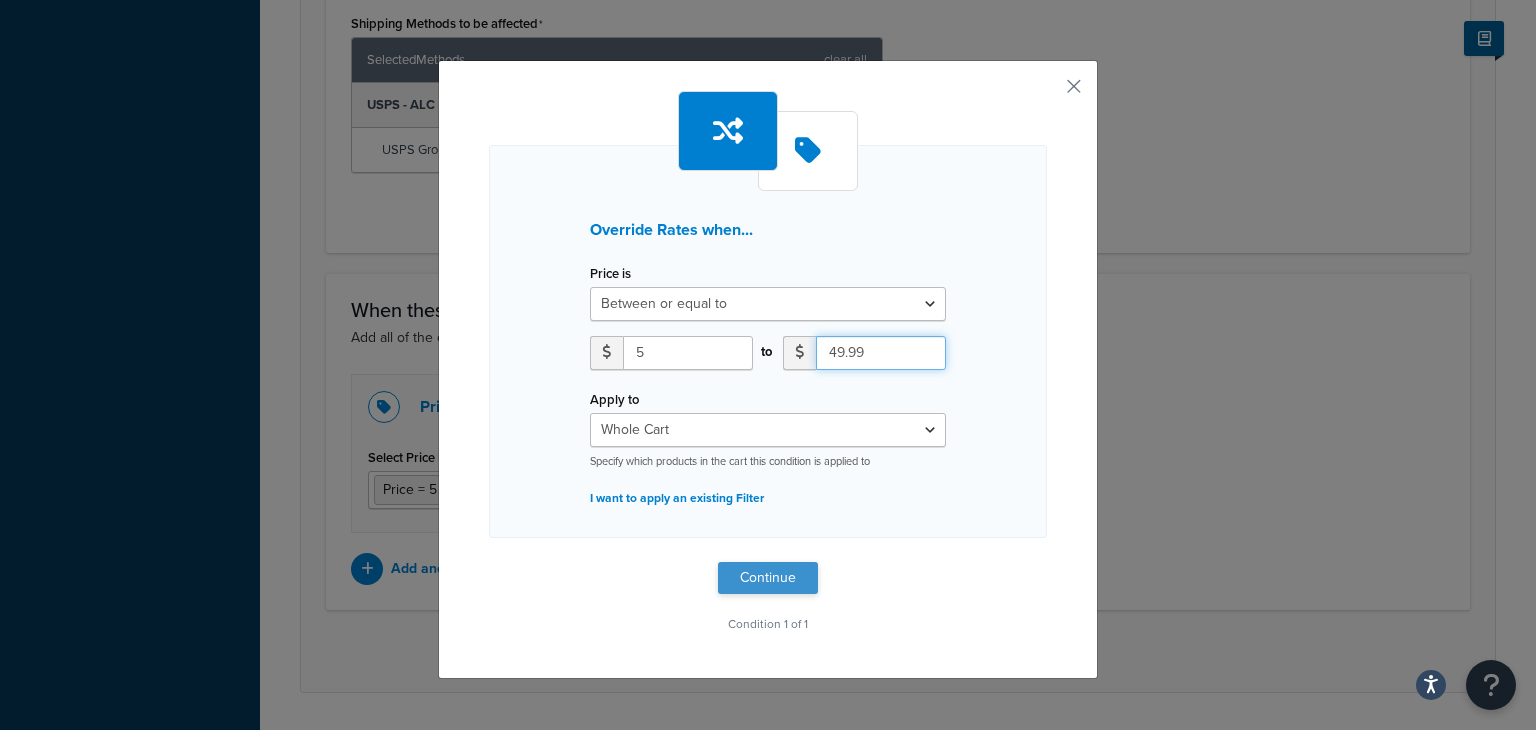 type on "49.99" 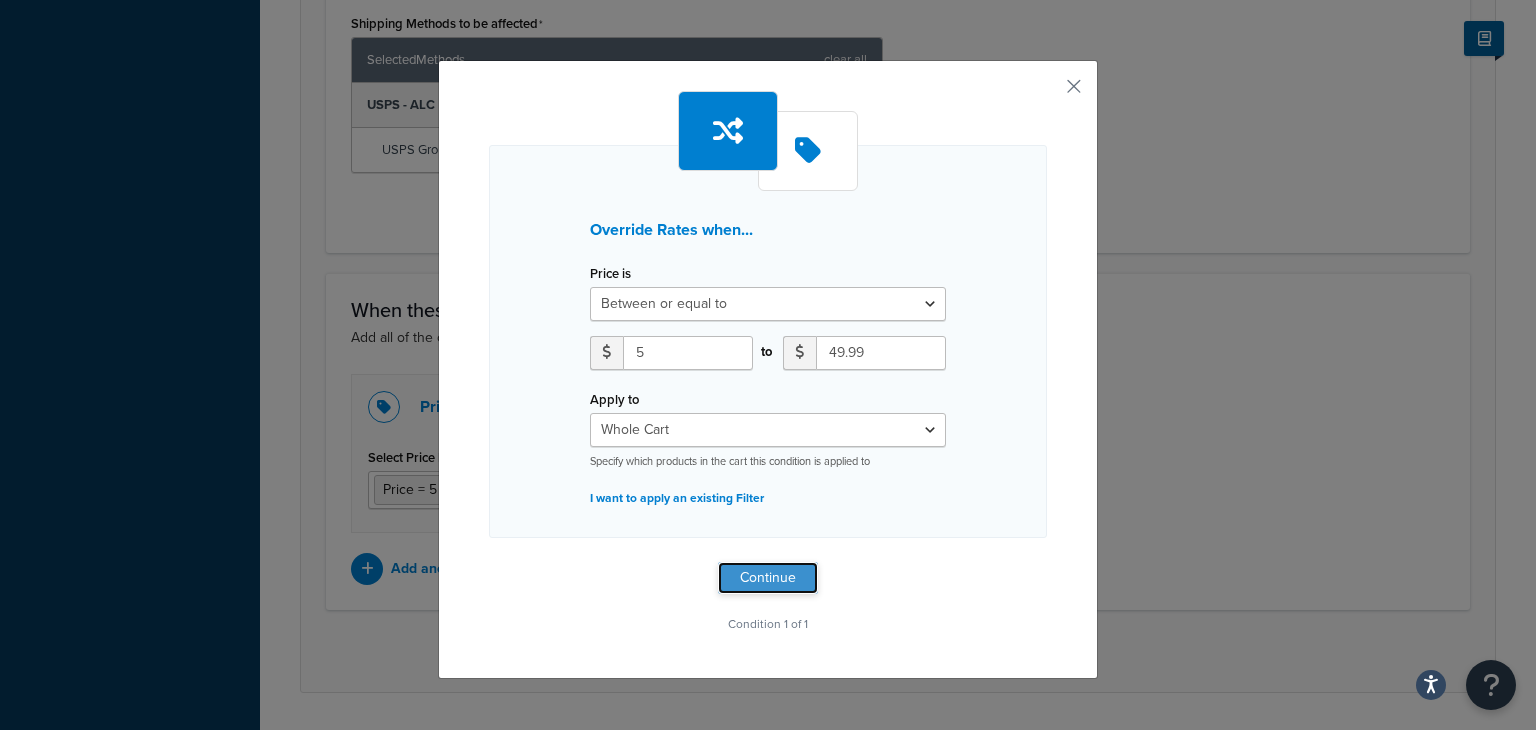 click on "Continue" at bounding box center (768, 578) 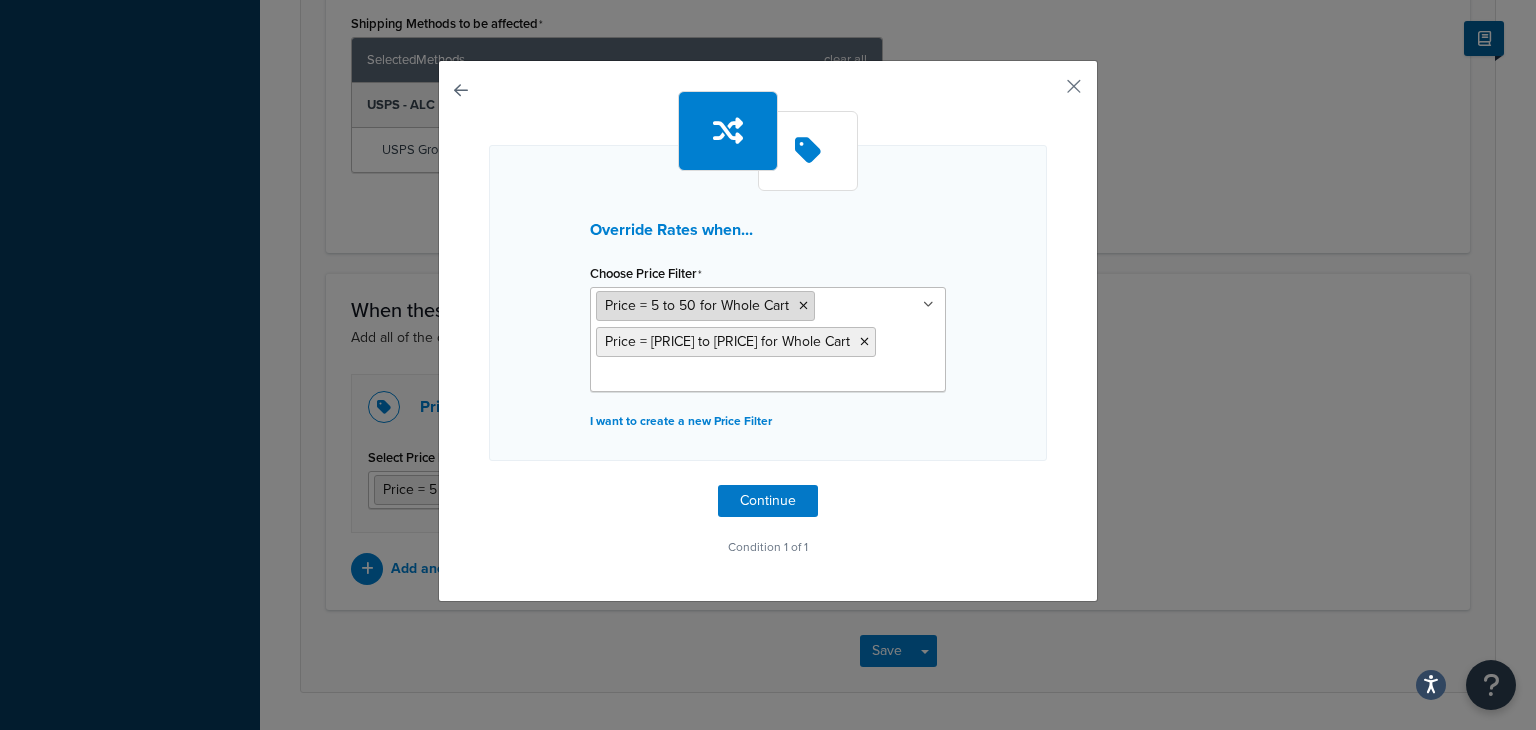 click at bounding box center (803, 306) 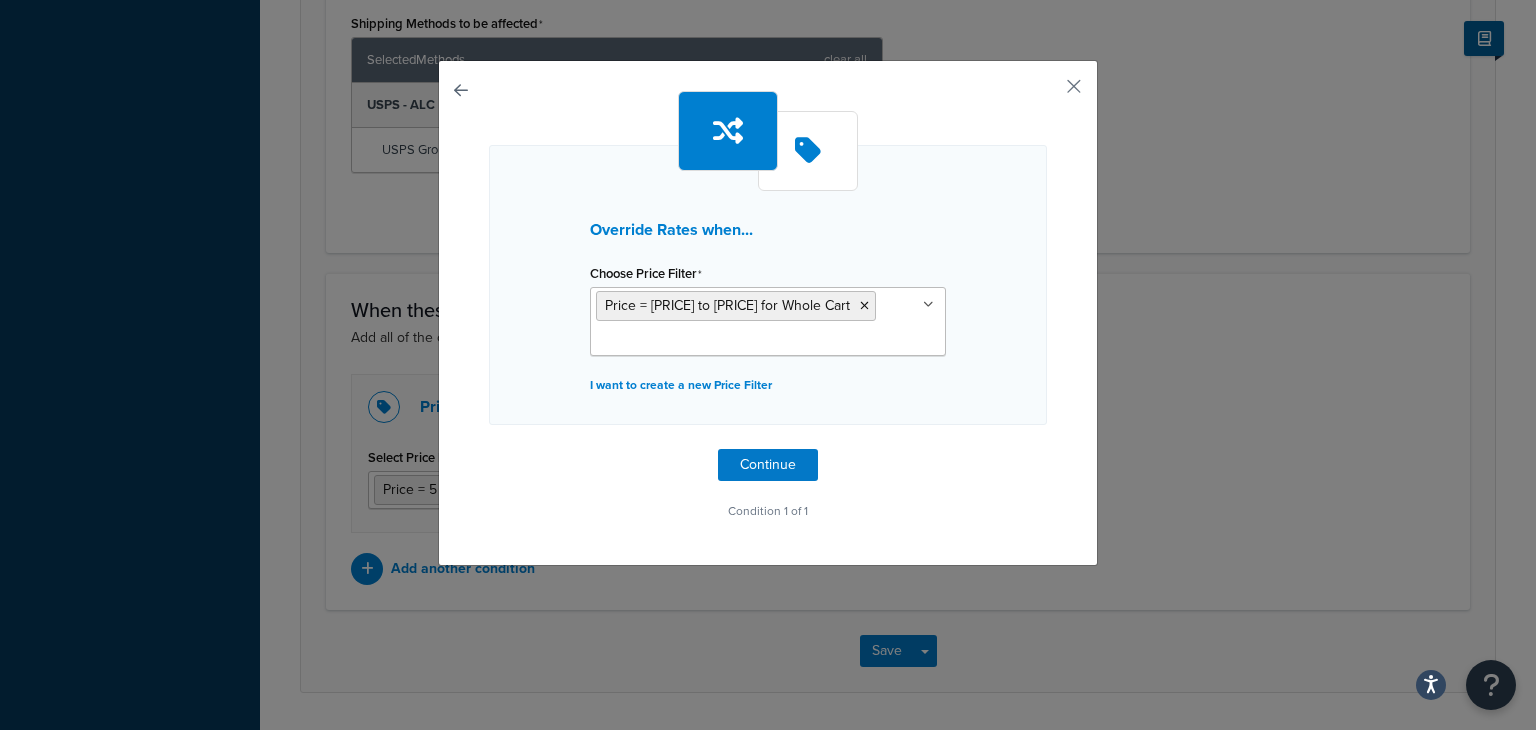 click on "Override Rates when... Choose Price Filter   Price = 5 to 49.99 for Whole Cart   $100 - no max $0 - $100 $100 - $150 $0 - $50 $0 - $75 $50 - $100 $75 - $100 $75 - no max $150 - $200 $150 - no max $50 - no max $50 - $75 Price ≤ 60 for Whole Cart Price ≥ 60.01 for Whole Cart Price ≥ 50 for Whole Cart Price = 5 to 50 for Whole Cart Price ≤ 50 for Whole Cart Price ≥ 50.01 for Whole Cart Price = 100 to 100 for Whole Cart Price ≥ 0 for Whole Cart Price ≤ 100 for Whole Cart Price ≥ 49.99 for Whole Cart I want to create a new Price Filter" at bounding box center (768, 285) 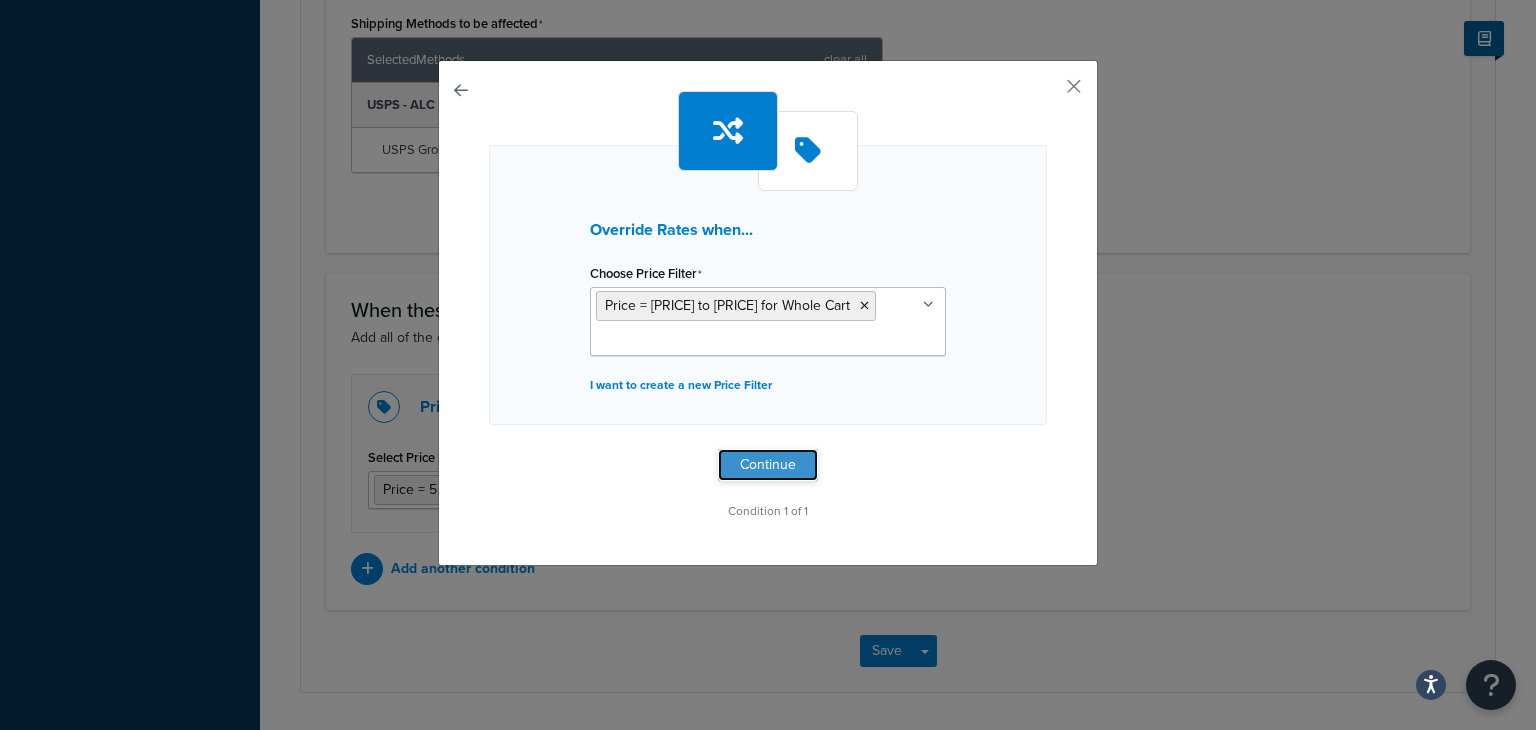 click on "Continue" at bounding box center [768, 465] 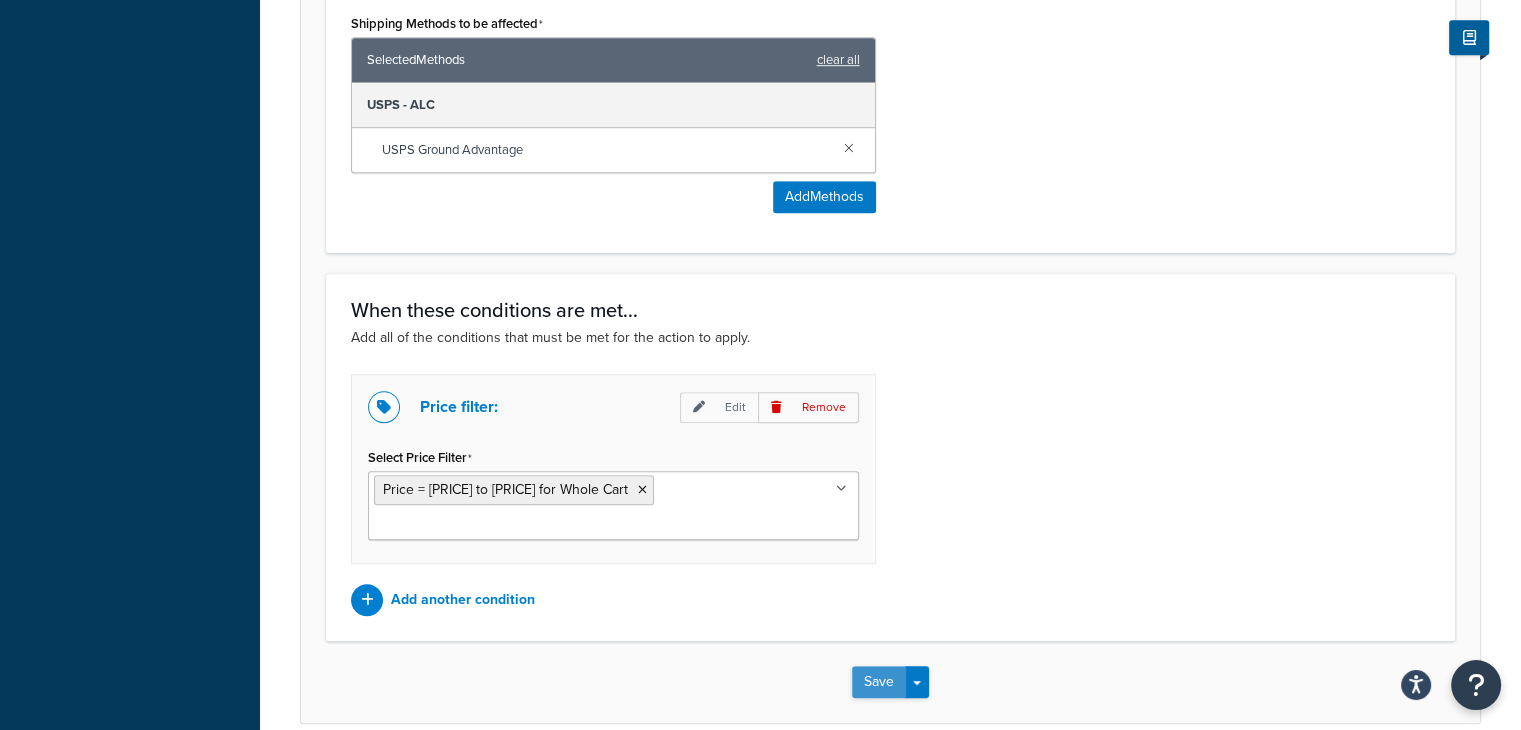 click on "Save" at bounding box center (879, 682) 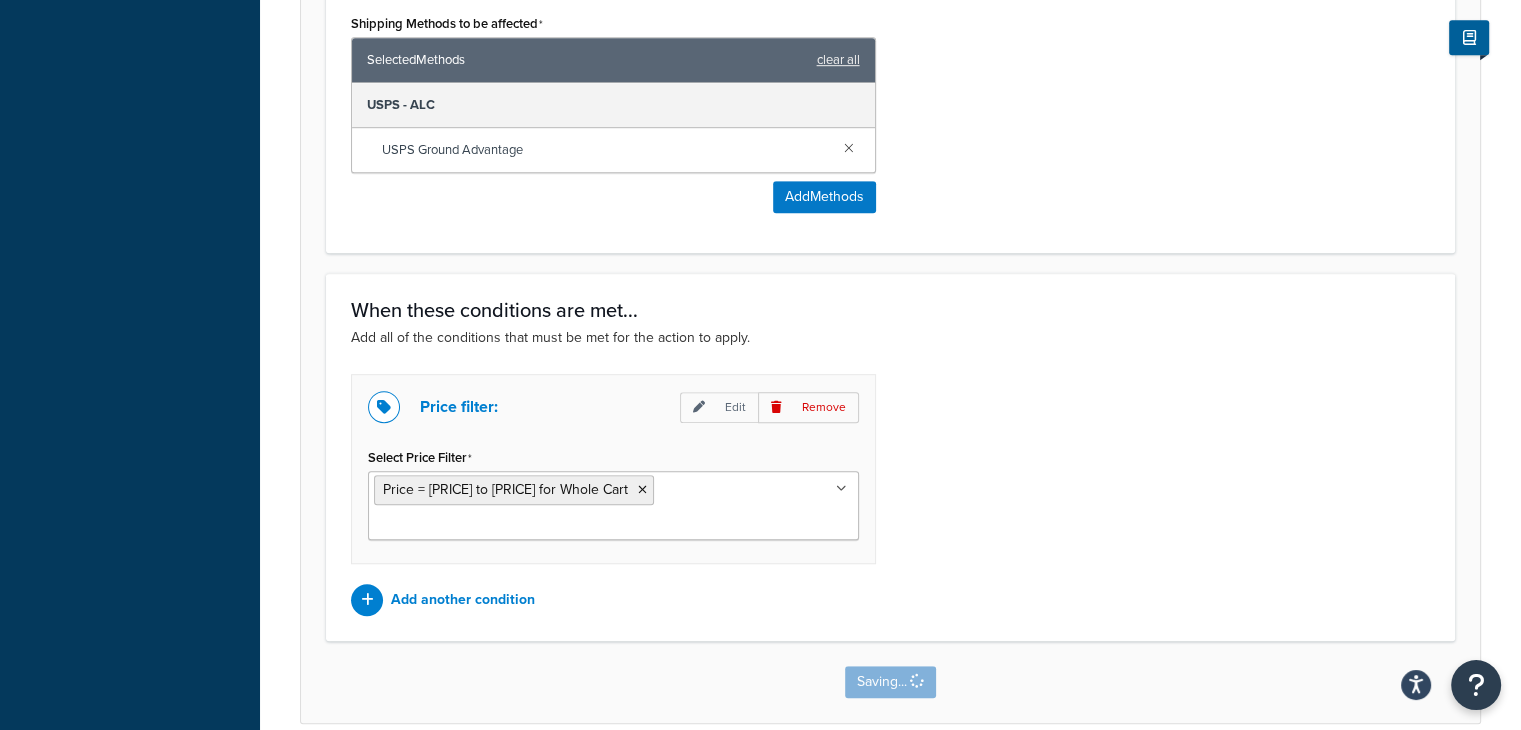 scroll, scrollTop: 0, scrollLeft: 0, axis: both 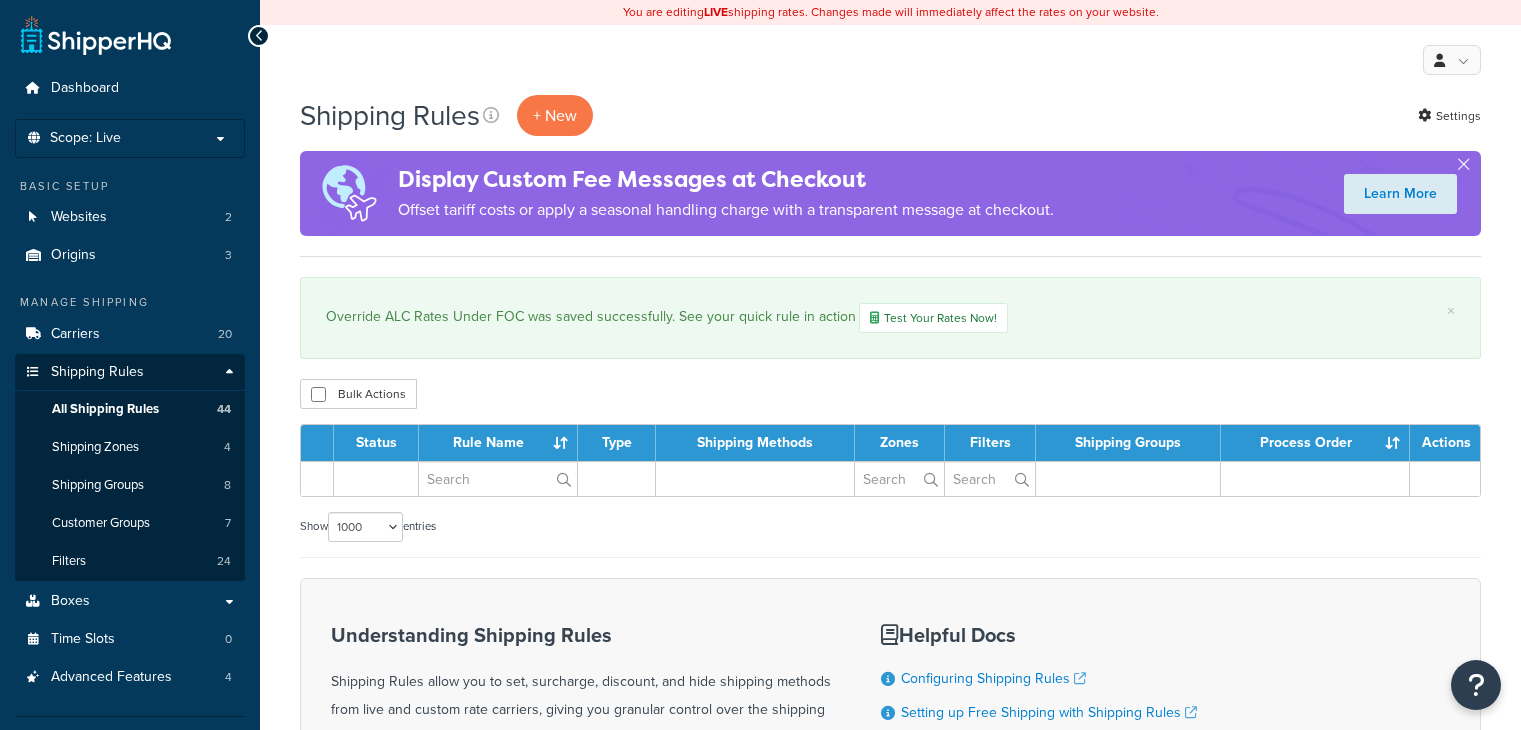 select on "1000" 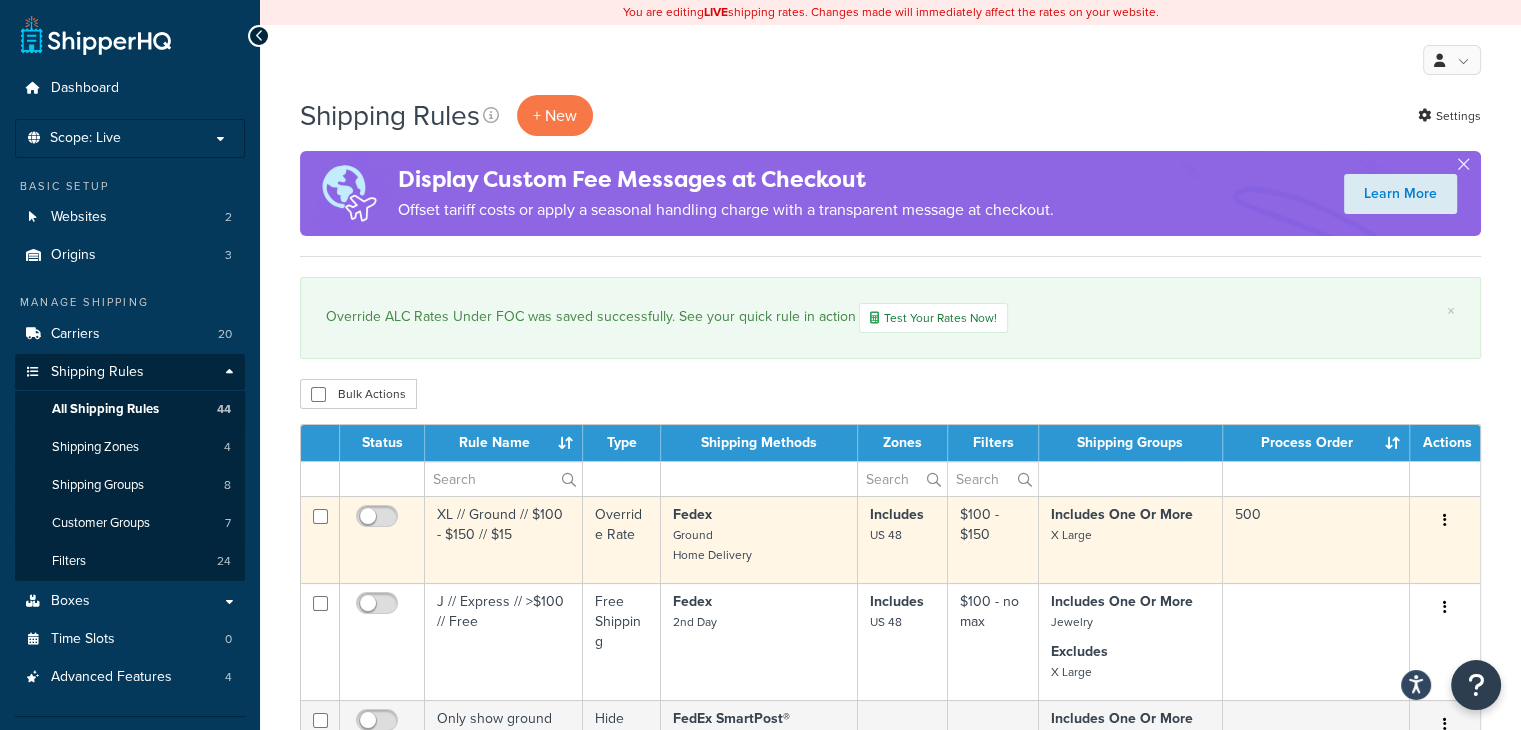 scroll, scrollTop: 0, scrollLeft: 0, axis: both 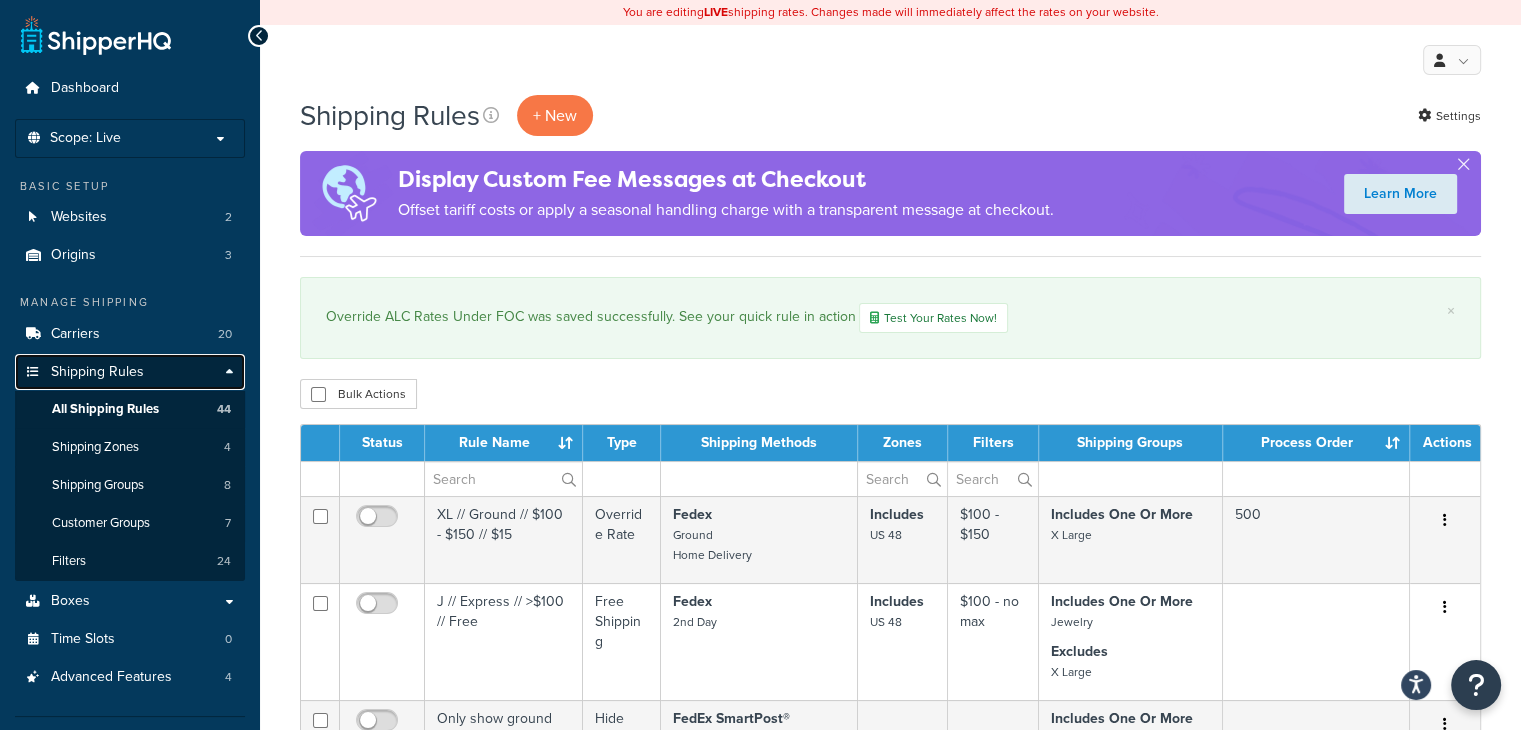 click on "Shipping Rules" at bounding box center [130, 372] 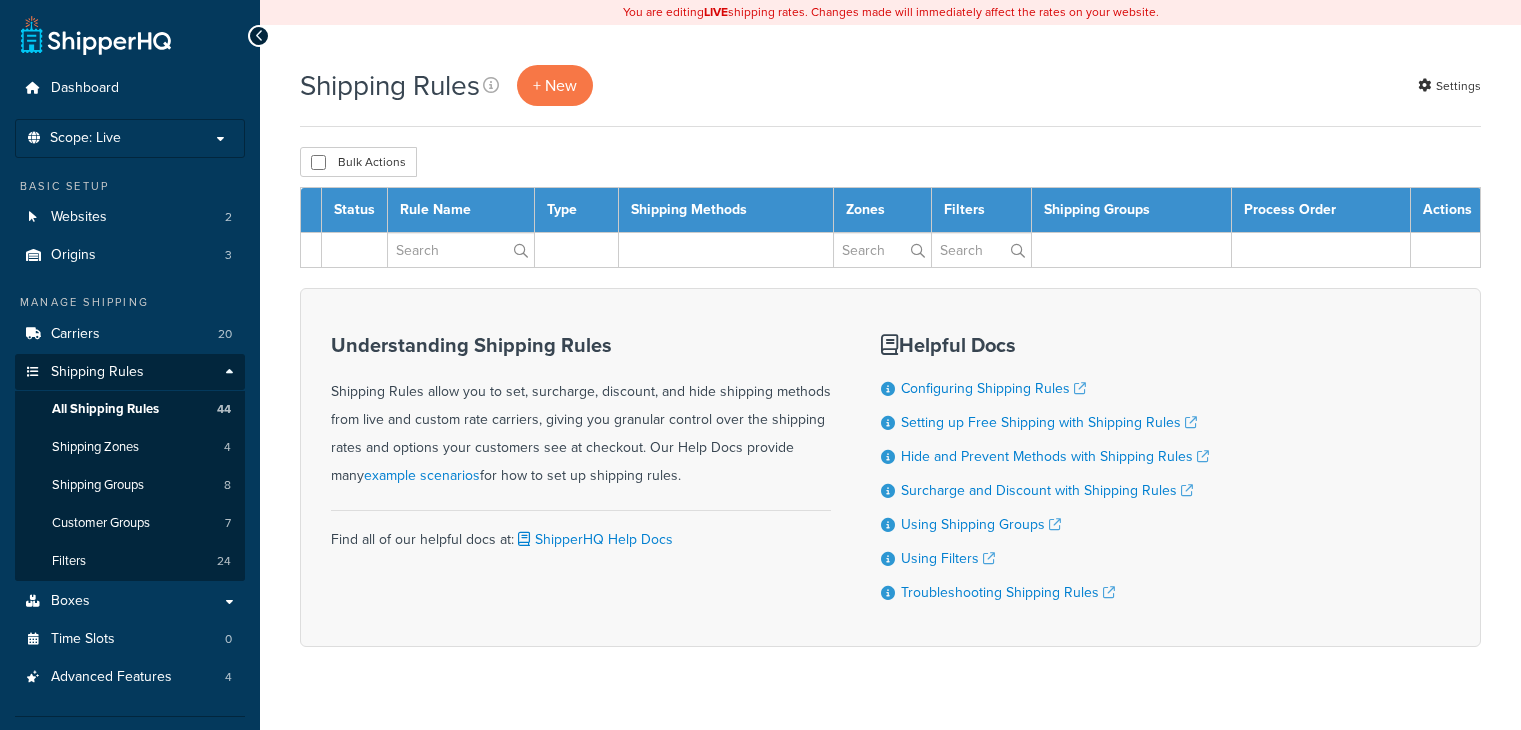 scroll, scrollTop: 0, scrollLeft: 0, axis: both 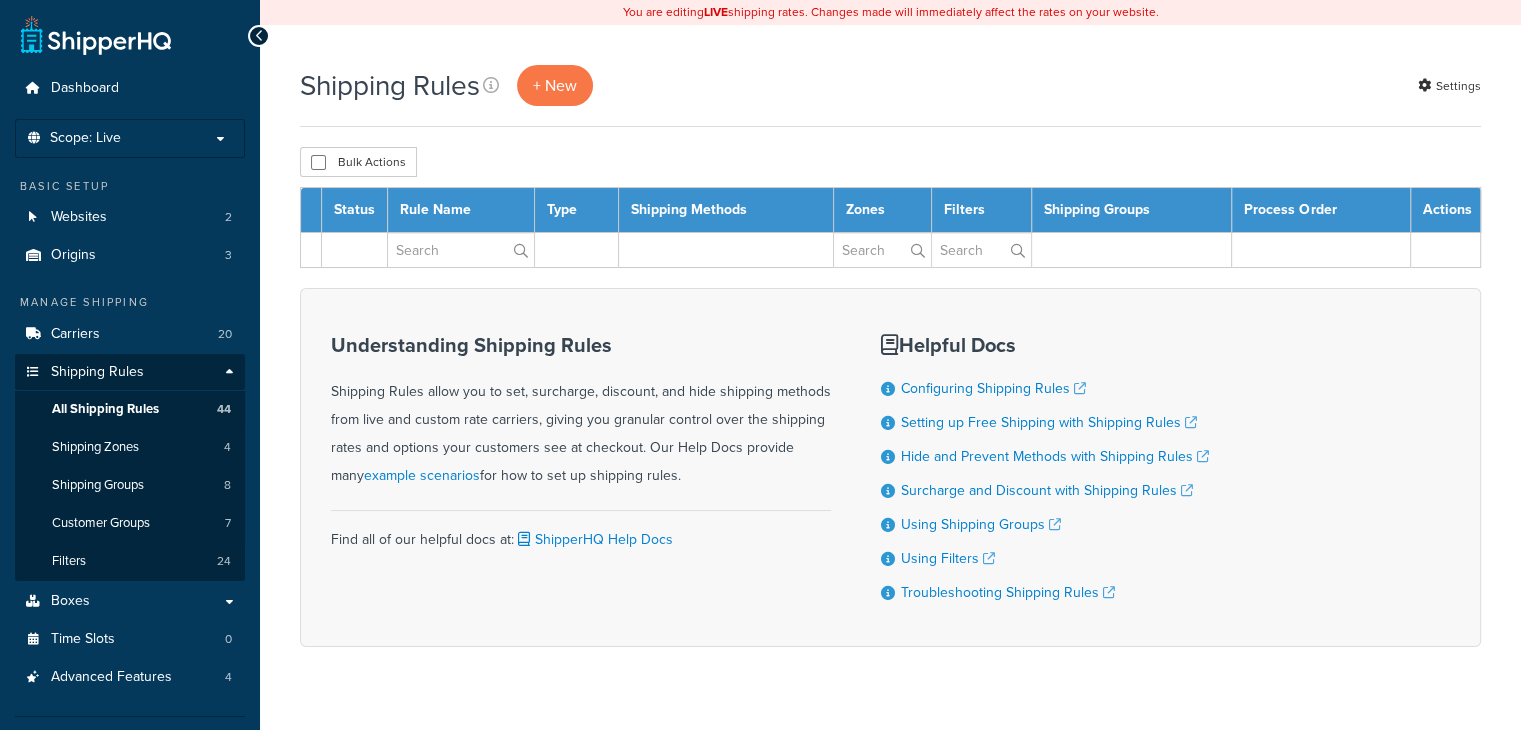 select on "1000" 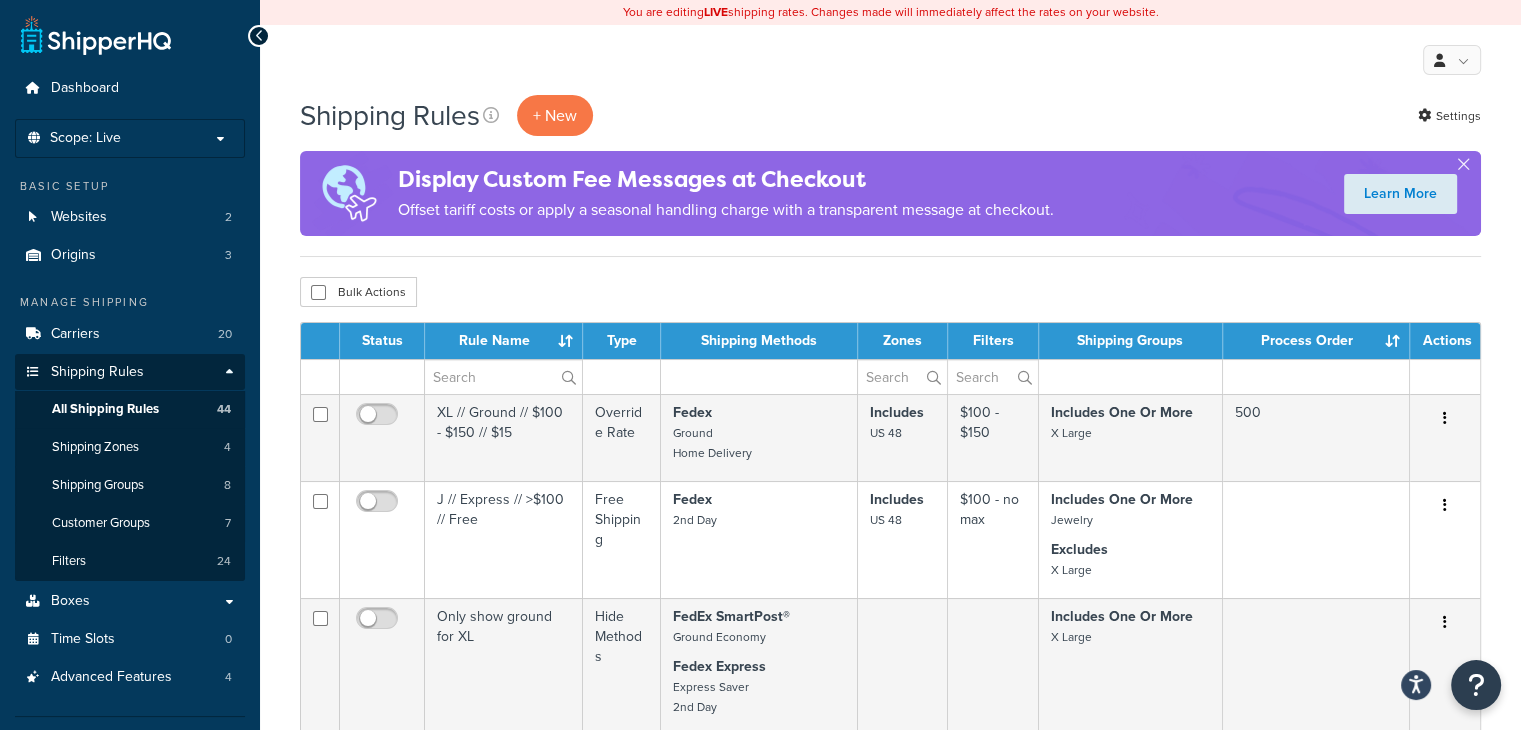 scroll, scrollTop: 0, scrollLeft: 0, axis: both 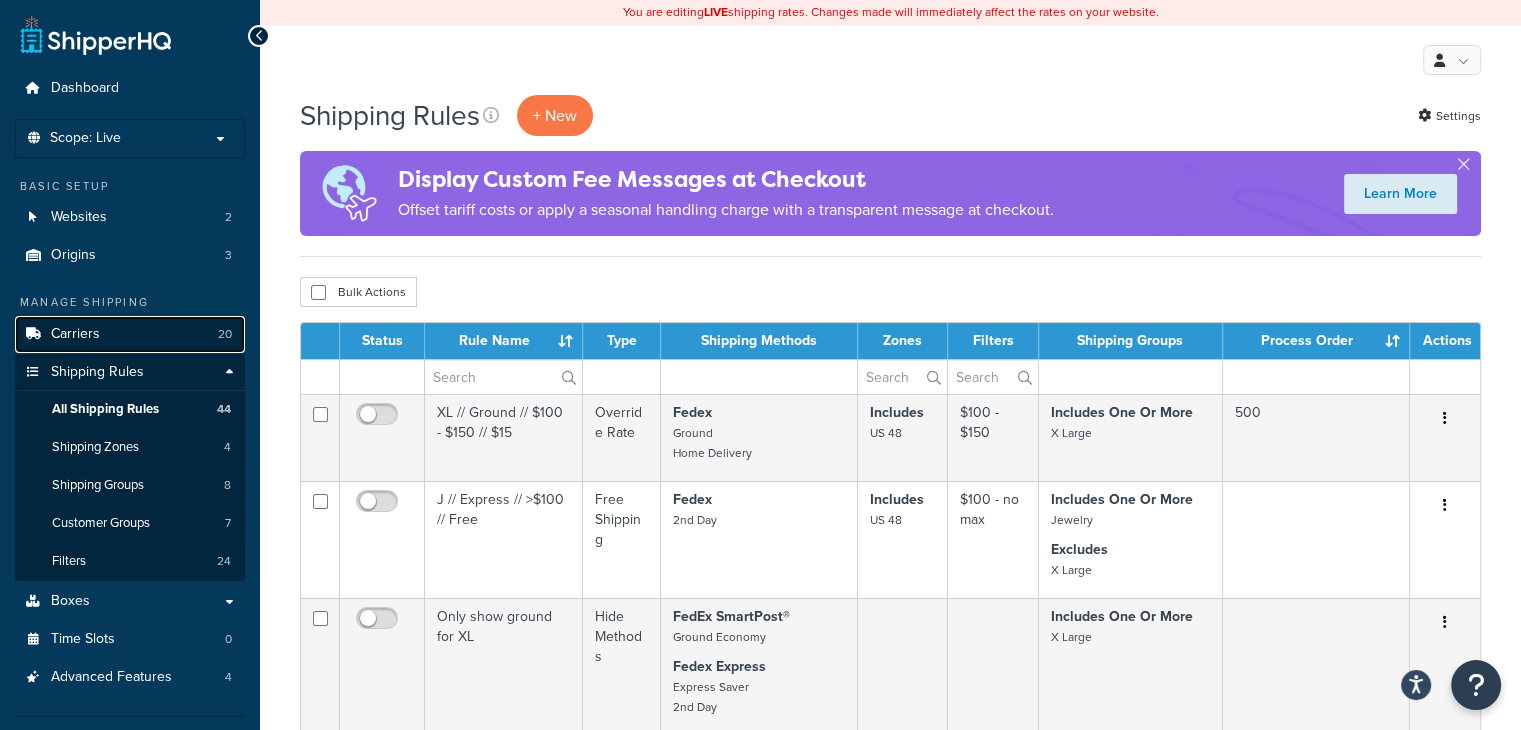 click on "Carriers
20" at bounding box center [130, 334] 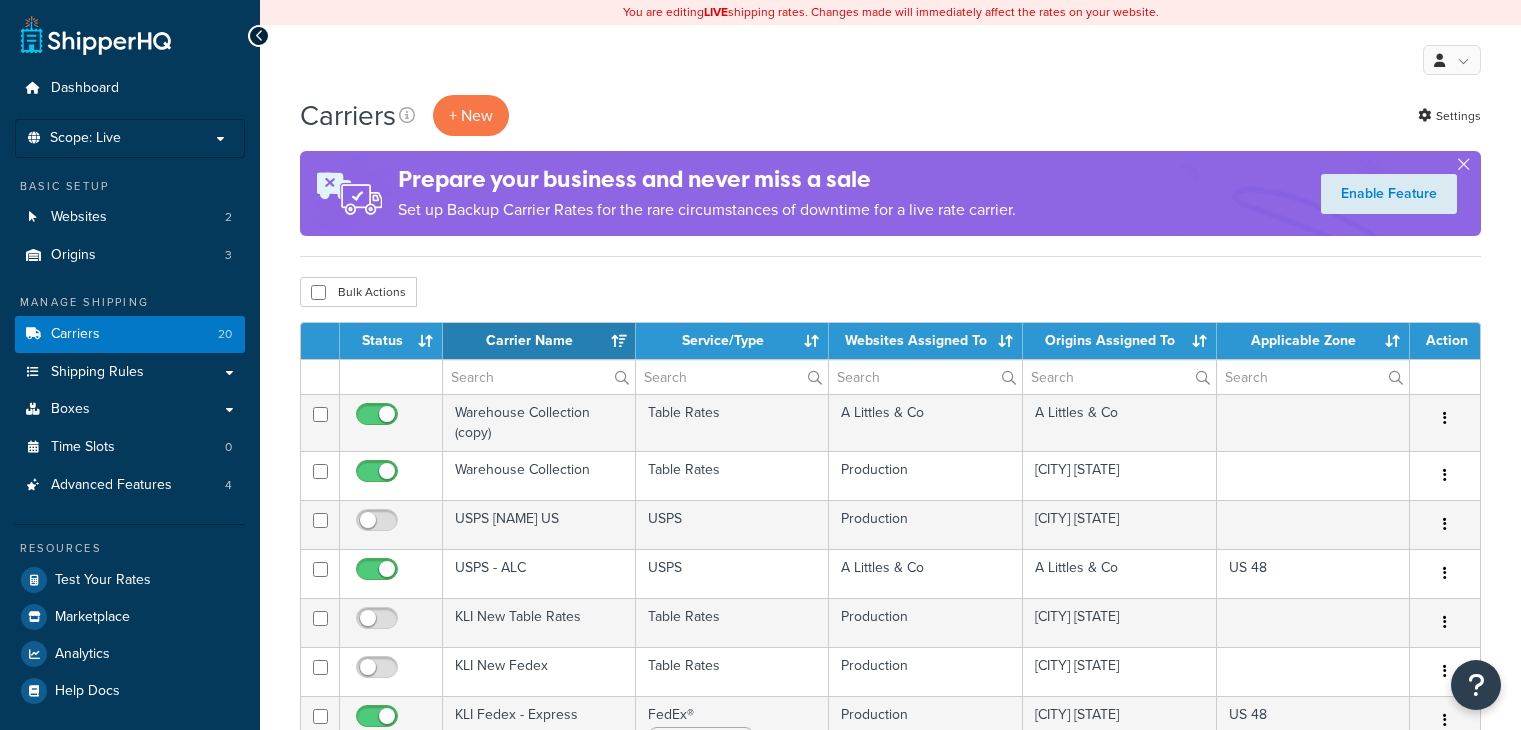 select on "15" 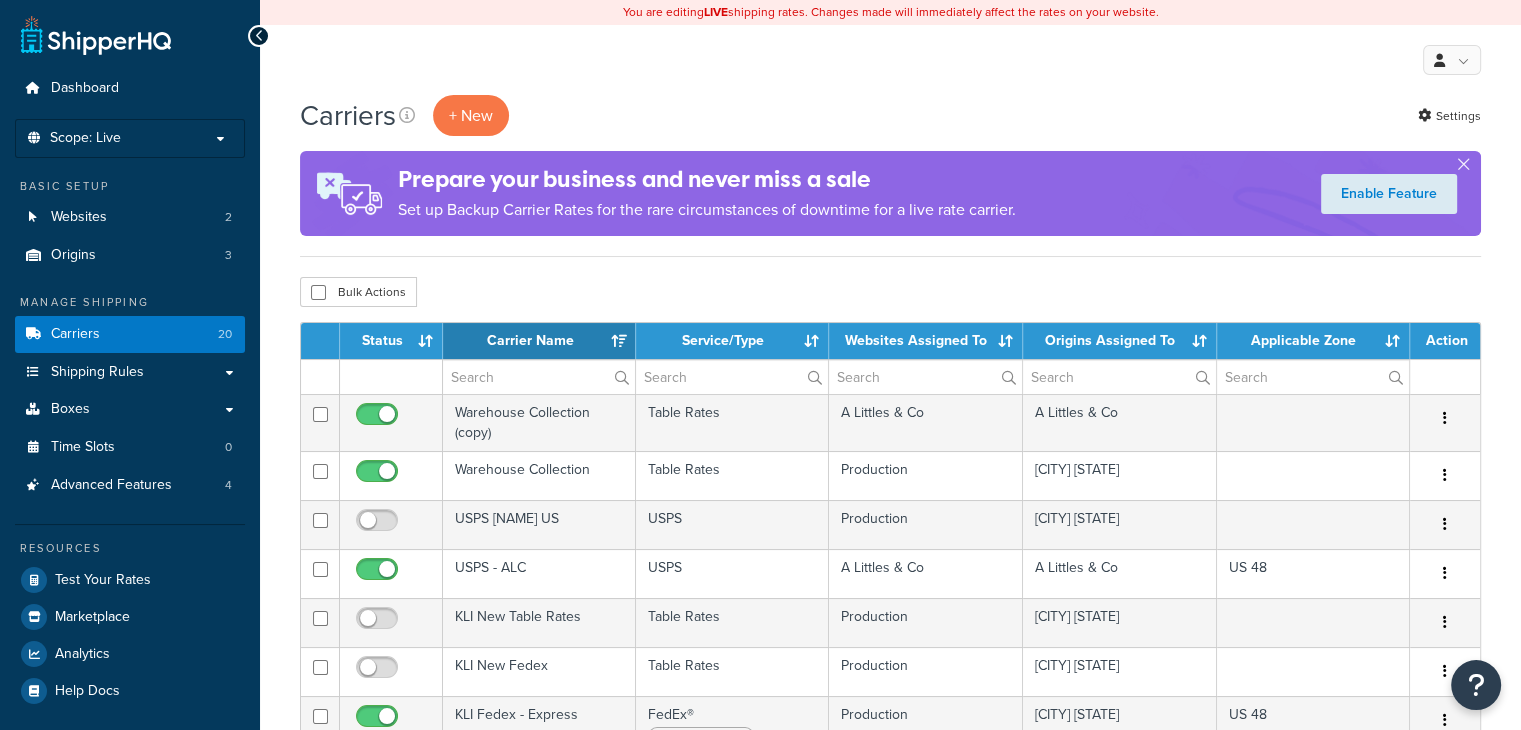 scroll, scrollTop: 0, scrollLeft: 0, axis: both 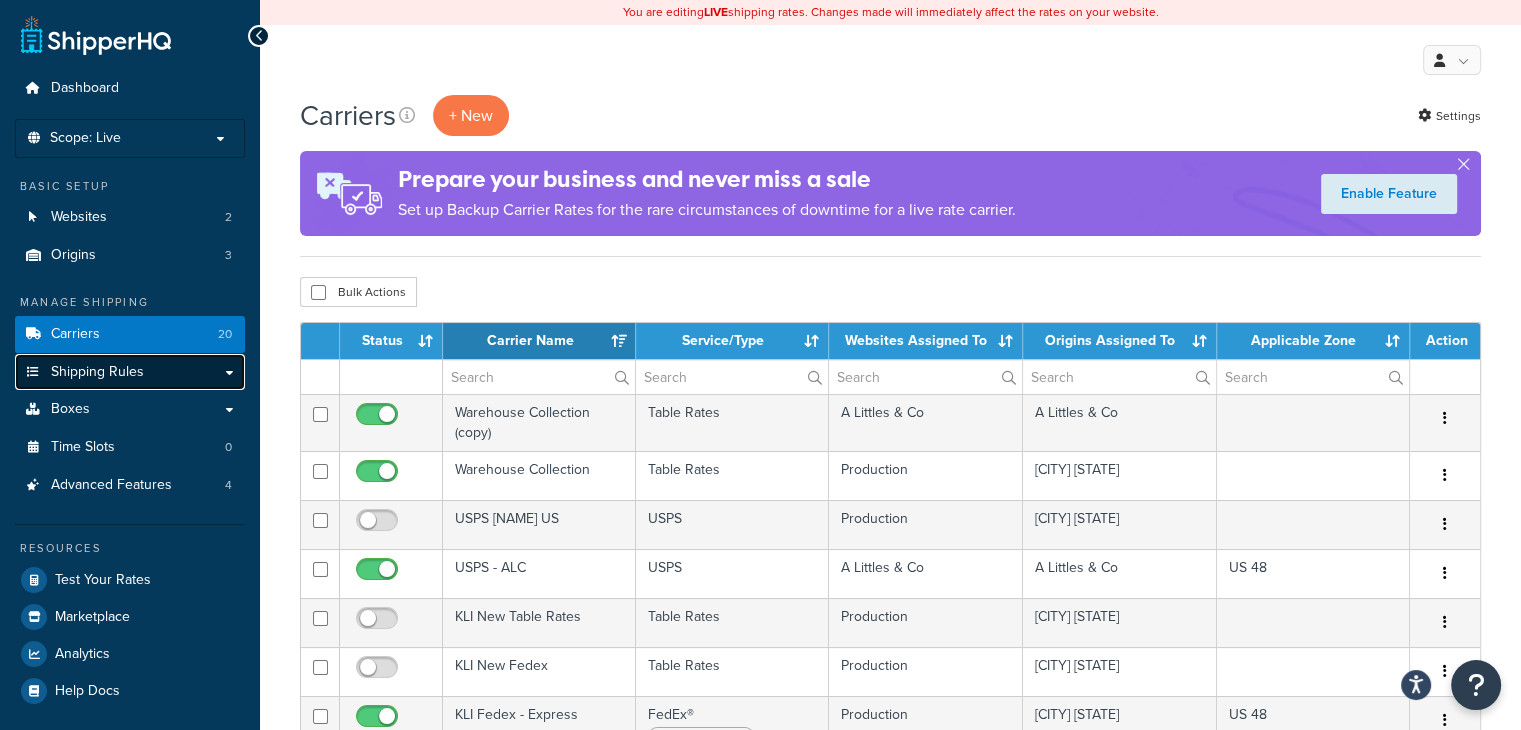 click on "Shipping Rules" at bounding box center [130, 372] 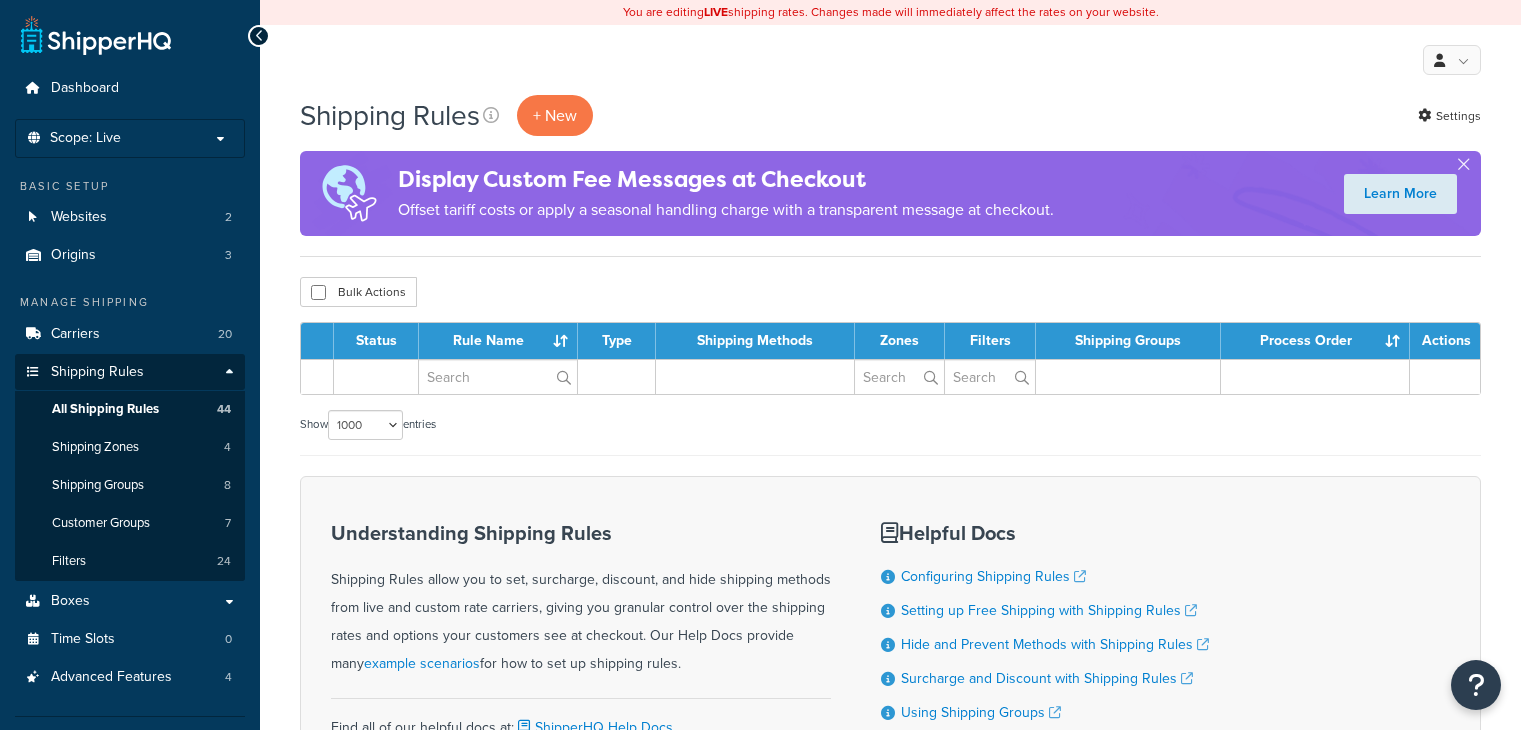 select on "1000" 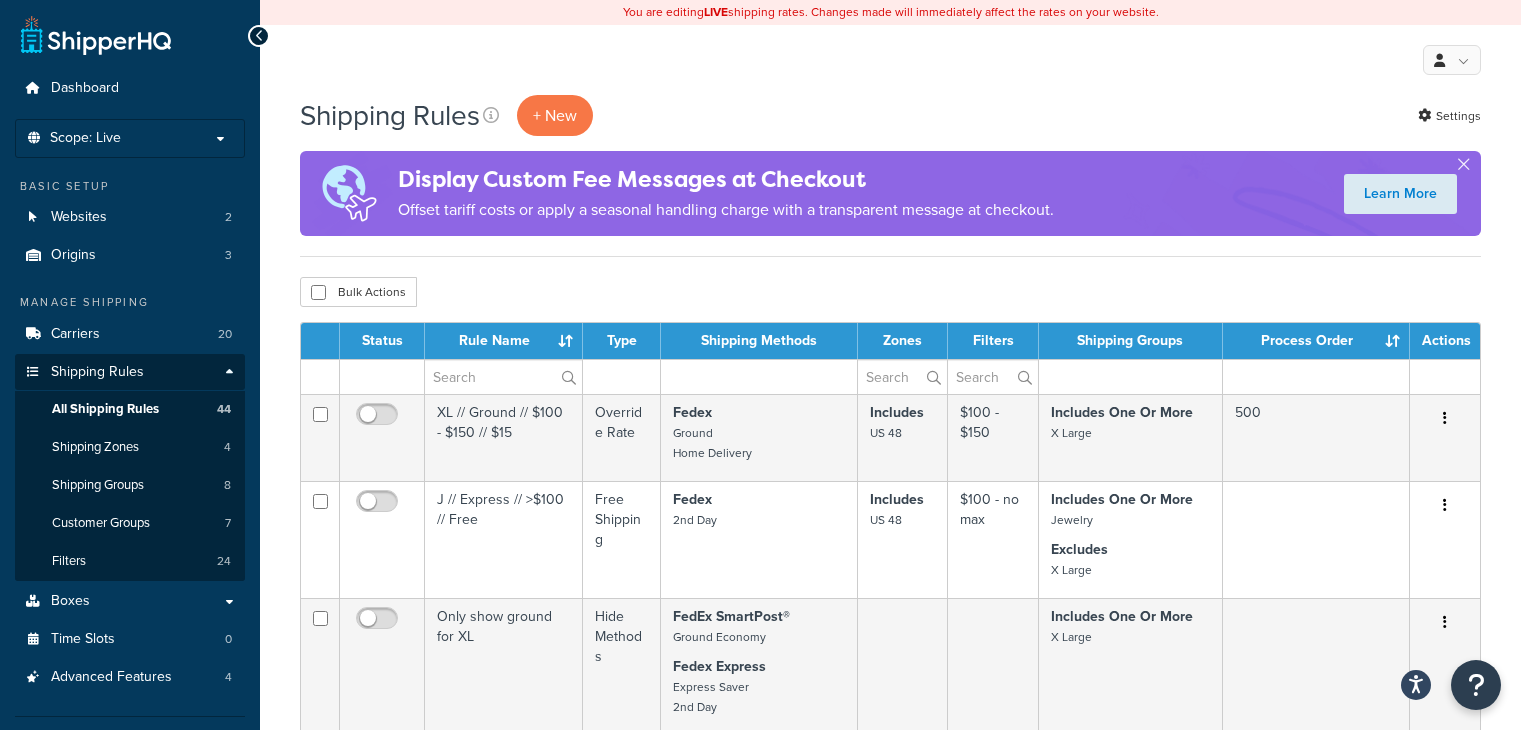 scroll, scrollTop: 0, scrollLeft: 0, axis: both 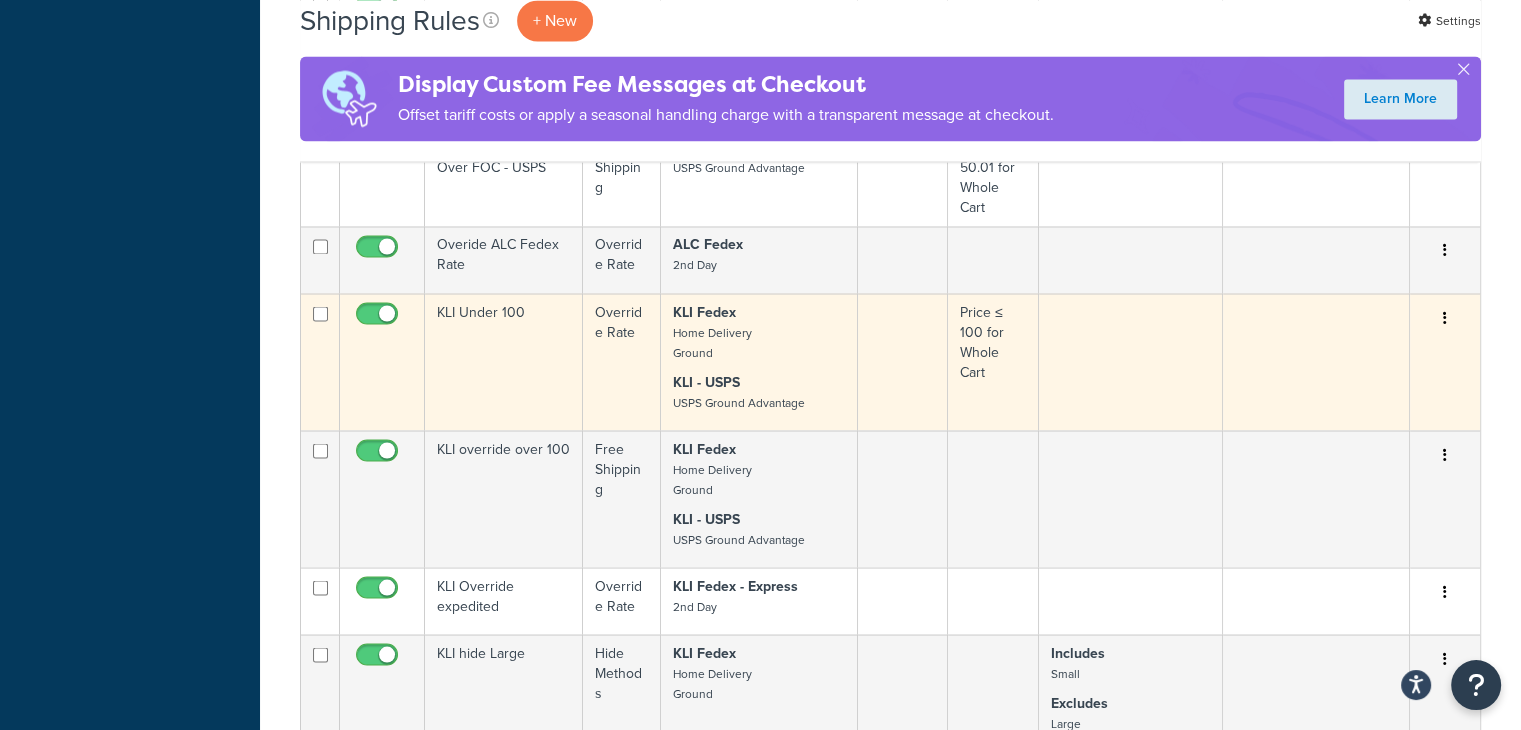 click on "KLI Fedex Home Delivery Ground" at bounding box center (759, 332) 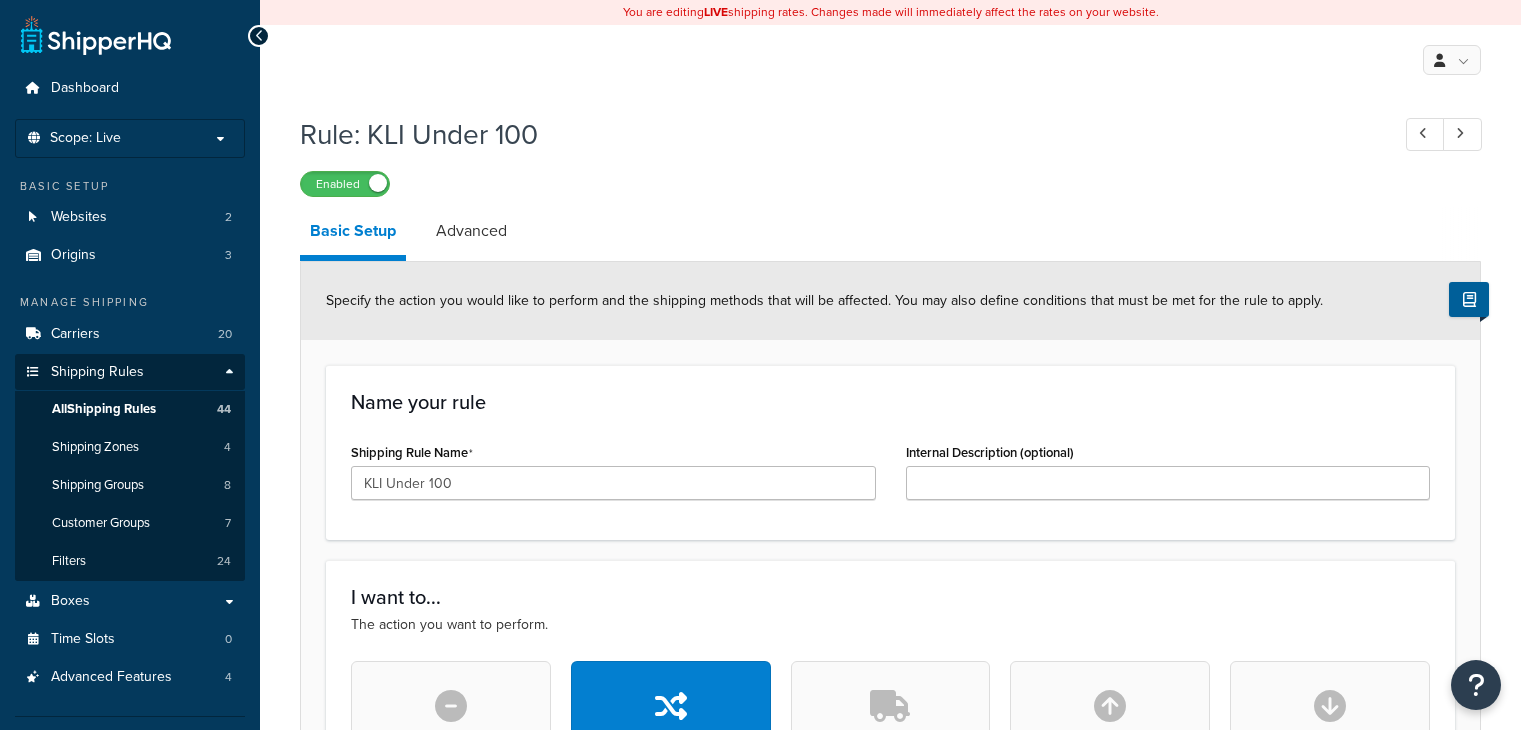 scroll, scrollTop: 0, scrollLeft: 0, axis: both 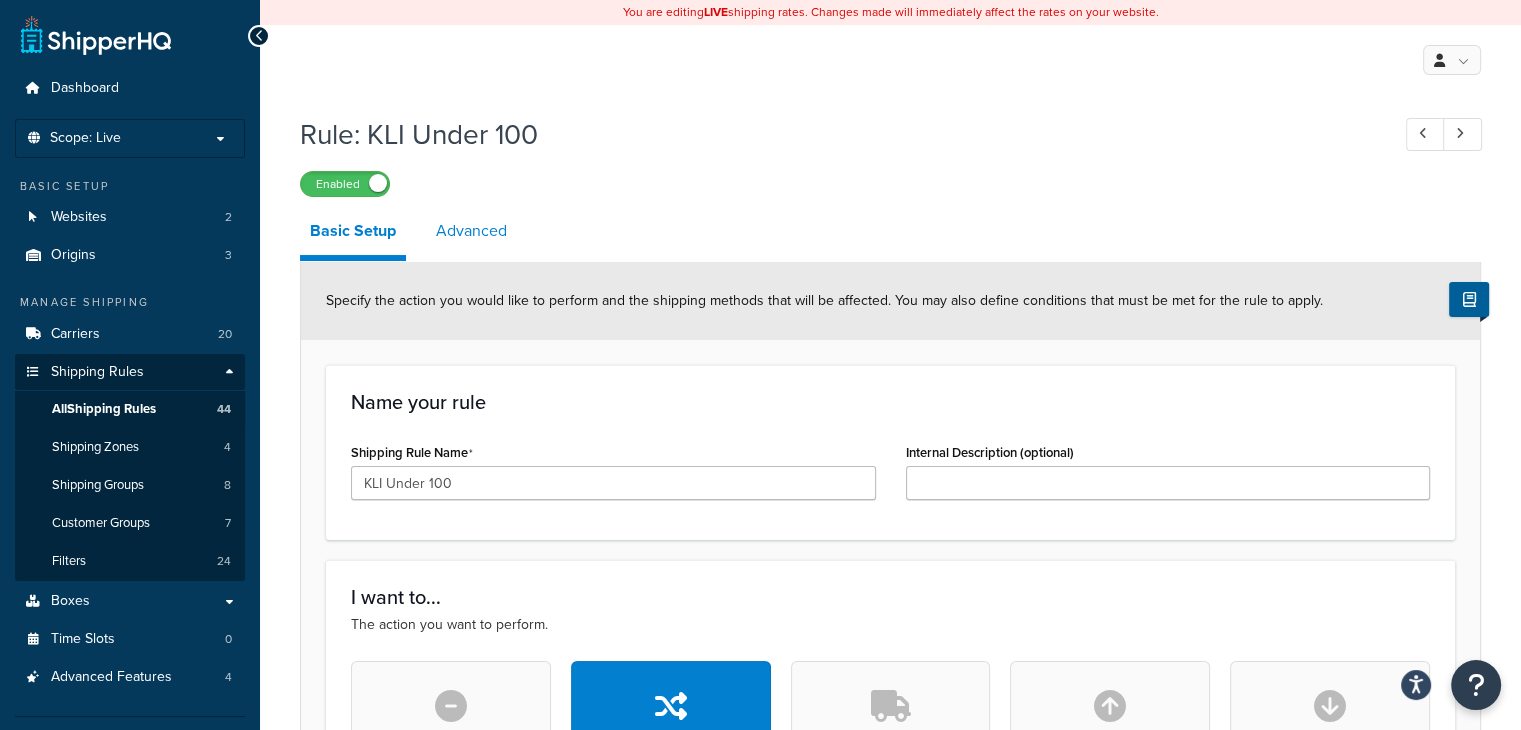 click on "Advanced" at bounding box center (471, 231) 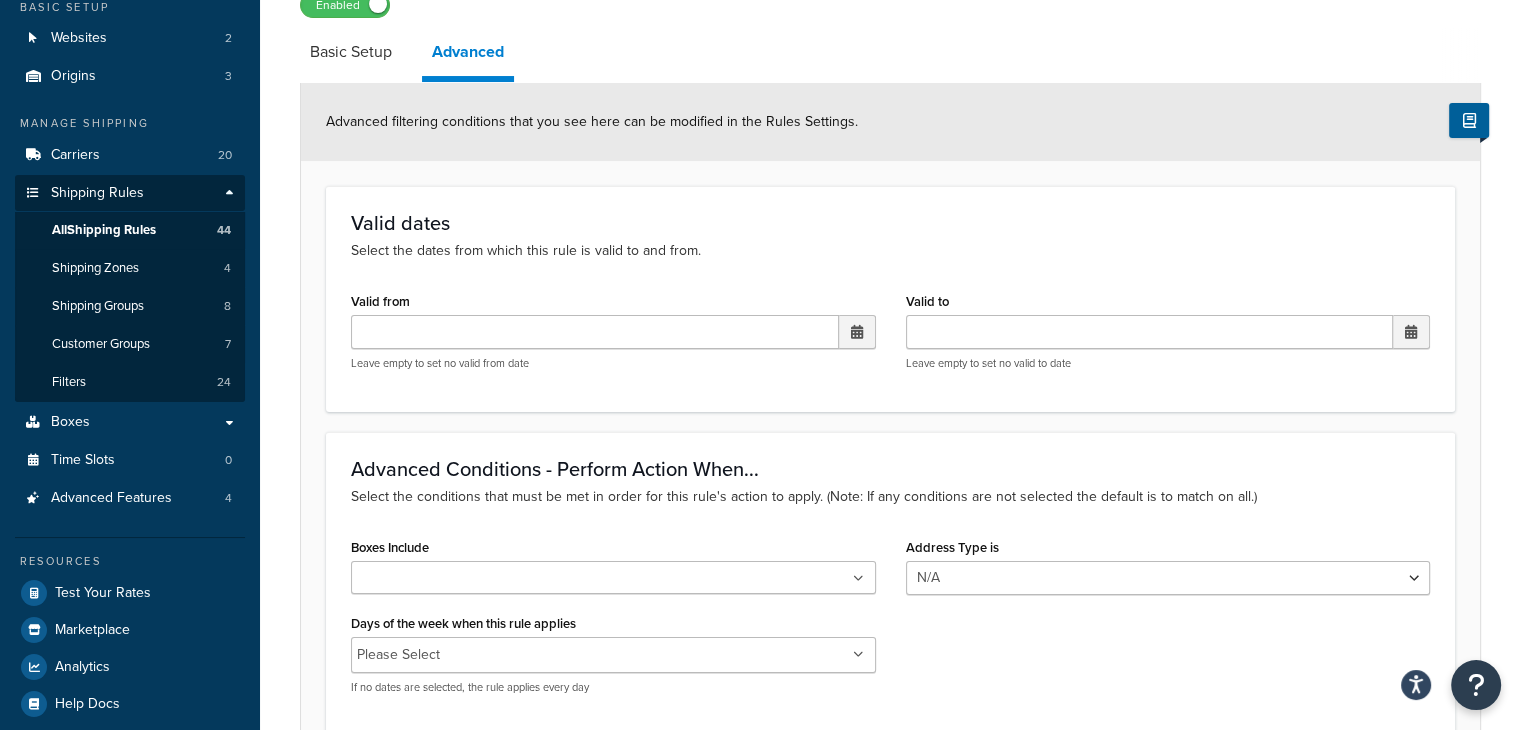 scroll, scrollTop: 79, scrollLeft: 0, axis: vertical 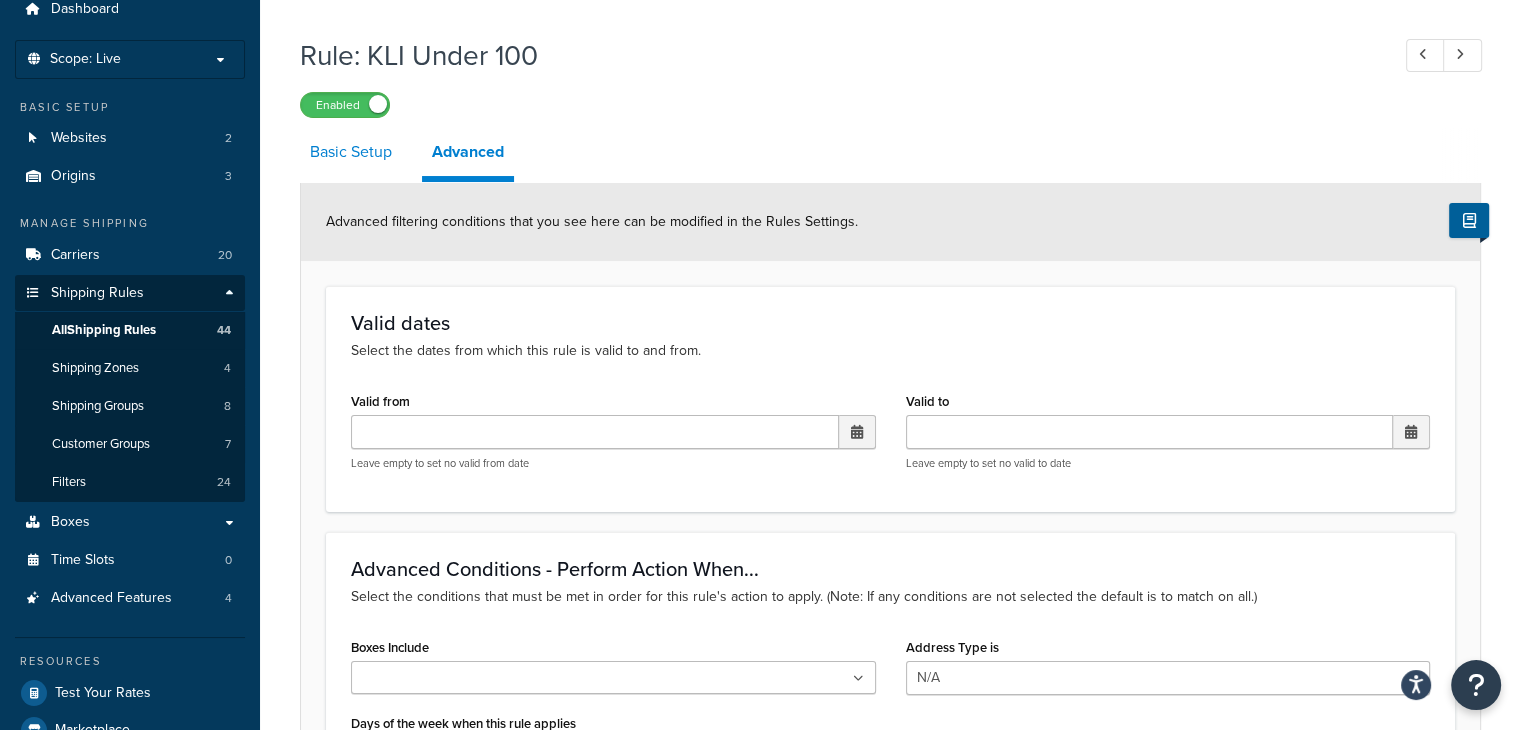 click on "Basic Setup" at bounding box center [351, 152] 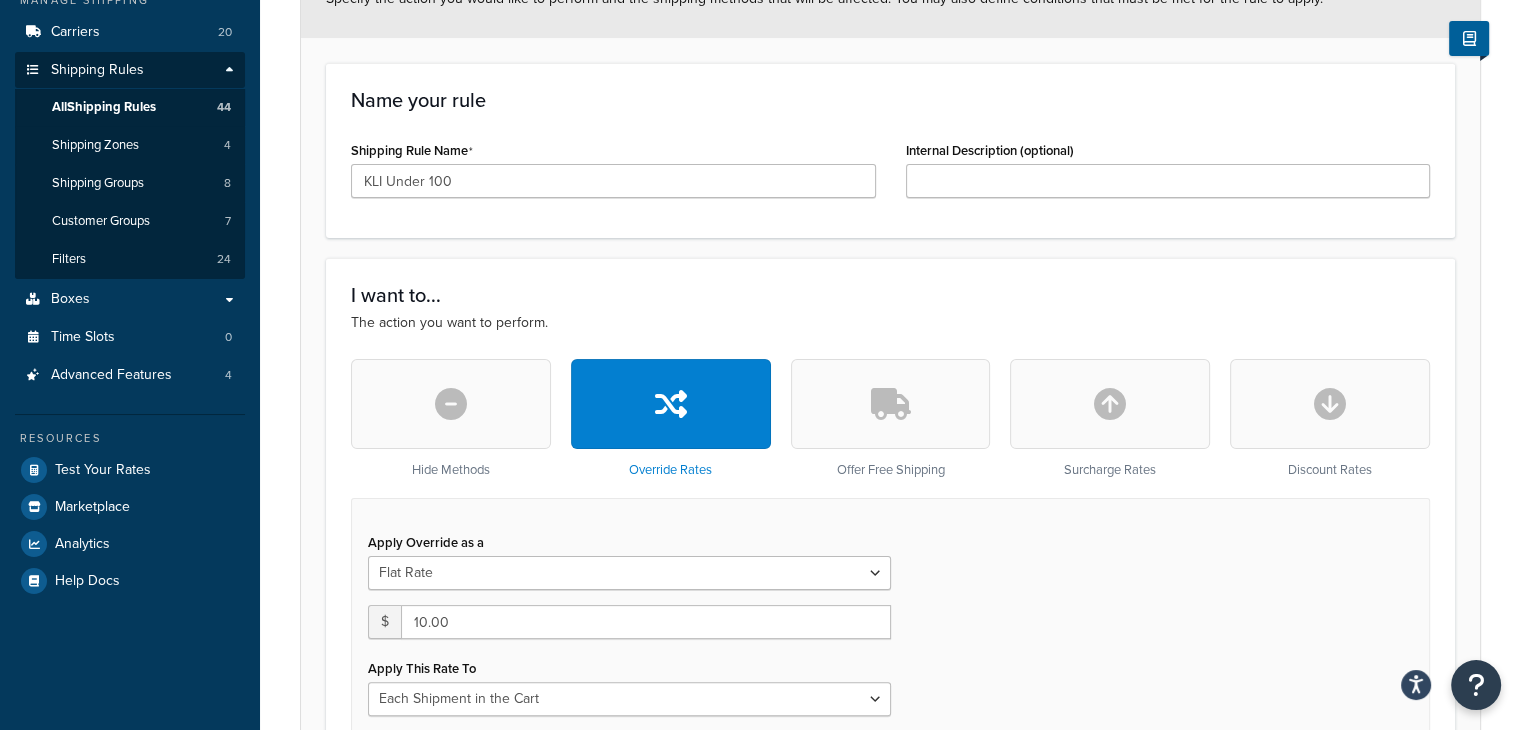 scroll, scrollTop: 195, scrollLeft: 0, axis: vertical 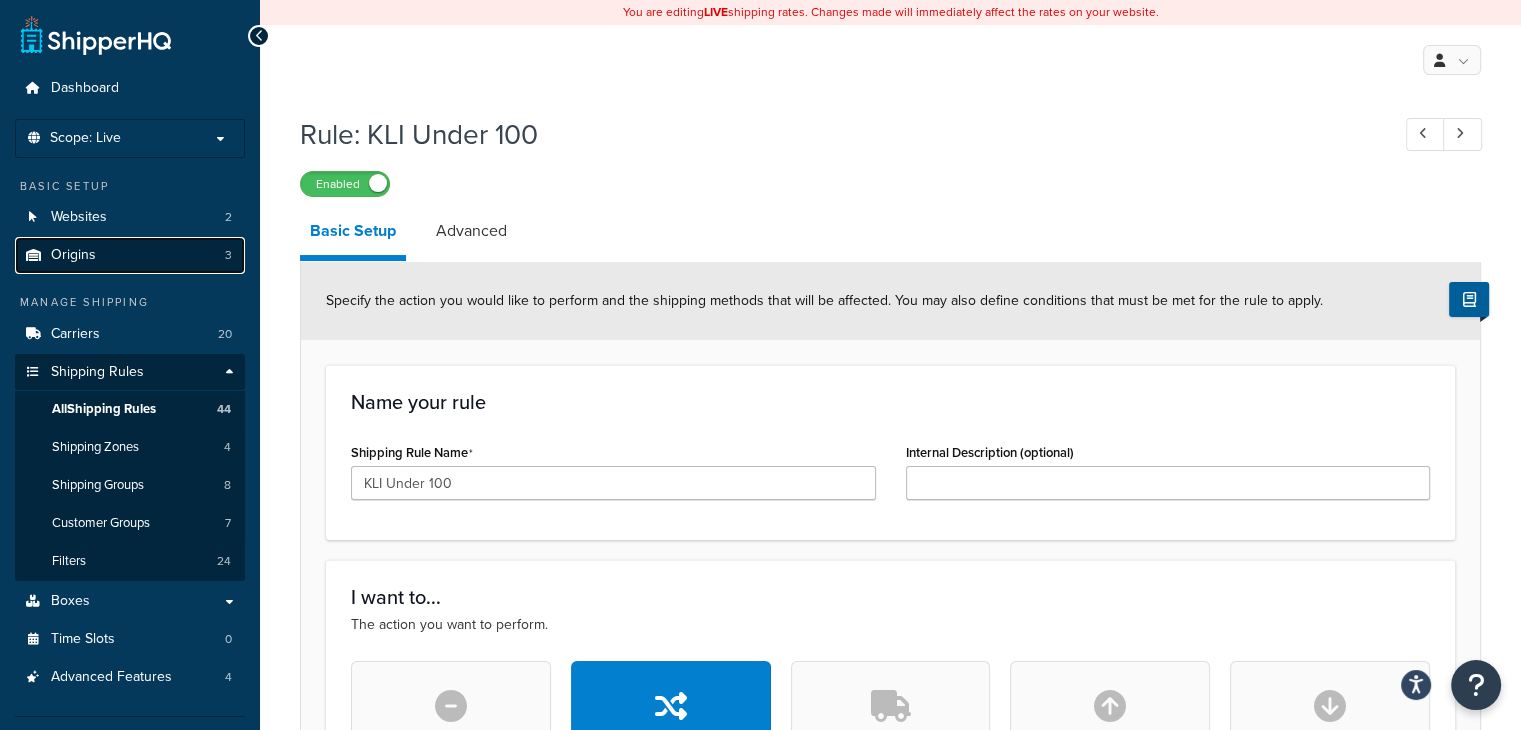 click on "Origins 3" at bounding box center [130, 255] 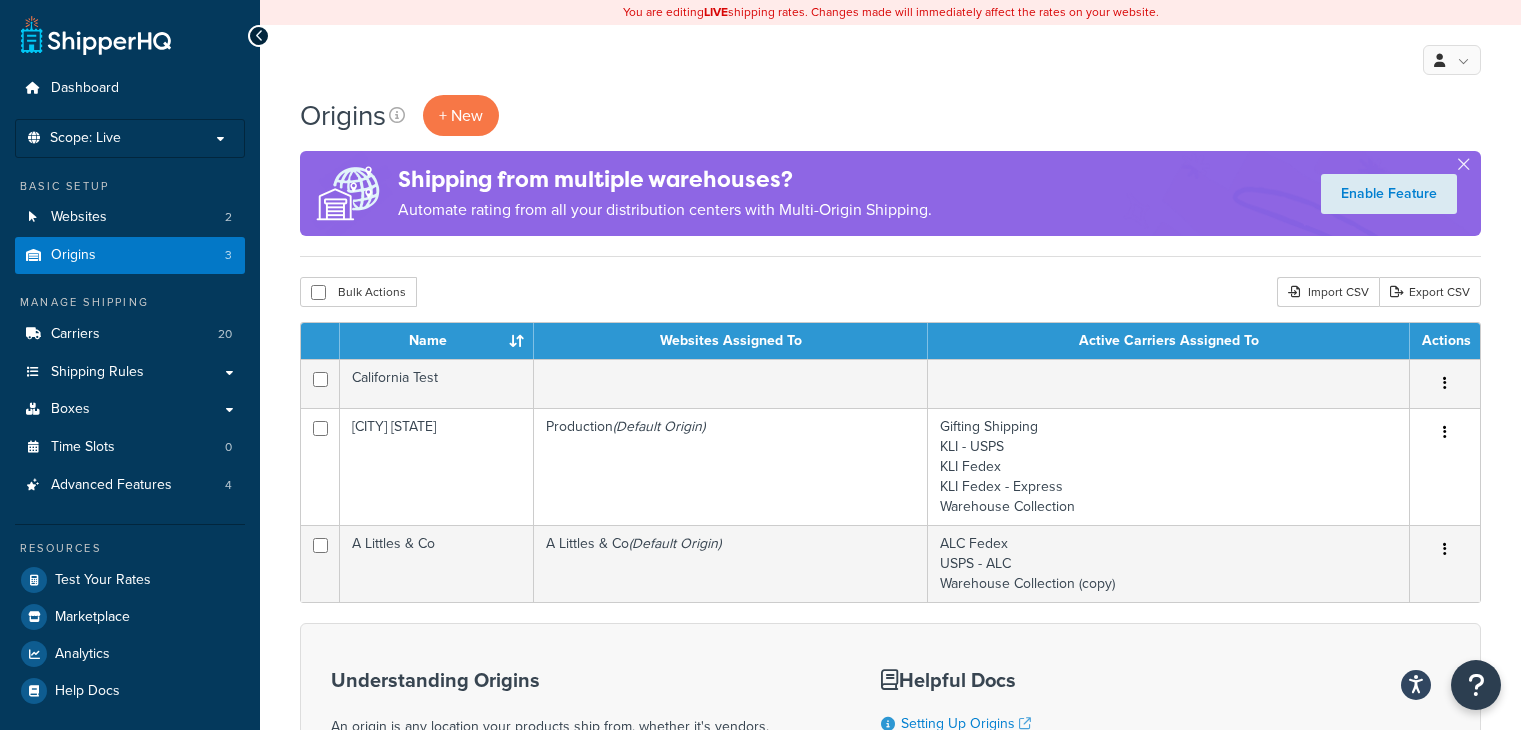 scroll, scrollTop: 0, scrollLeft: 0, axis: both 